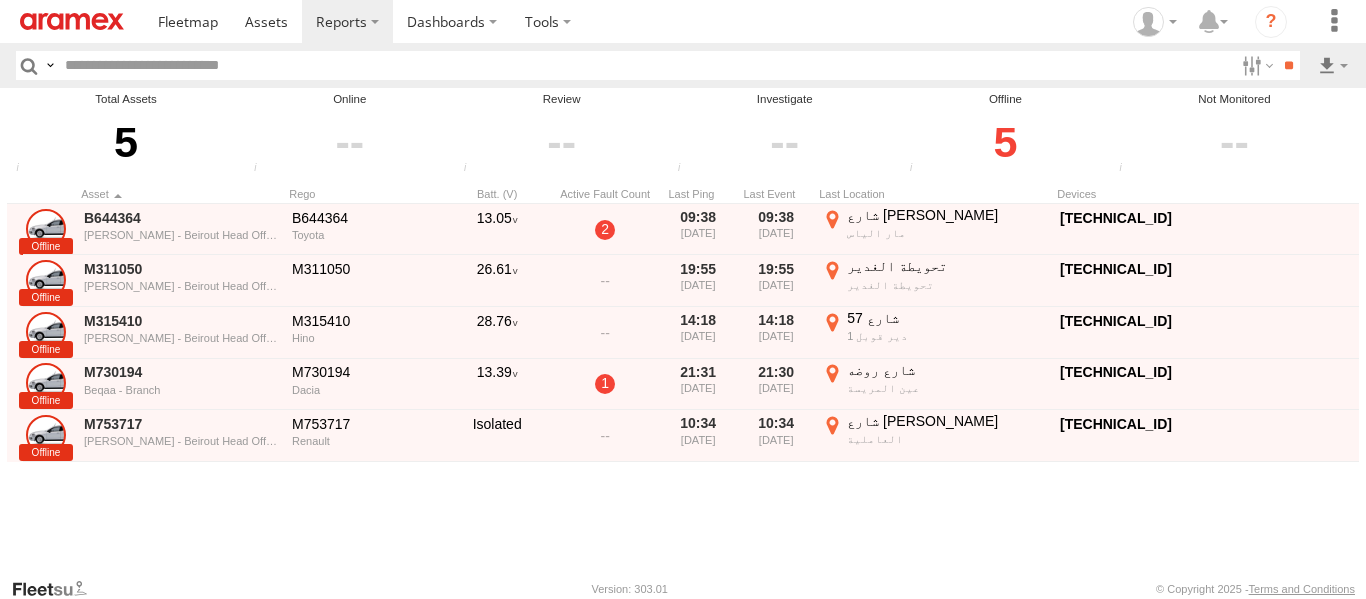 scroll, scrollTop: 0, scrollLeft: 0, axis: both 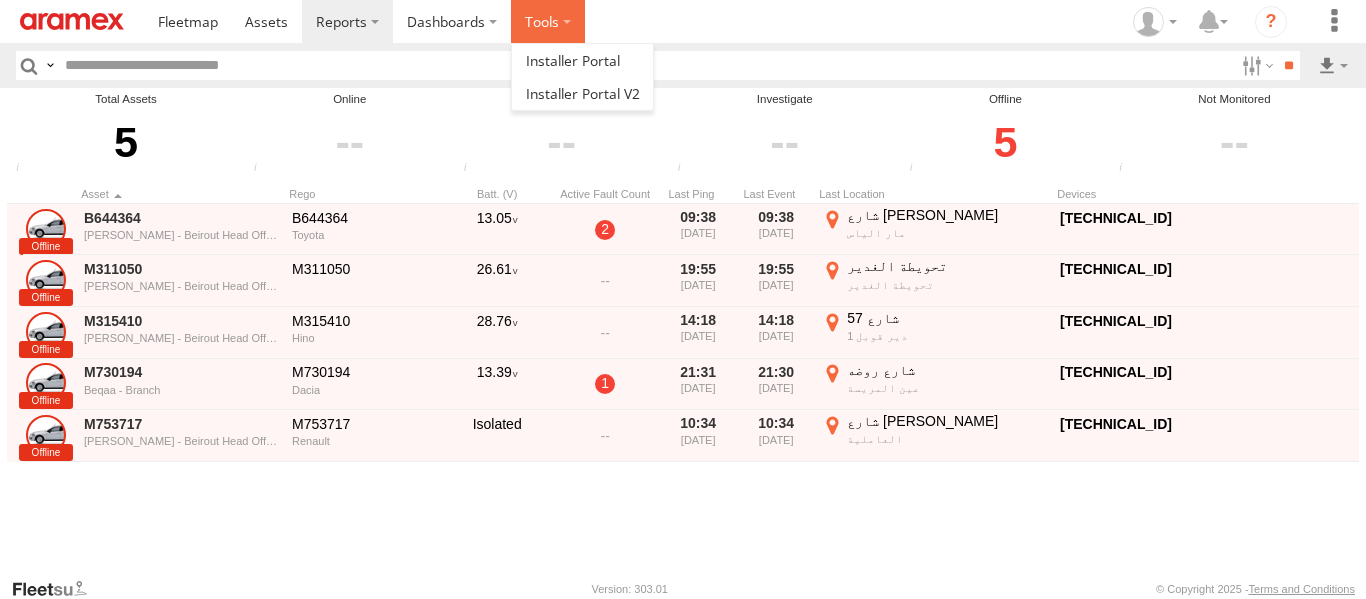 click at bounding box center (548, 21) 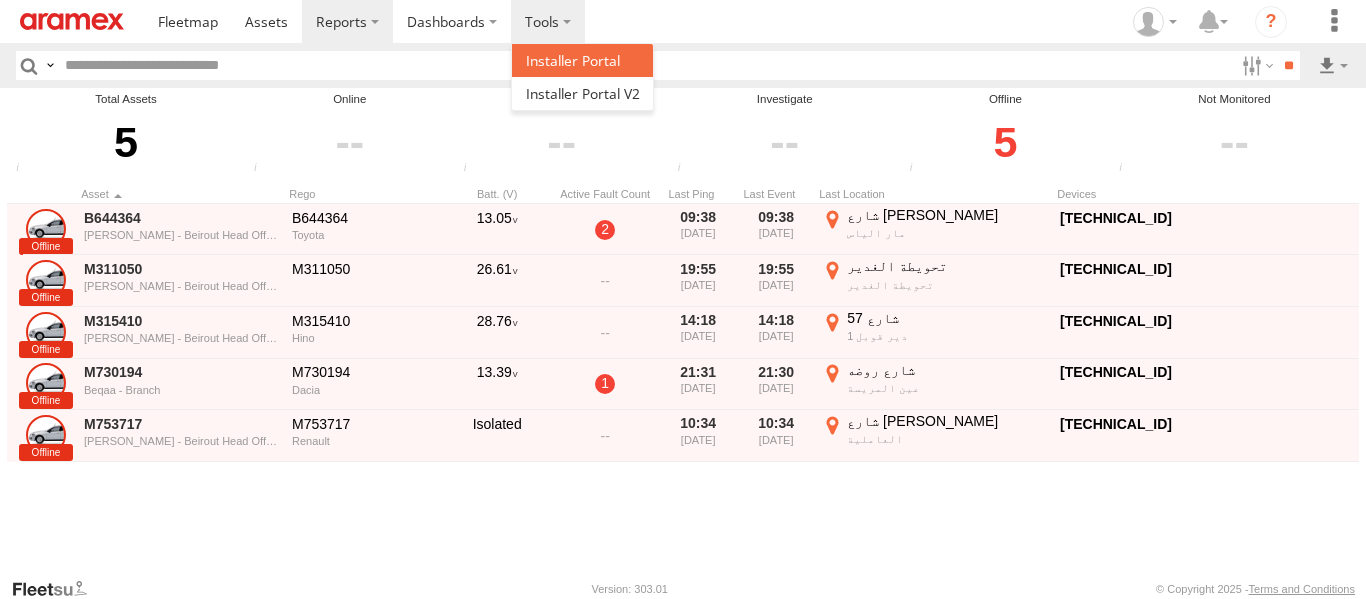 click at bounding box center [573, 60] 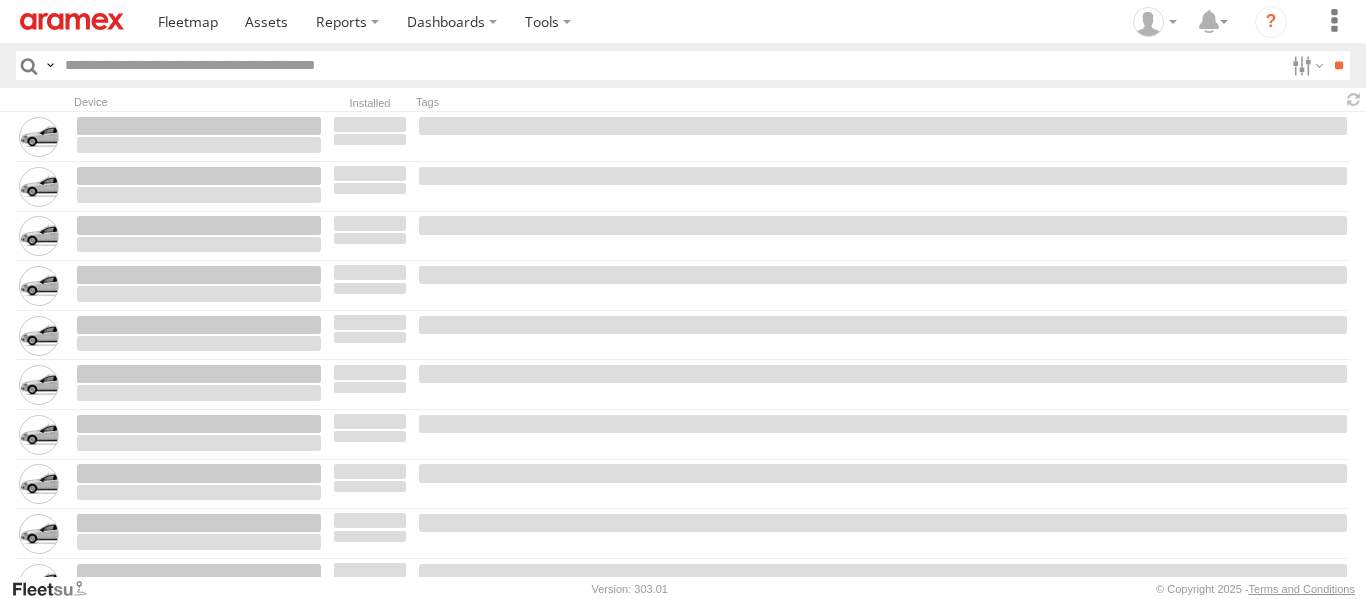 scroll, scrollTop: 0, scrollLeft: 0, axis: both 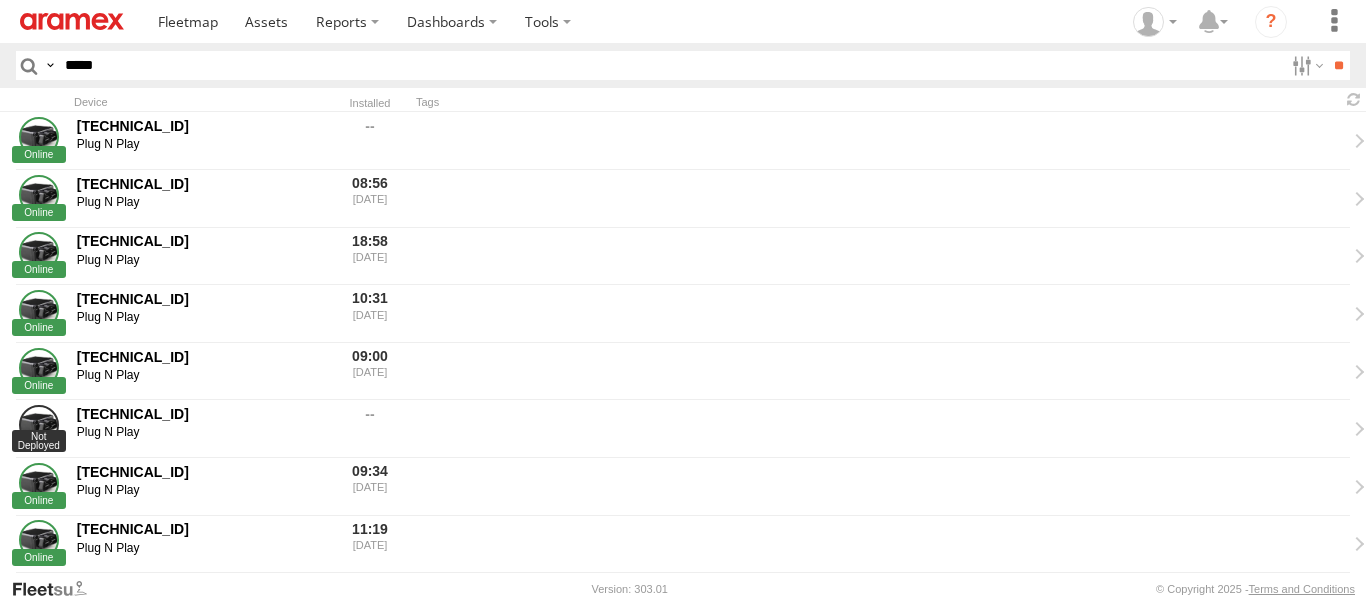 type on "*****" 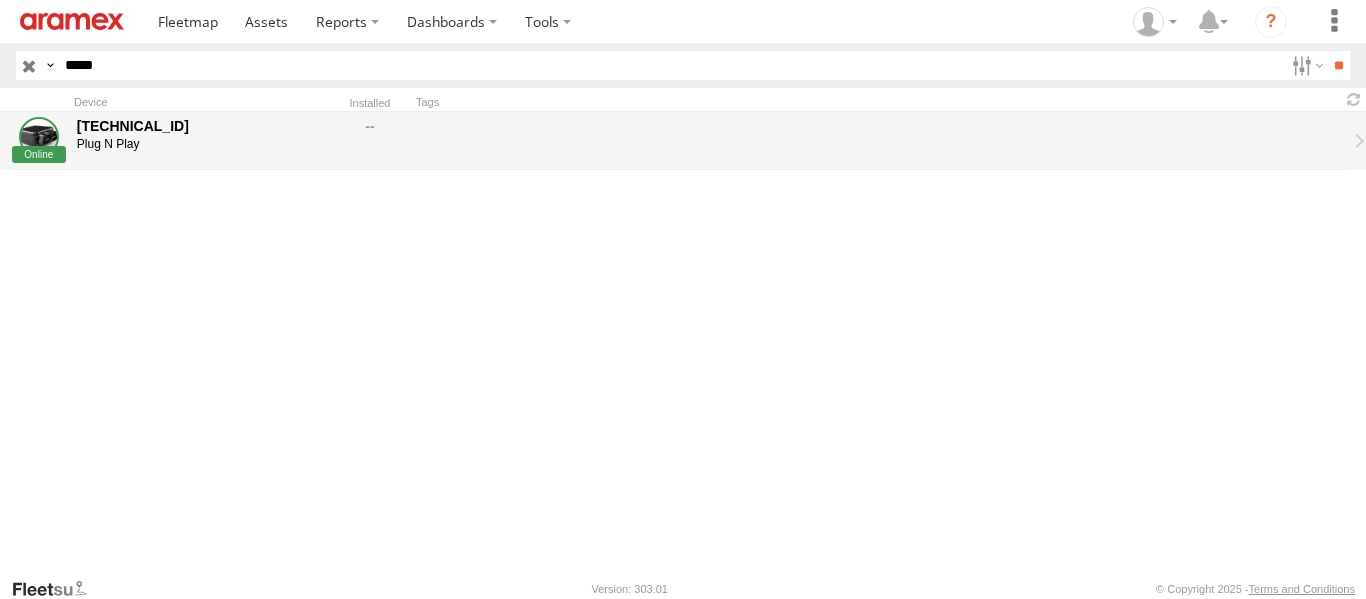 click on "353635113520064" at bounding box center (199, 126) 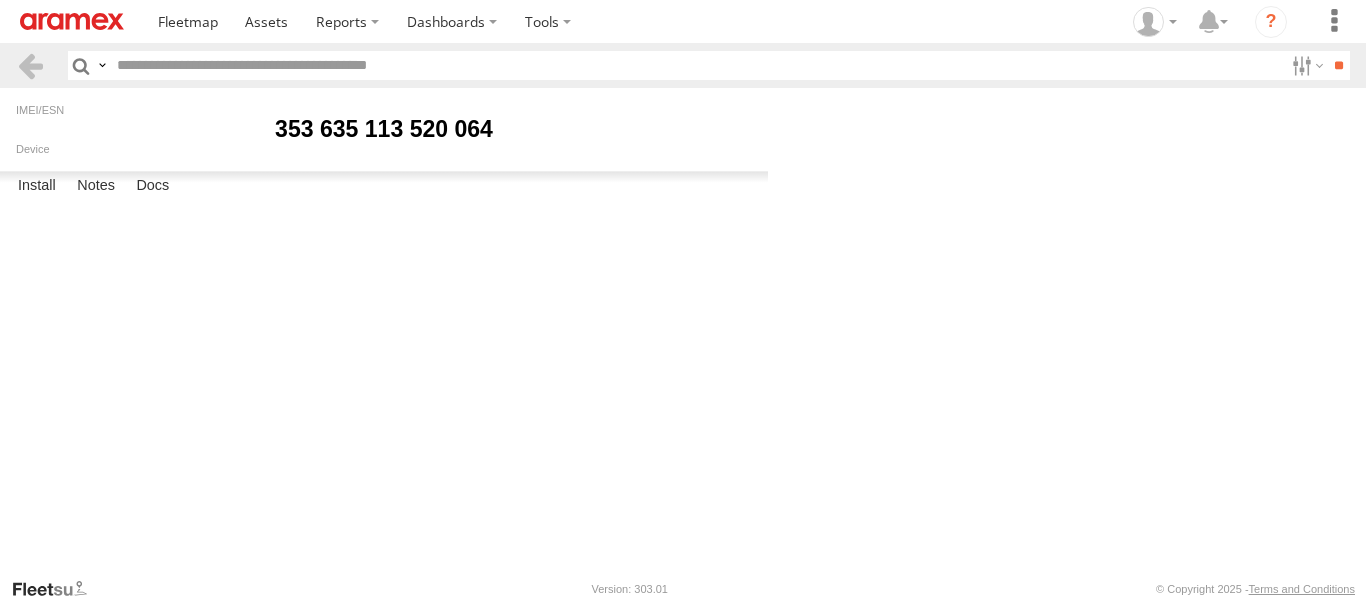 scroll, scrollTop: 0, scrollLeft: 0, axis: both 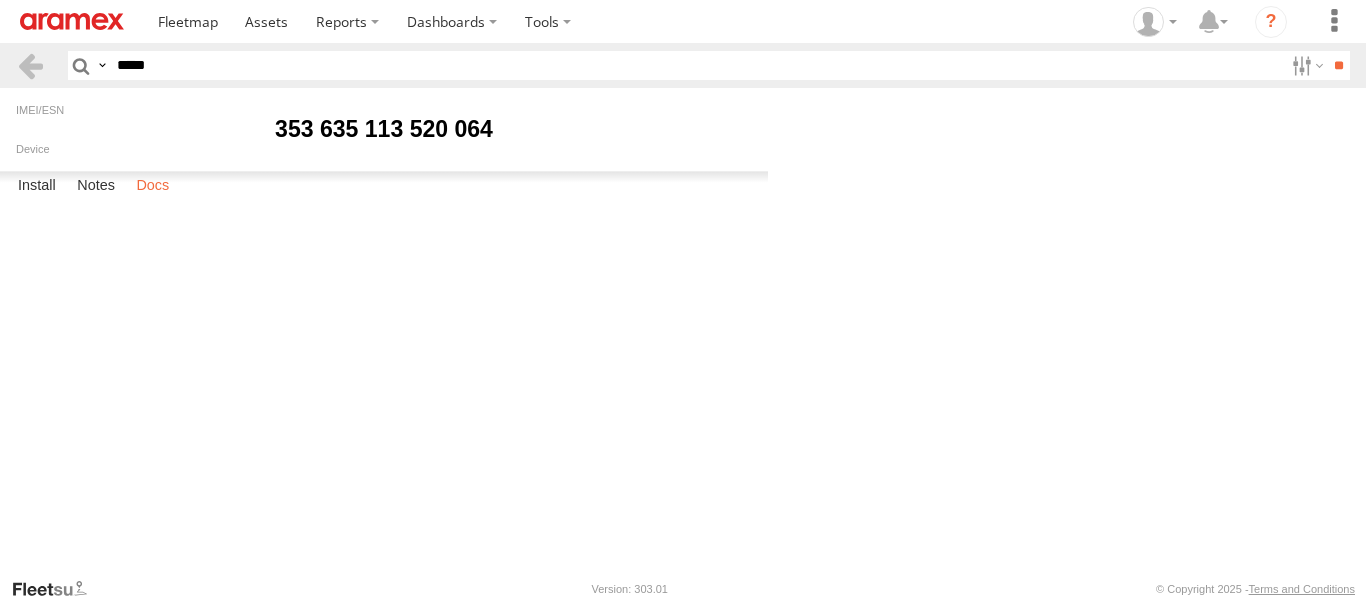 click on "Docs" at bounding box center [152, 186] 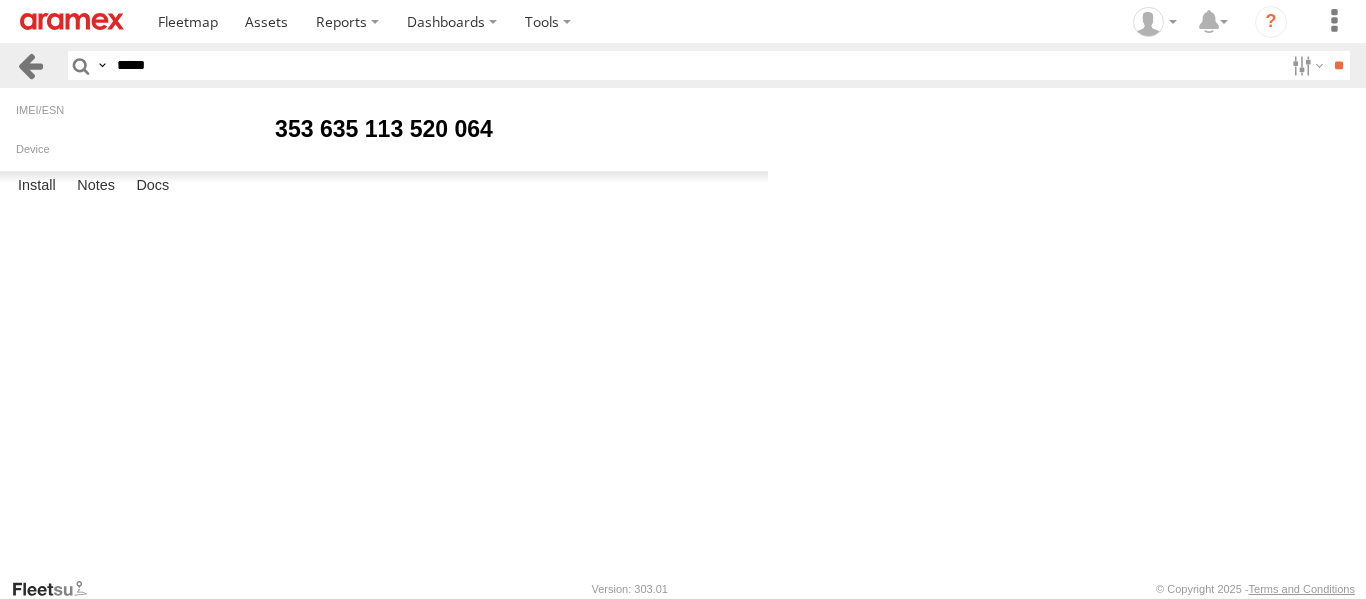 click at bounding box center [30, 65] 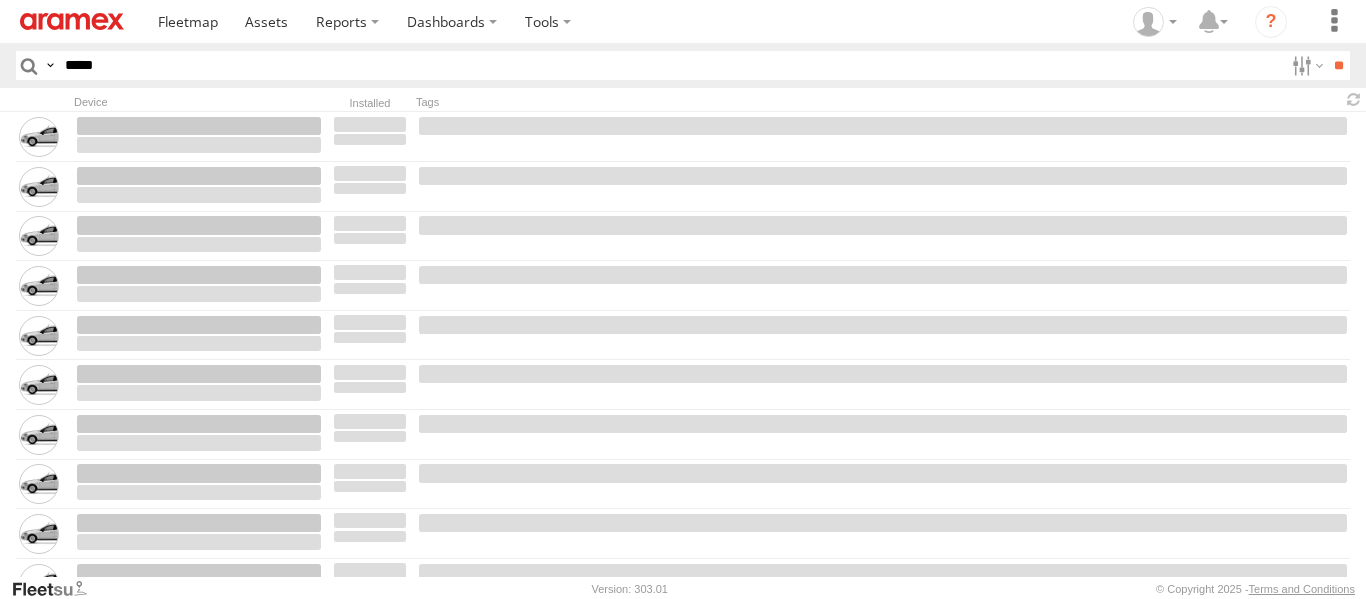 scroll, scrollTop: 0, scrollLeft: 0, axis: both 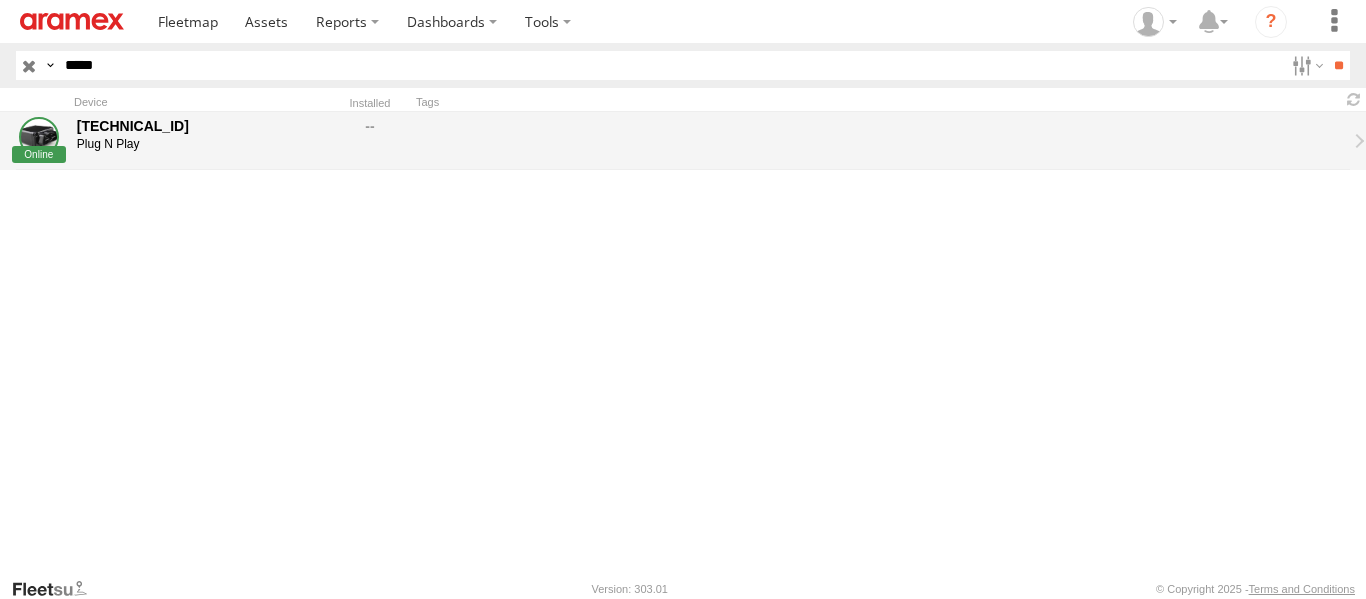 click on "353635113520064" at bounding box center [199, 126] 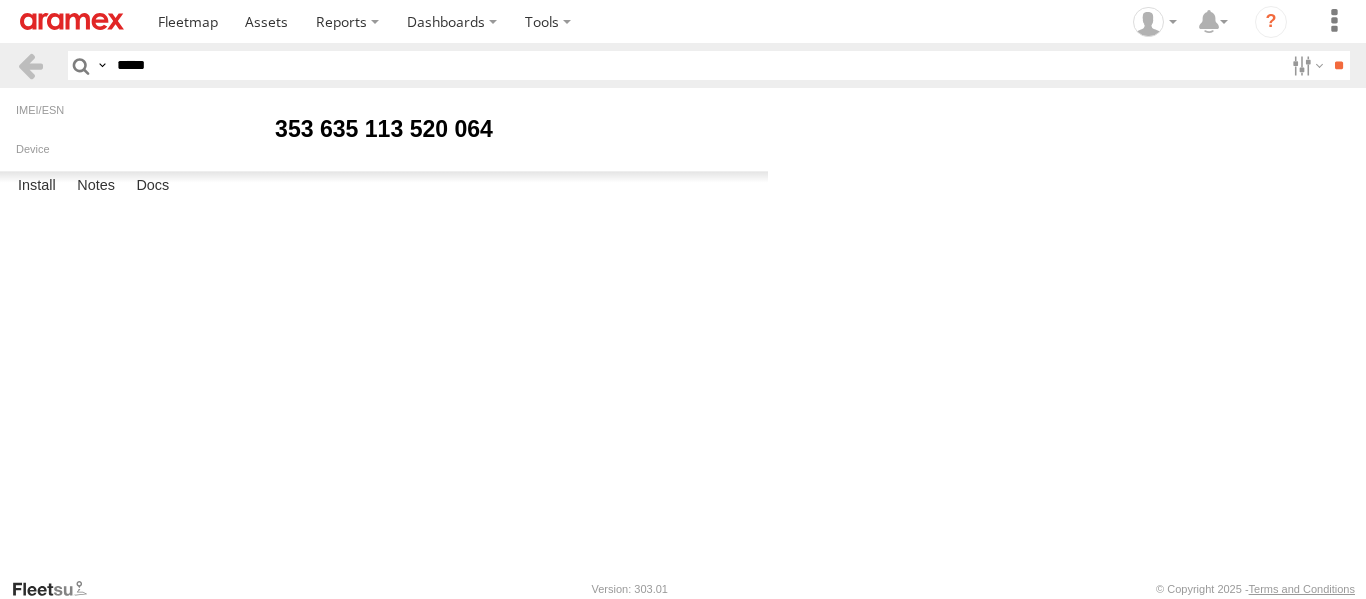 scroll, scrollTop: 0, scrollLeft: 0, axis: both 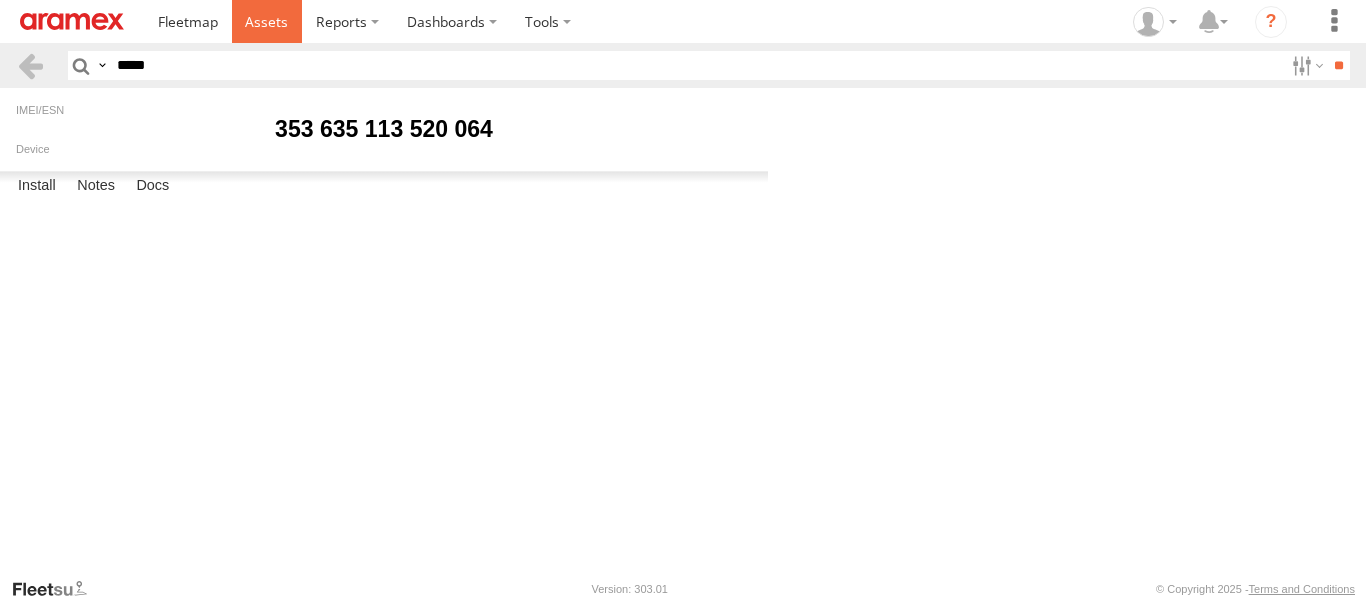 click at bounding box center [266, 21] 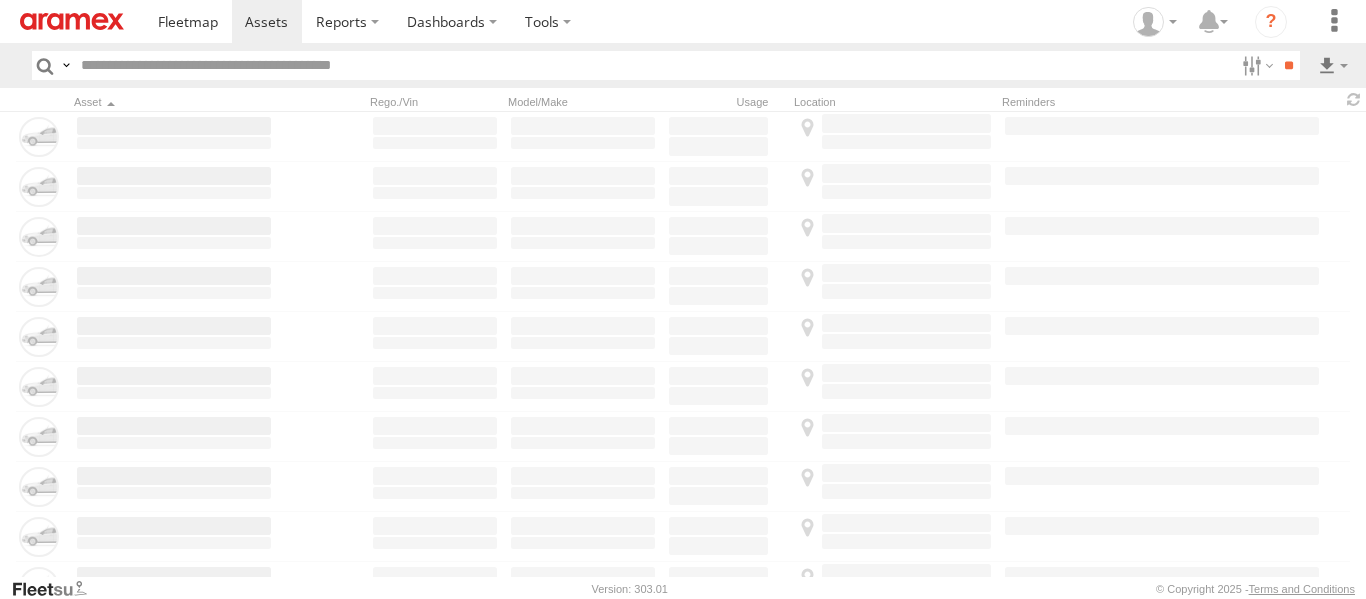 scroll, scrollTop: 0, scrollLeft: 0, axis: both 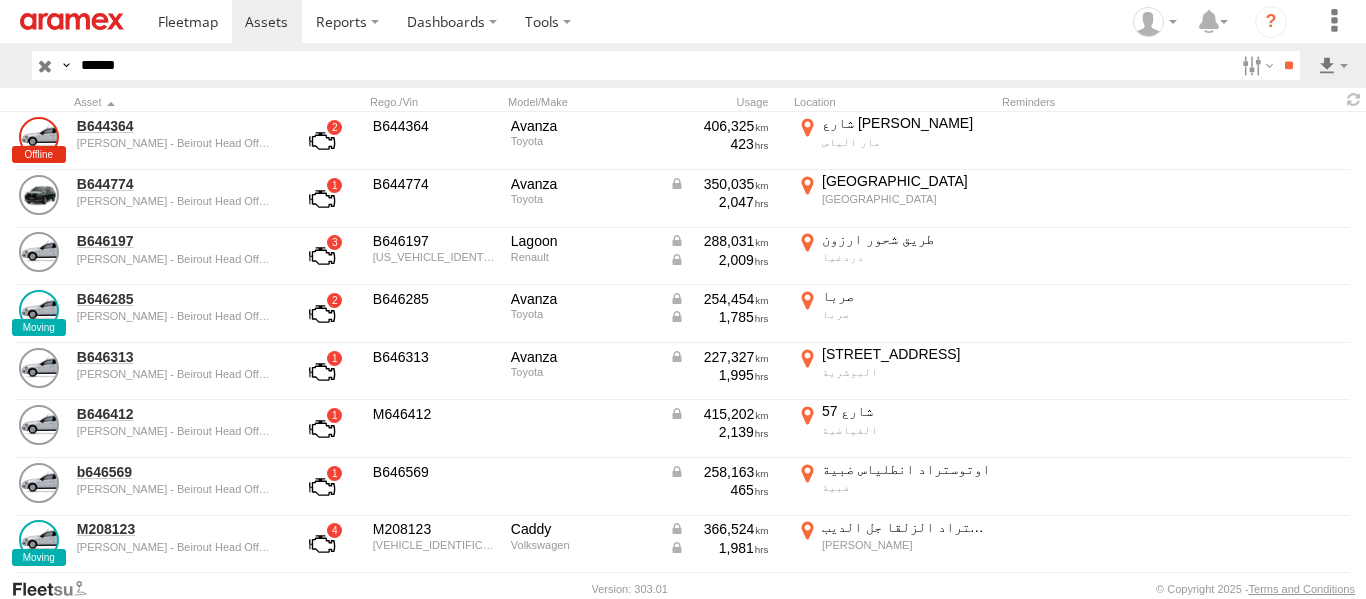 type on "******" 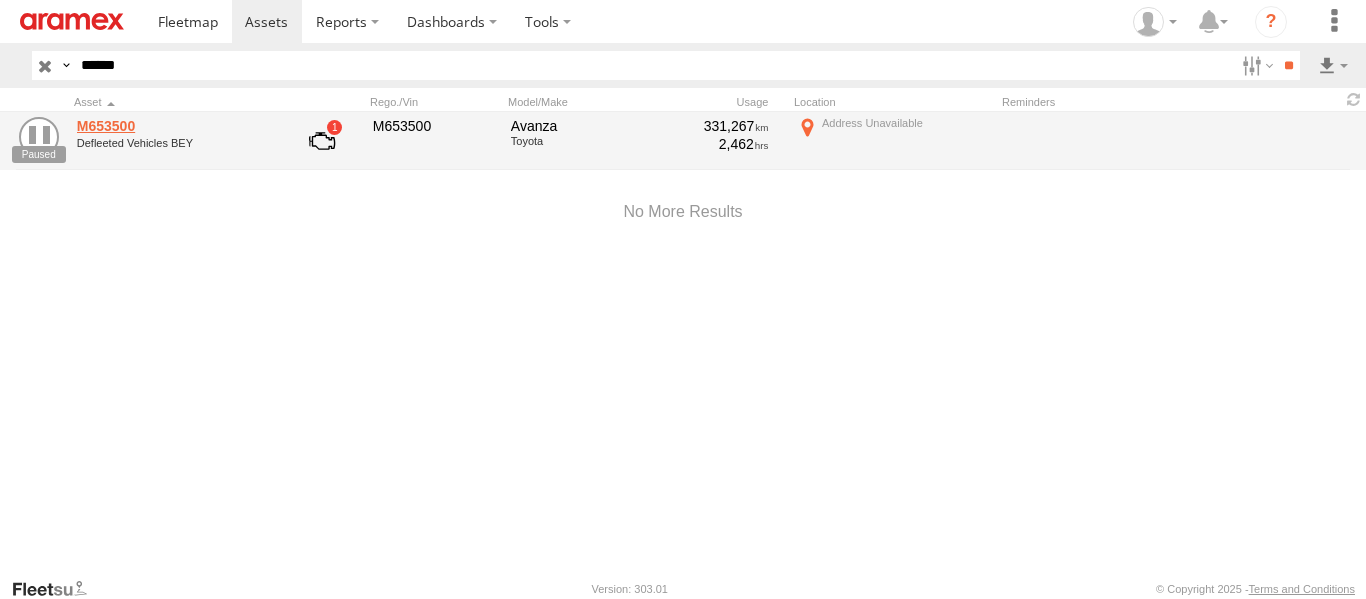 click on "M653500" at bounding box center [174, 126] 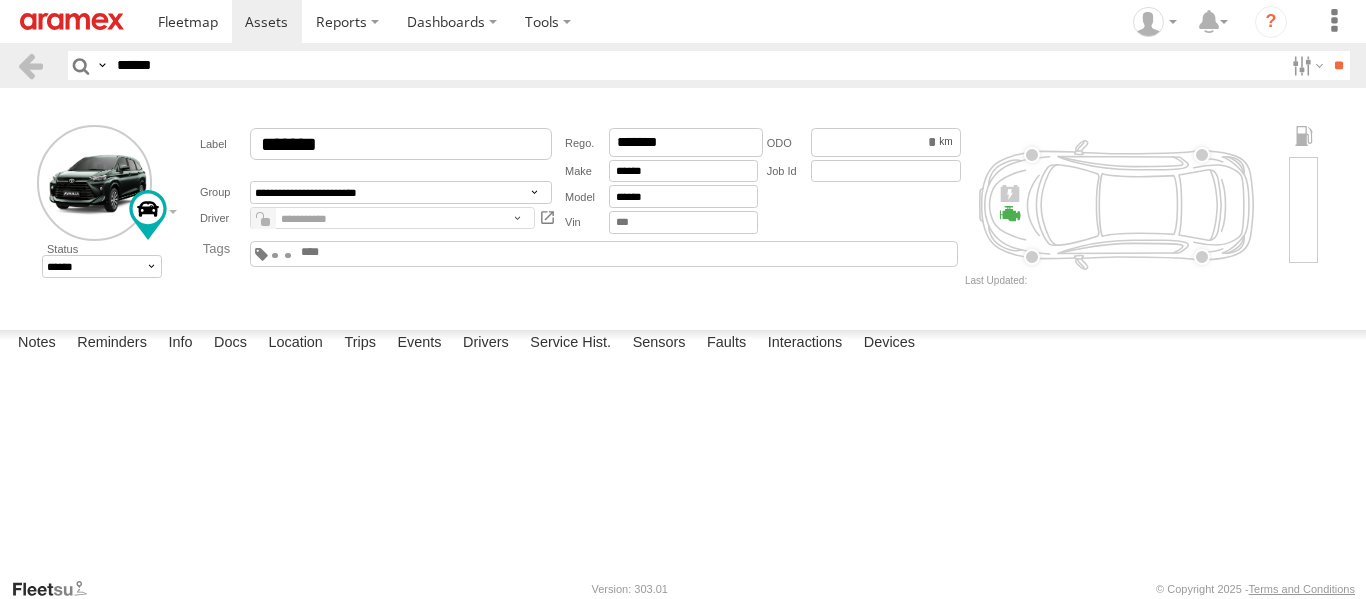 scroll, scrollTop: 0, scrollLeft: 0, axis: both 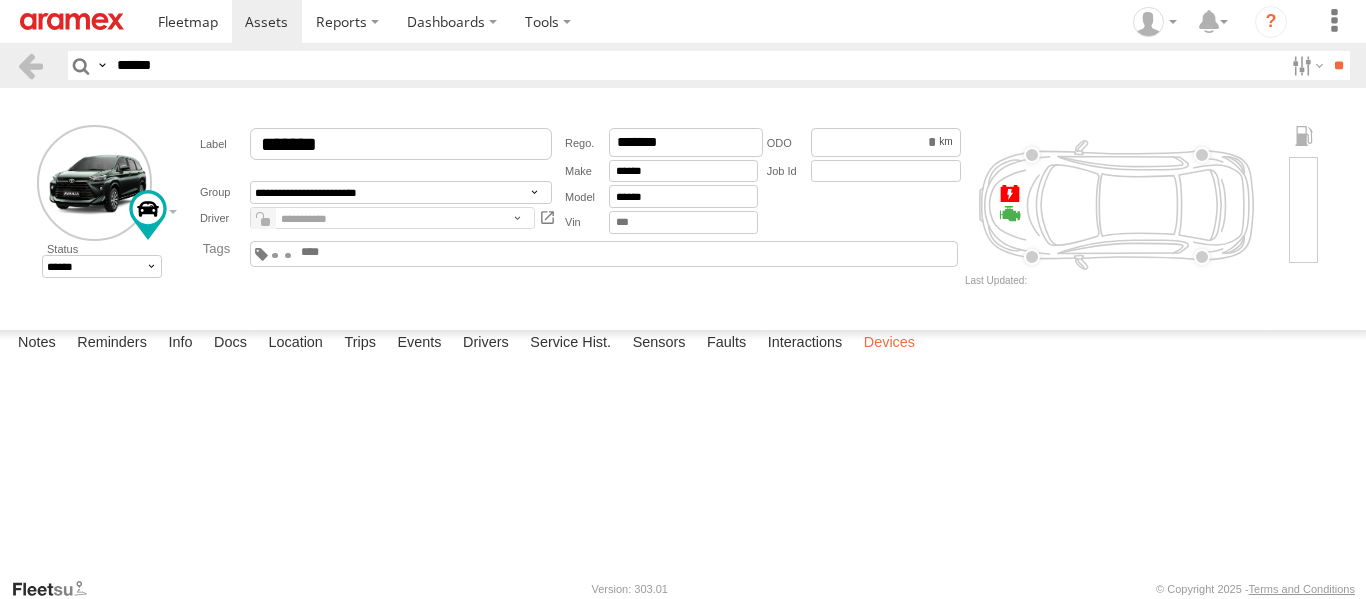 click on "Devices" at bounding box center [889, 344] 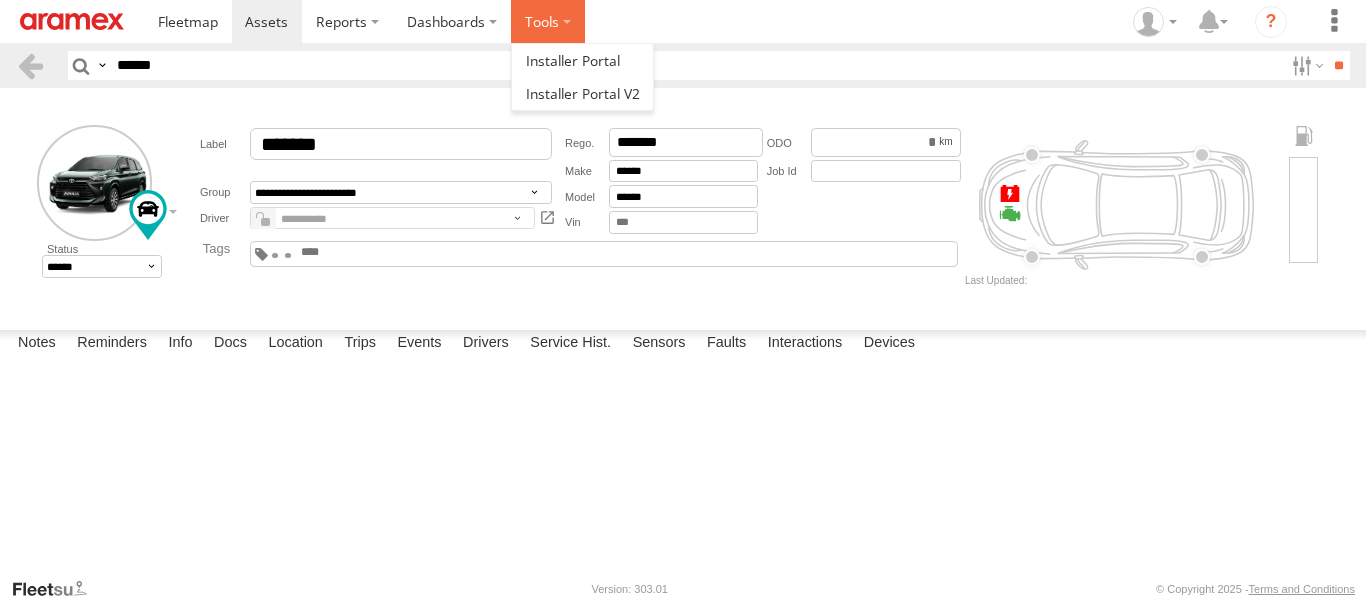 click at bounding box center [548, 21] 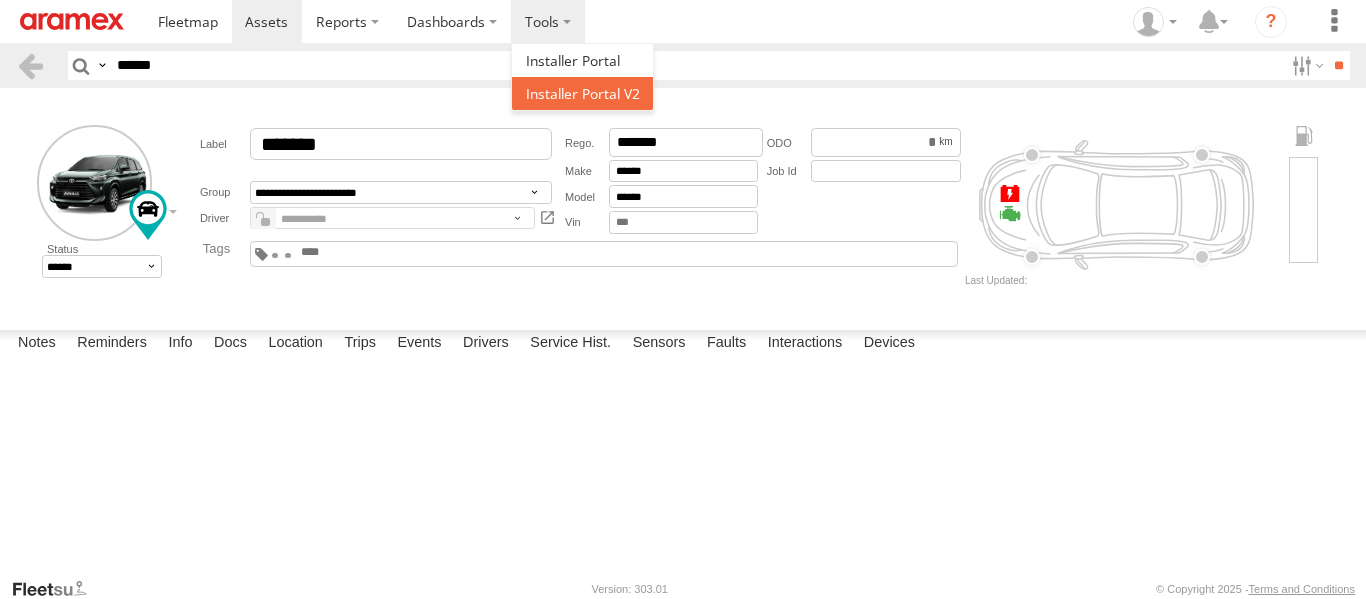 click at bounding box center (583, 93) 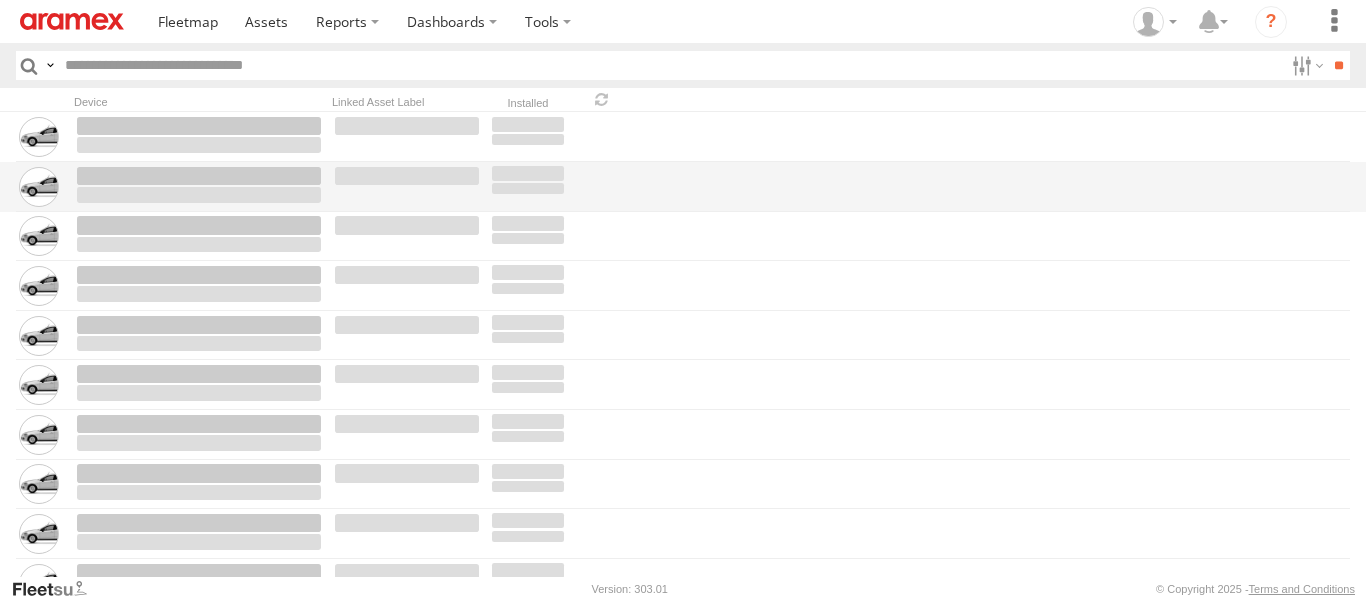 scroll, scrollTop: 0, scrollLeft: 0, axis: both 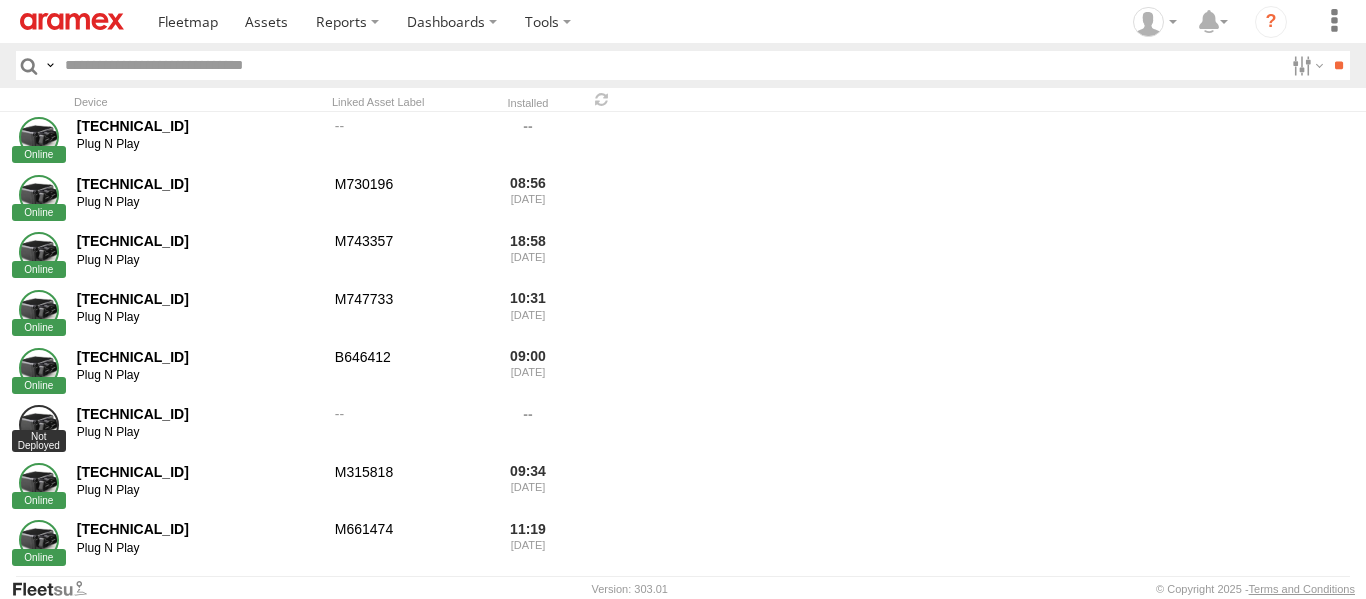 click at bounding box center [670, 65] 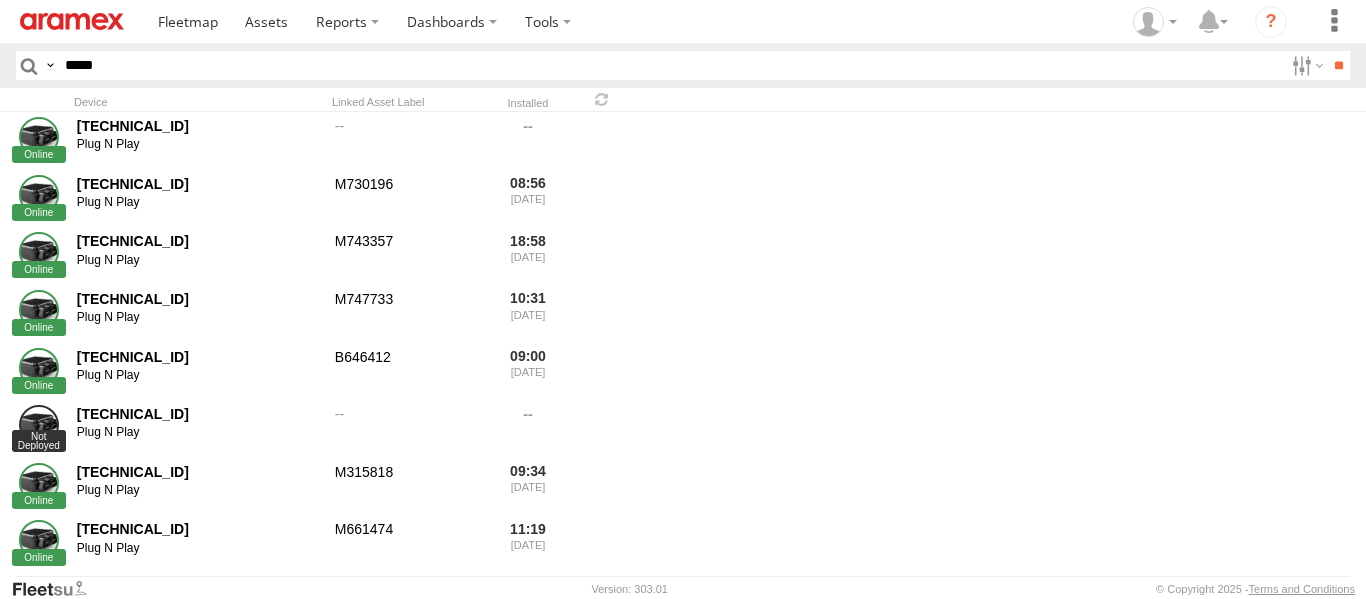 type on "*****" 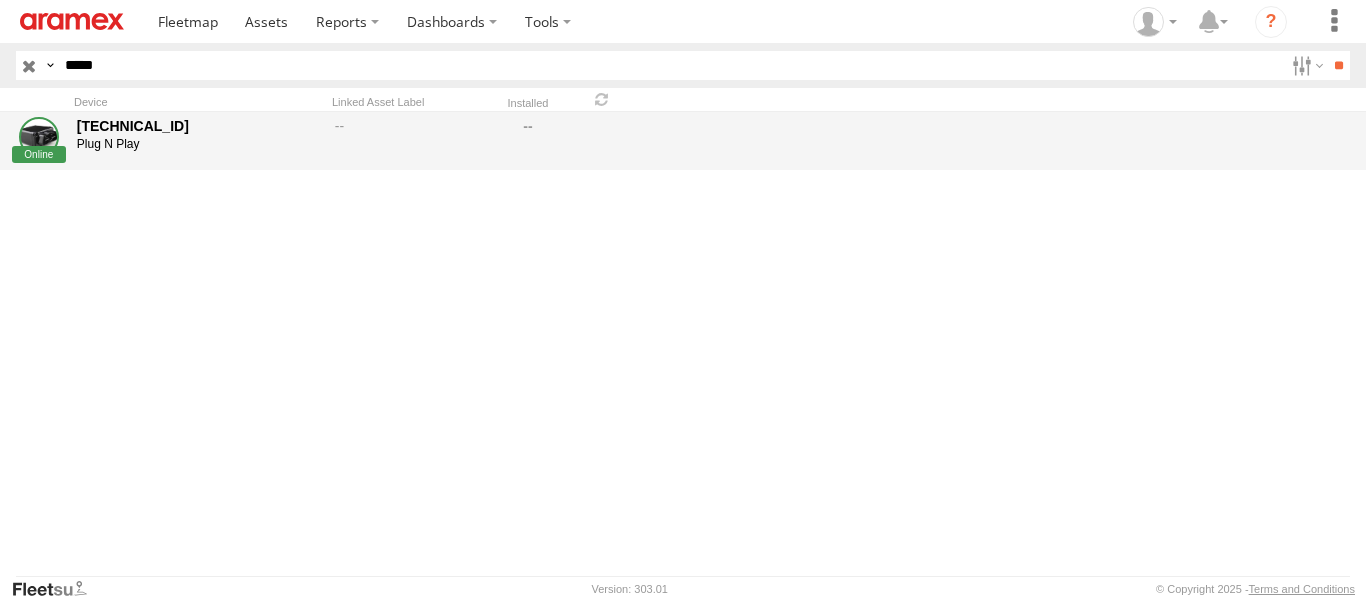 click on "Plug N Play" at bounding box center [199, 145] 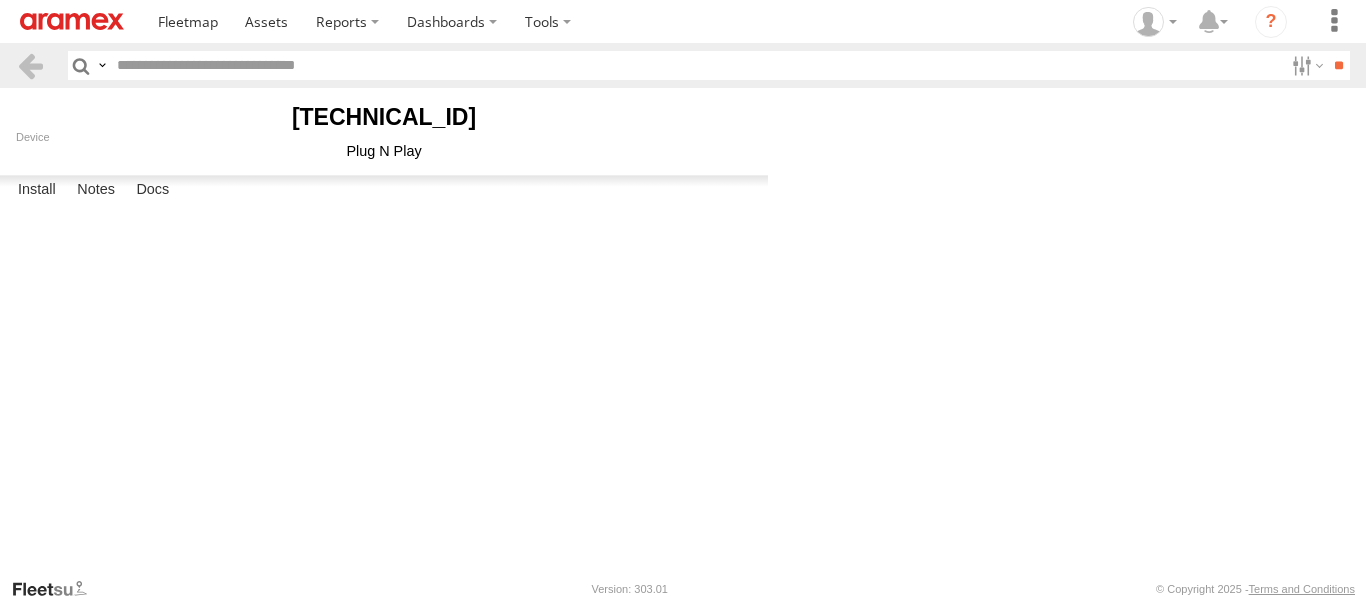 scroll, scrollTop: 0, scrollLeft: 0, axis: both 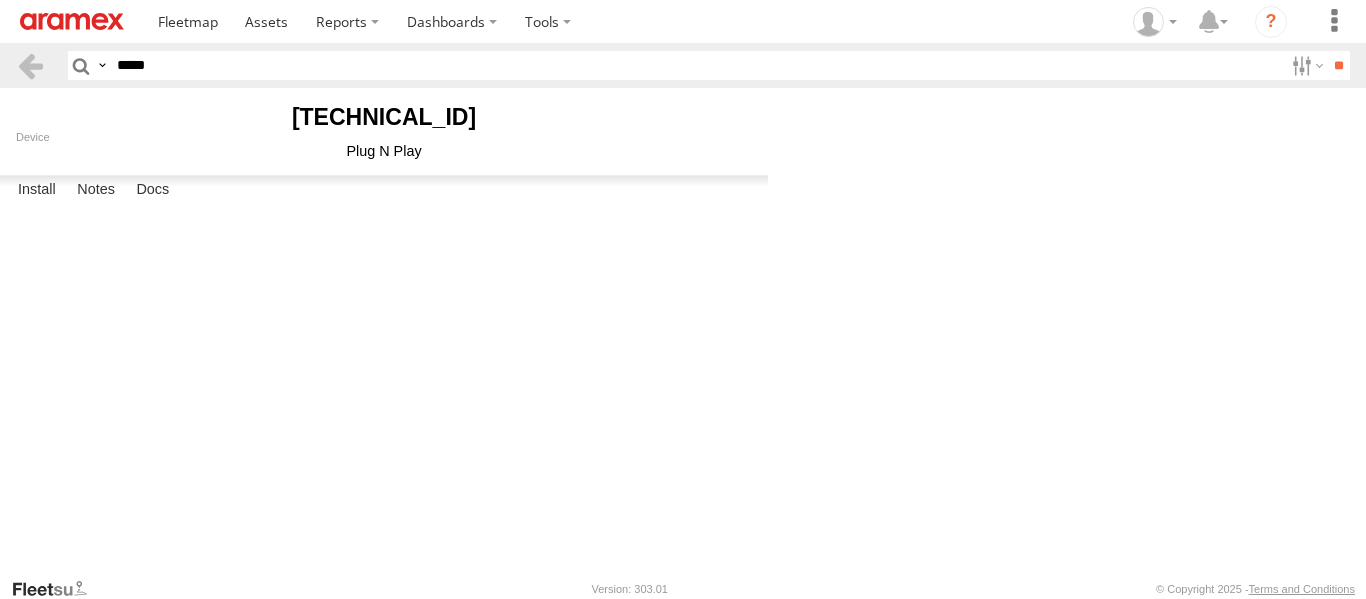 type 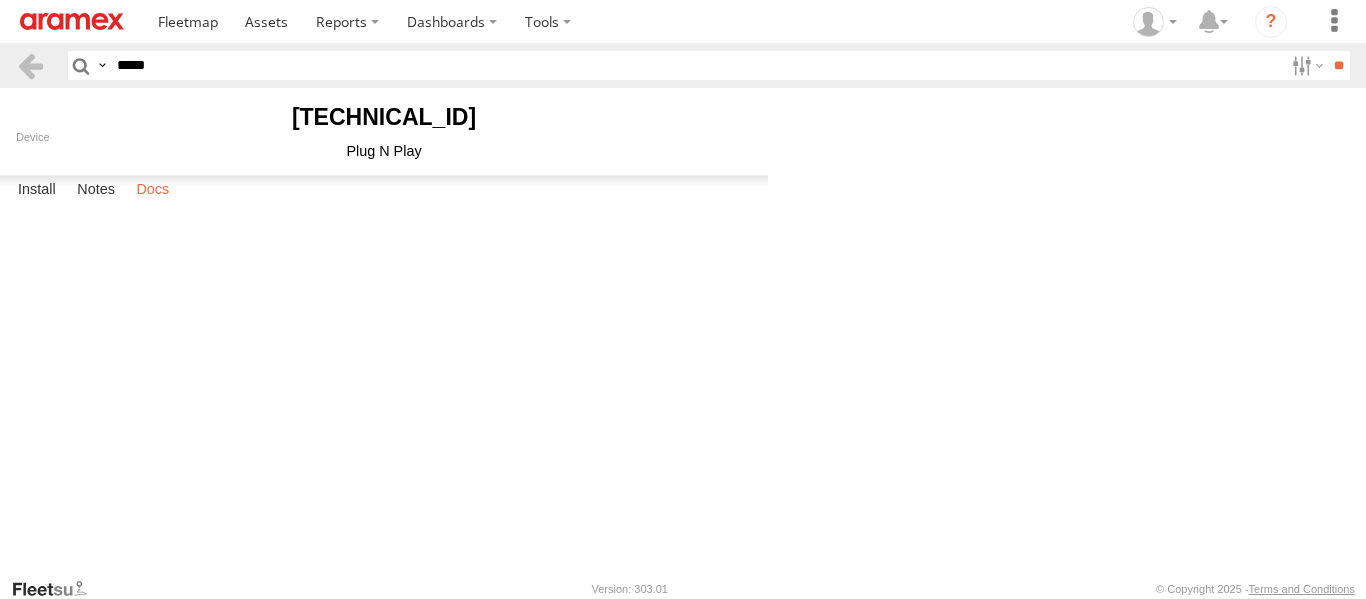 click on "Docs" at bounding box center [152, 190] 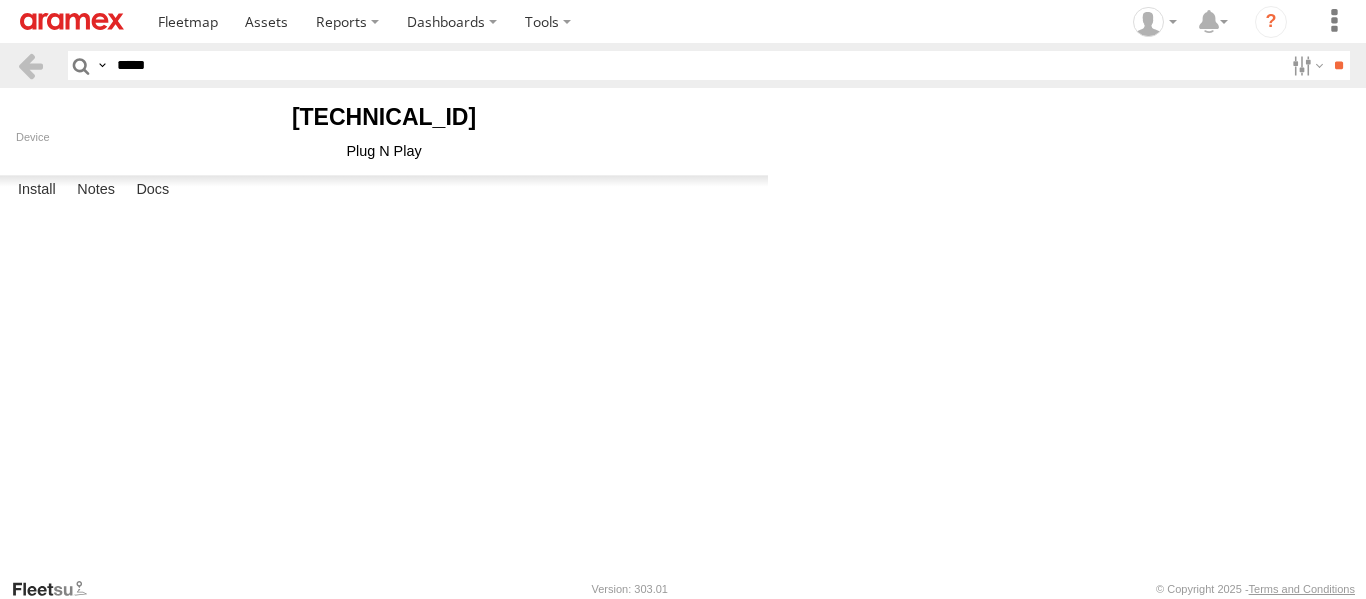 click at bounding box center (0, 0) 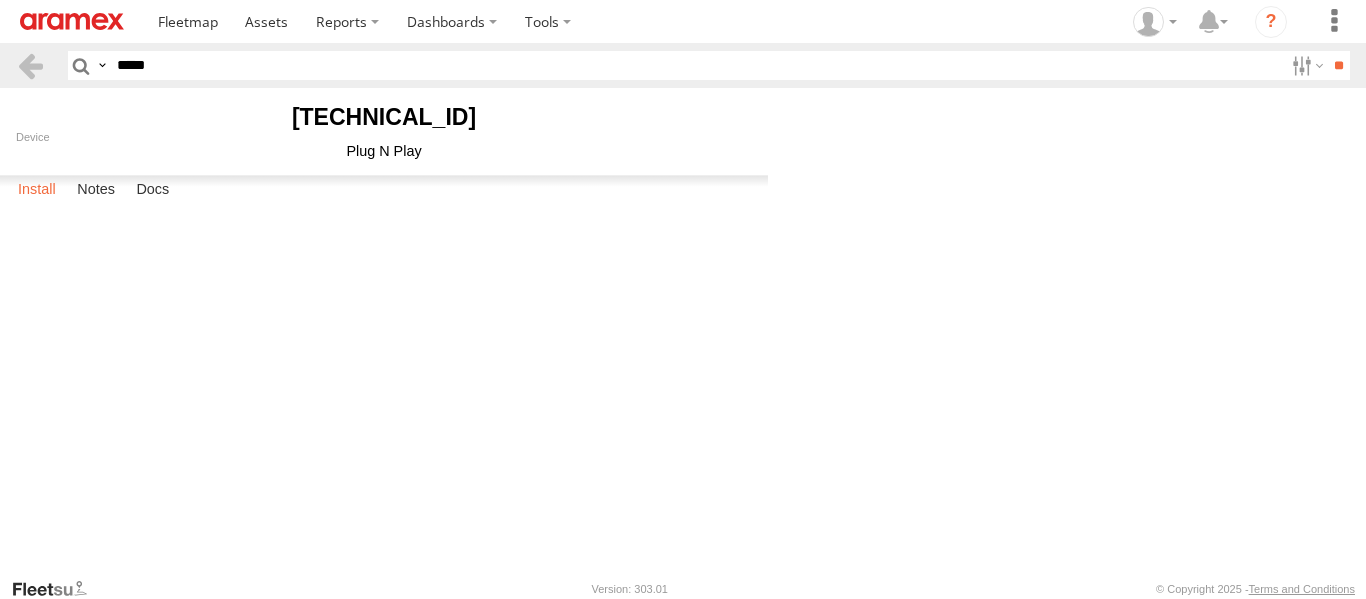 click on "Install" at bounding box center [37, 190] 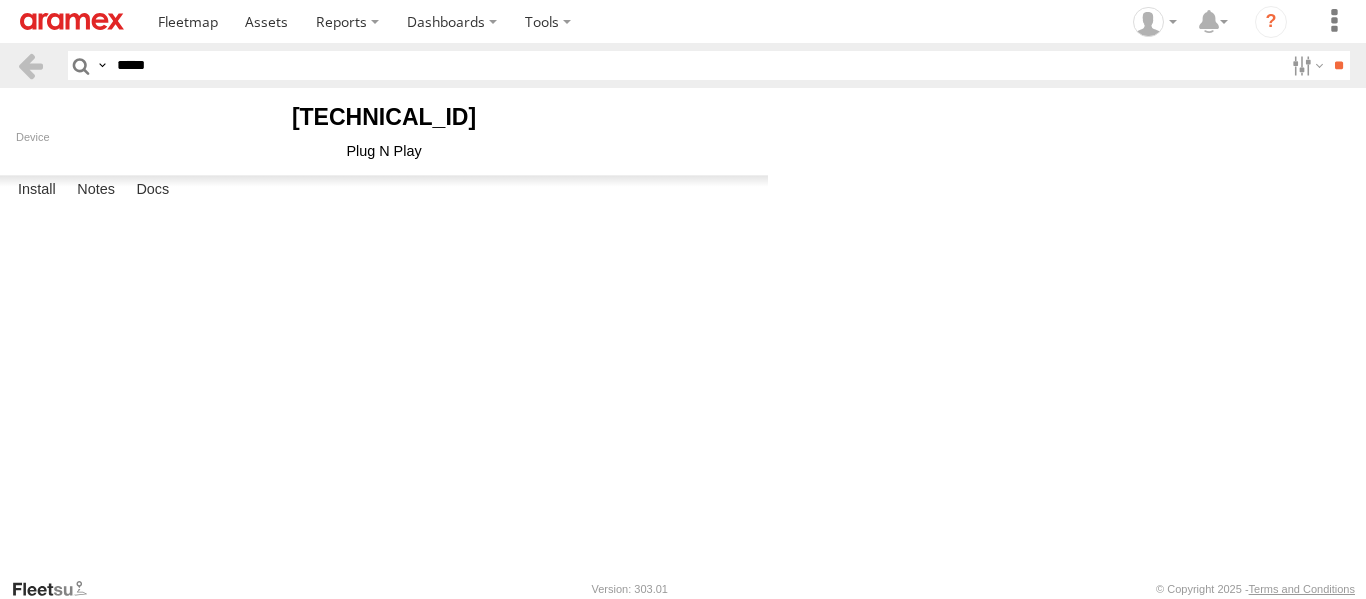 scroll, scrollTop: 240, scrollLeft: 0, axis: vertical 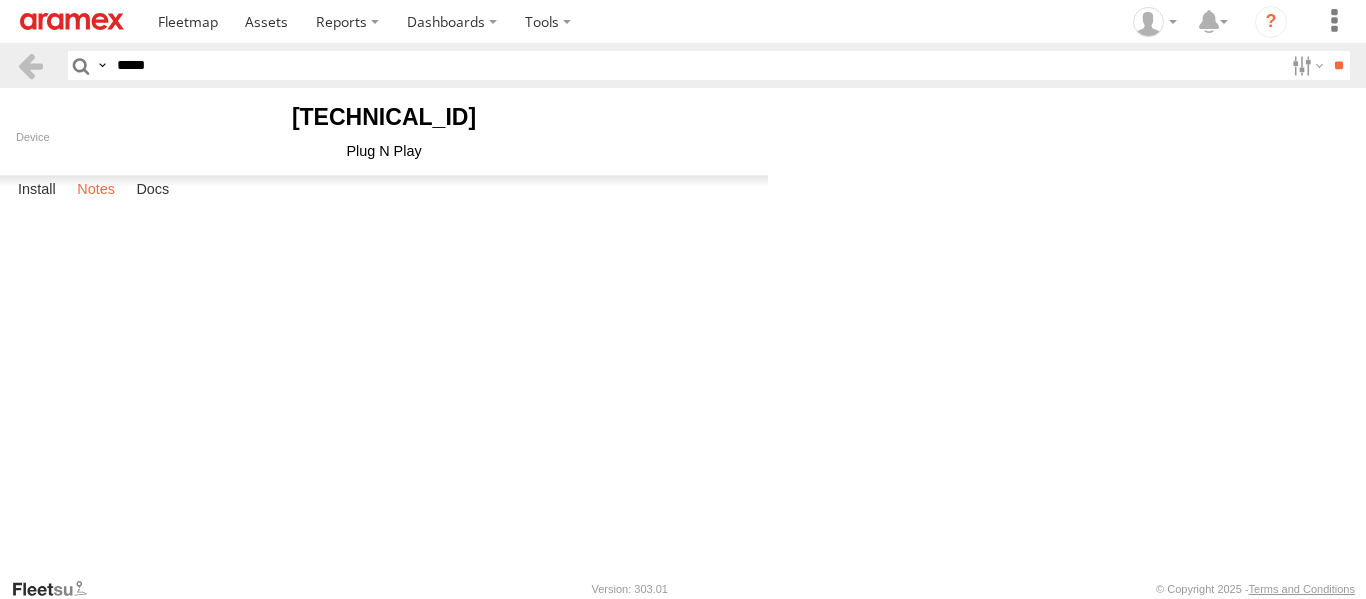 click on "Notes" at bounding box center [96, 190] 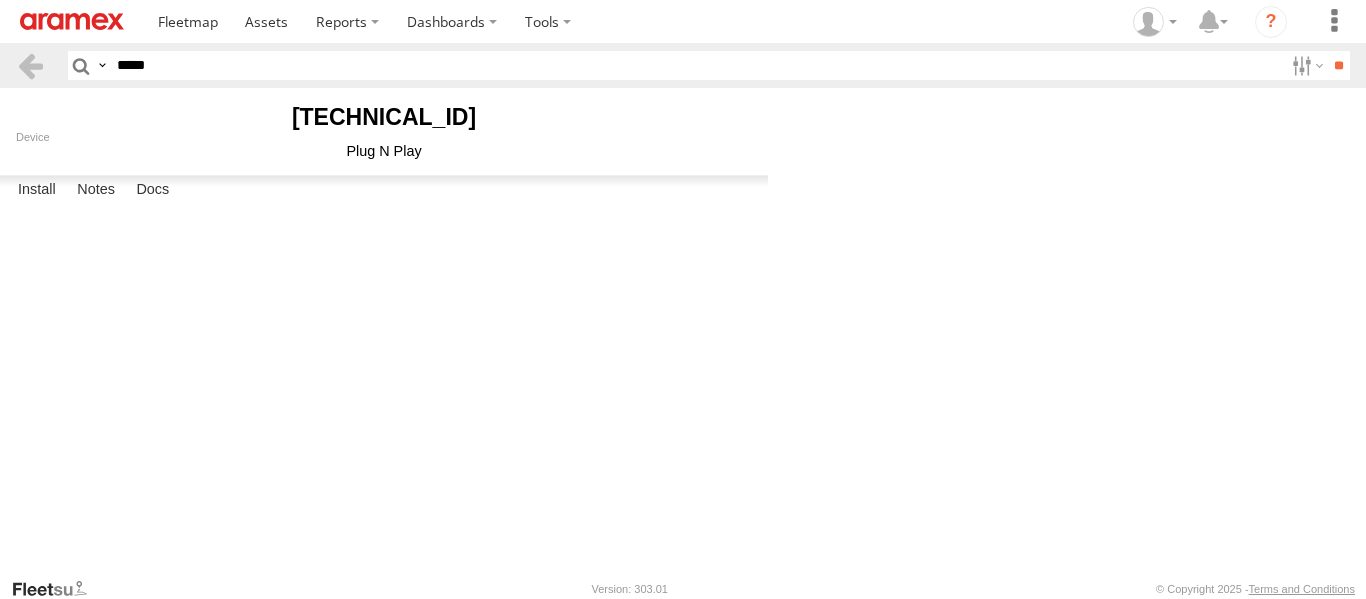 click at bounding box center [0, 0] 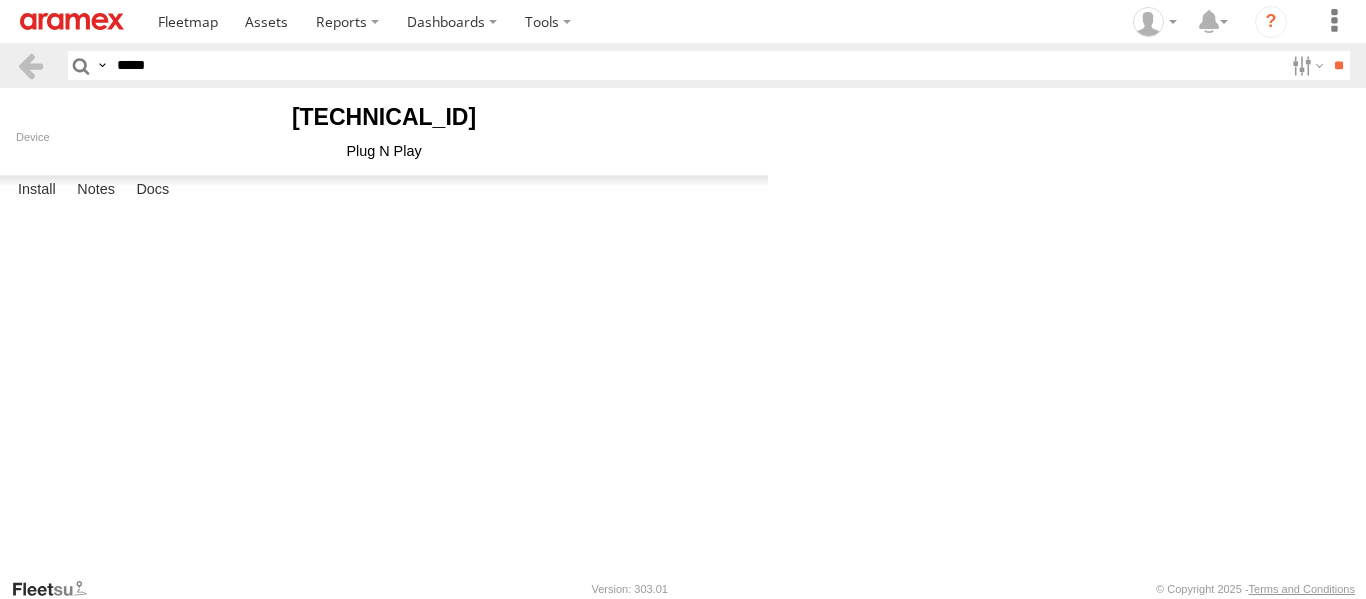 click on "**********" at bounding box center (0, 0) 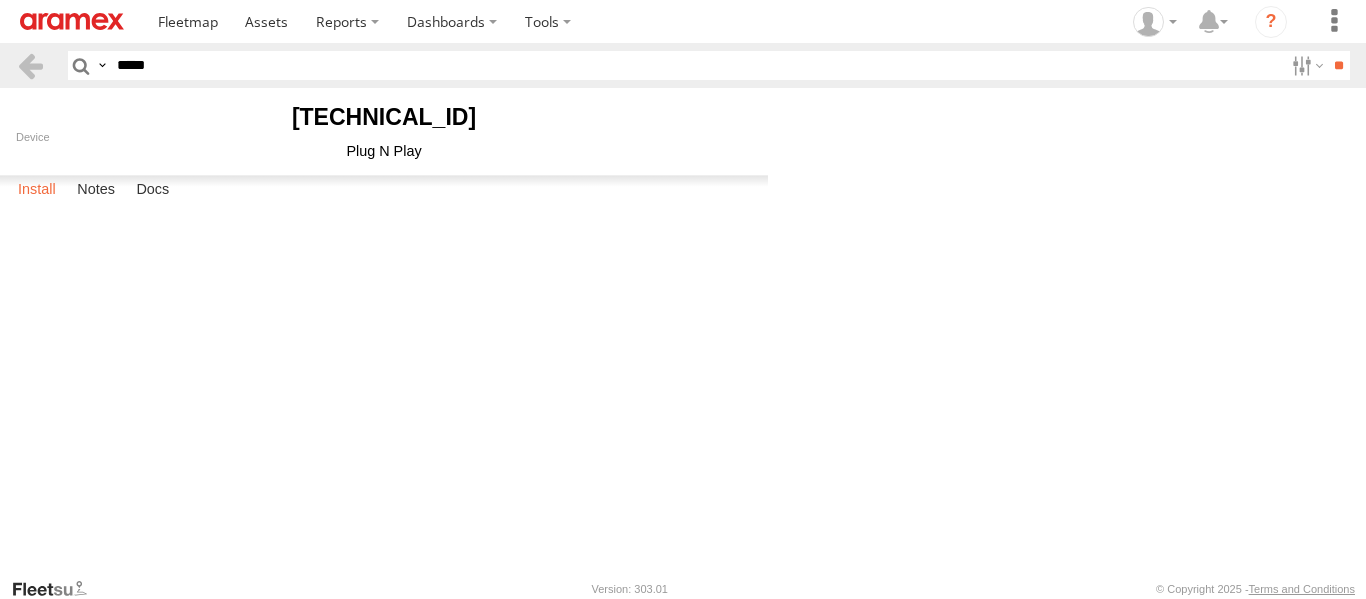 click on "Install" at bounding box center [37, 190] 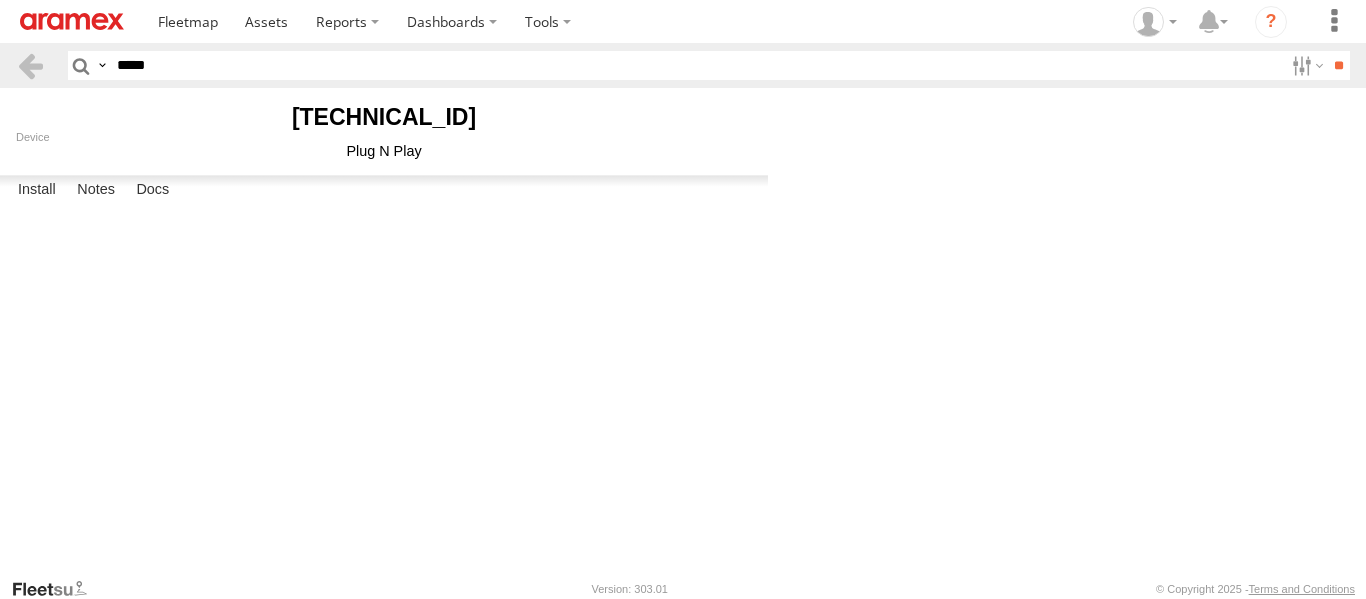 scroll, scrollTop: 240, scrollLeft: 0, axis: vertical 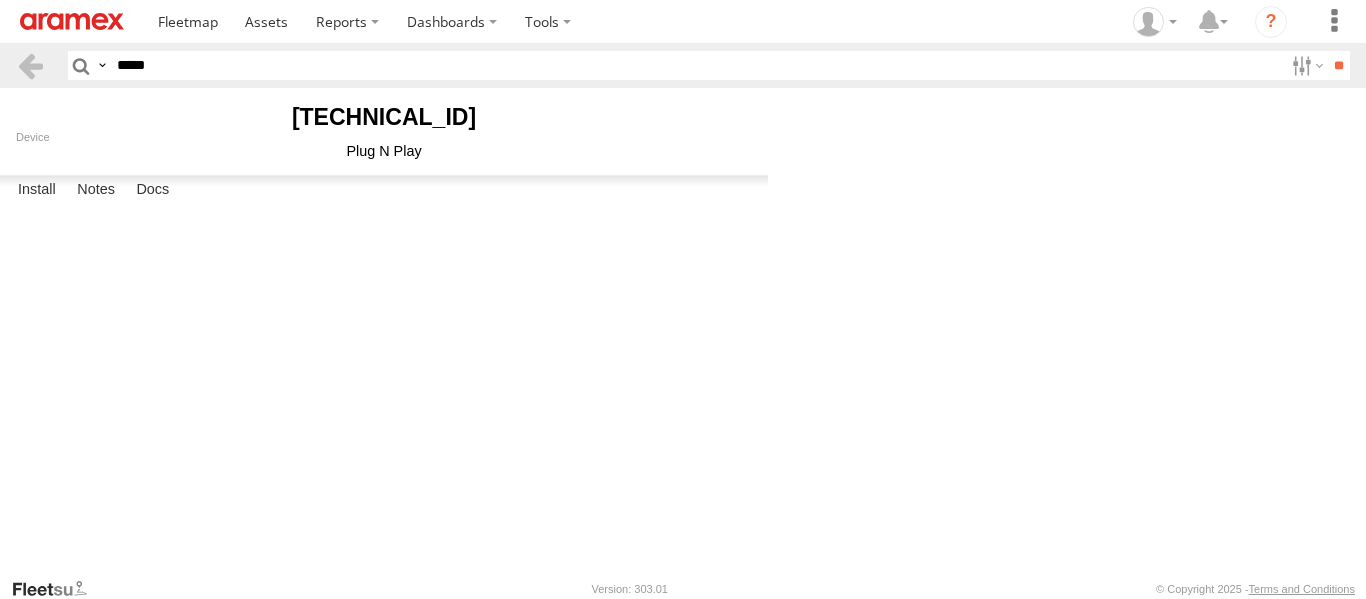 click at bounding box center (0, 0) 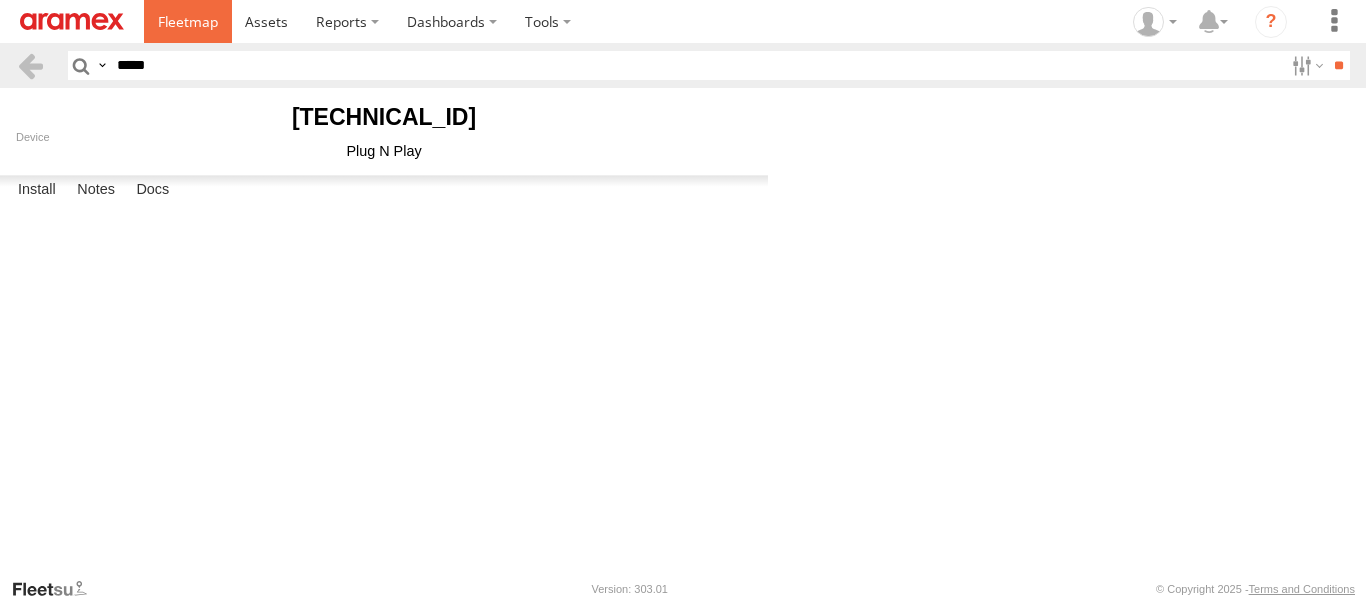 click at bounding box center [188, 21] 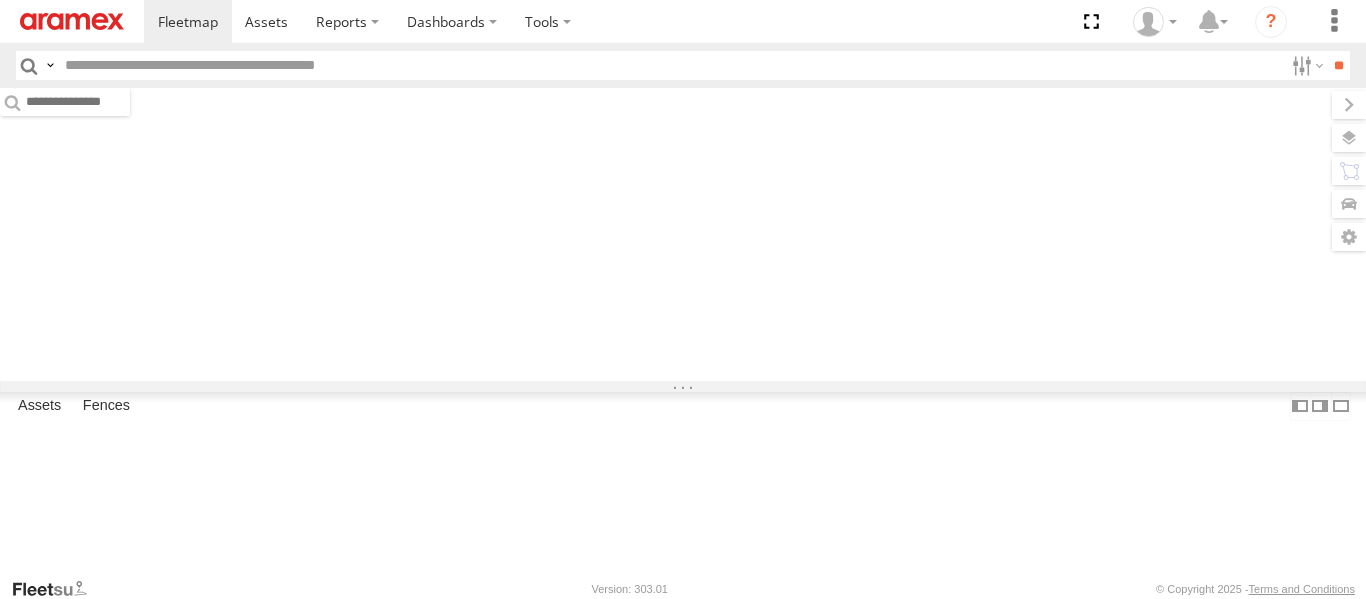 scroll, scrollTop: 0, scrollLeft: 0, axis: both 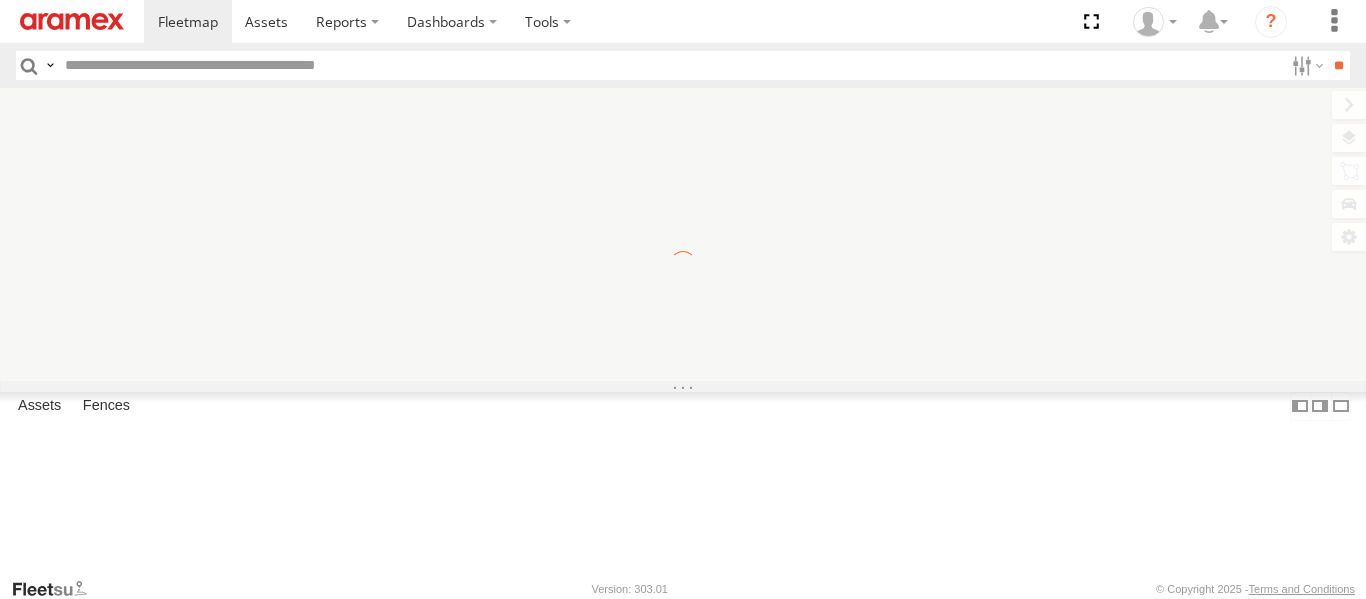 click at bounding box center (670, 65) 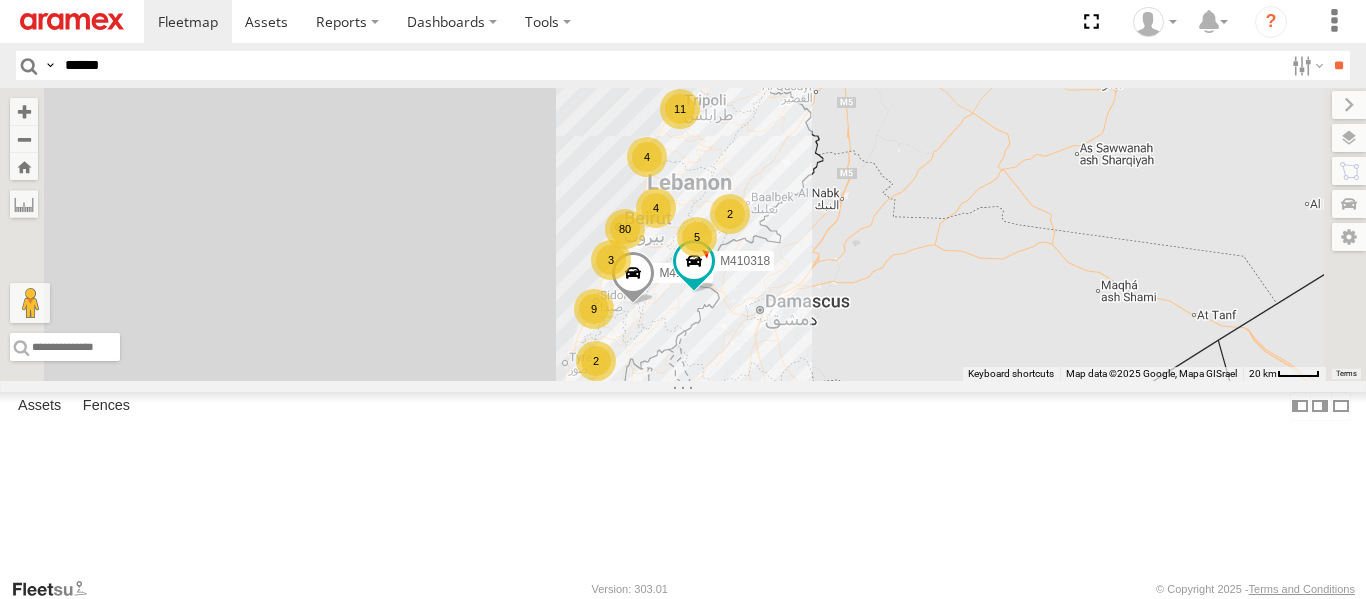 type on "******" 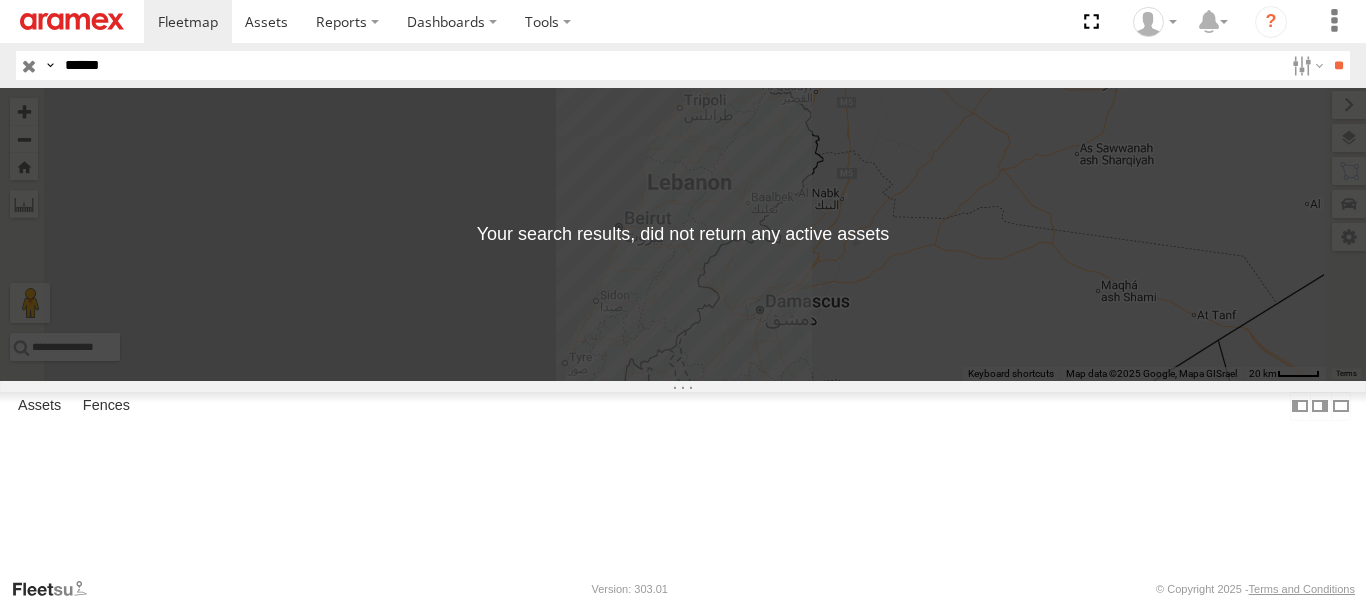 click on "M754516
Mar Roukoz - Beirout Head Office
Video" at bounding box center [0, 0] 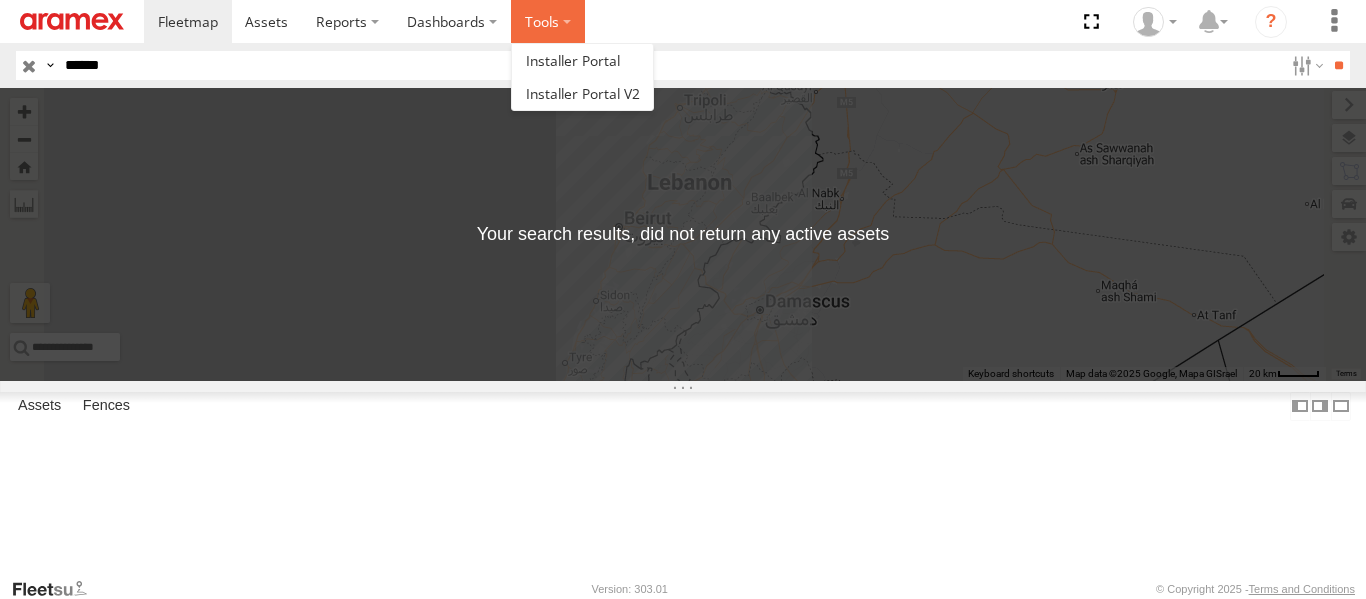click at bounding box center [548, 21] 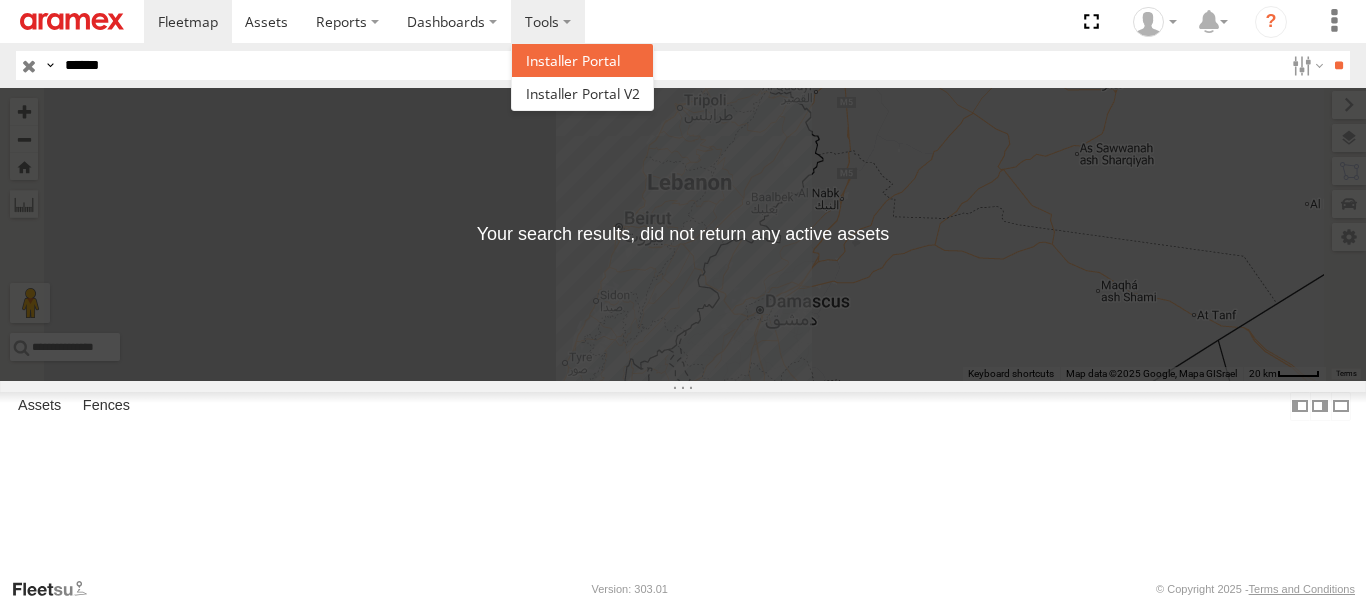 click at bounding box center (573, 60) 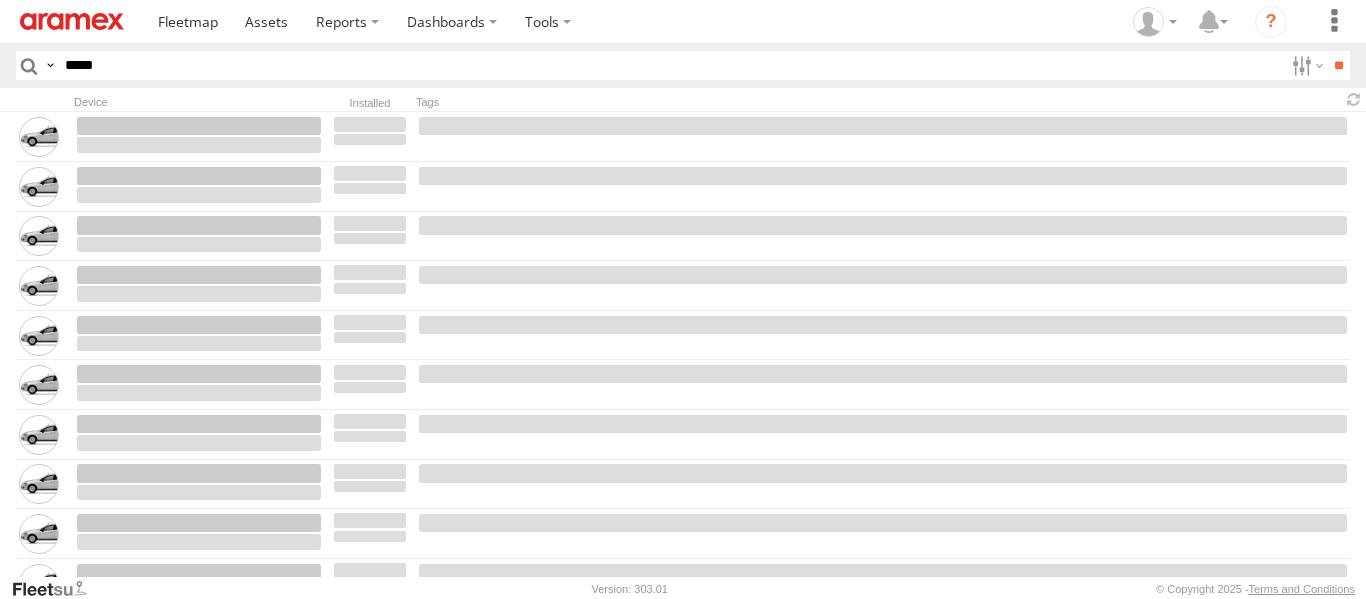 scroll, scrollTop: 0, scrollLeft: 0, axis: both 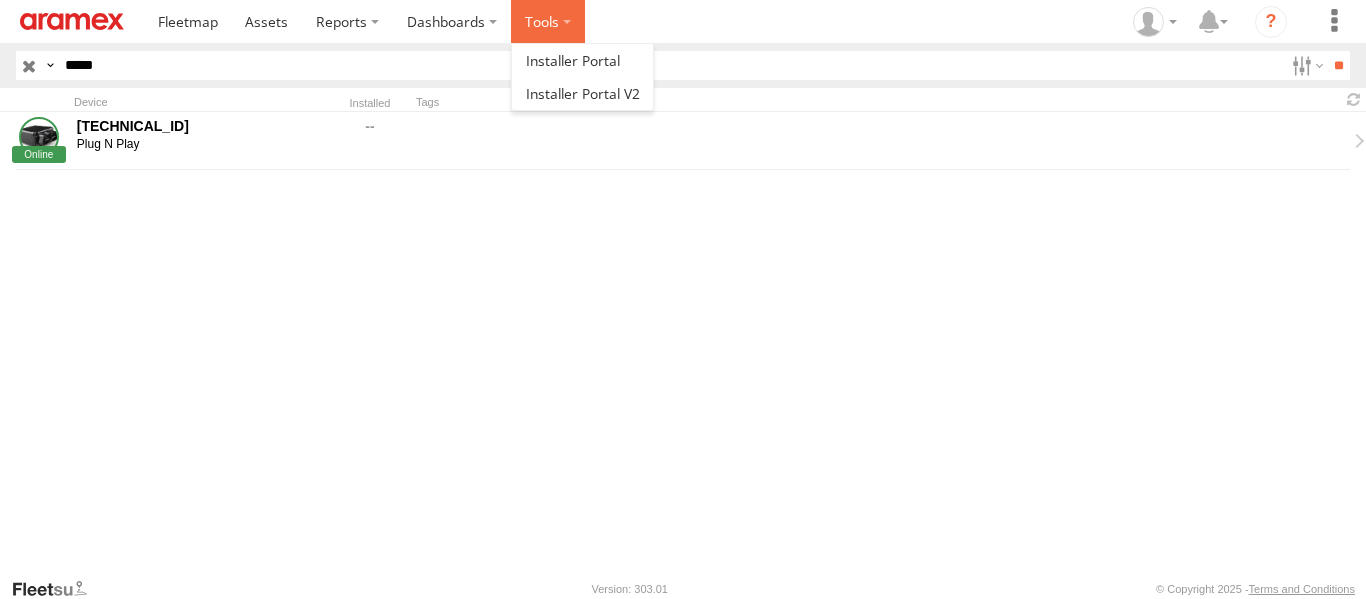 click at bounding box center [548, 21] 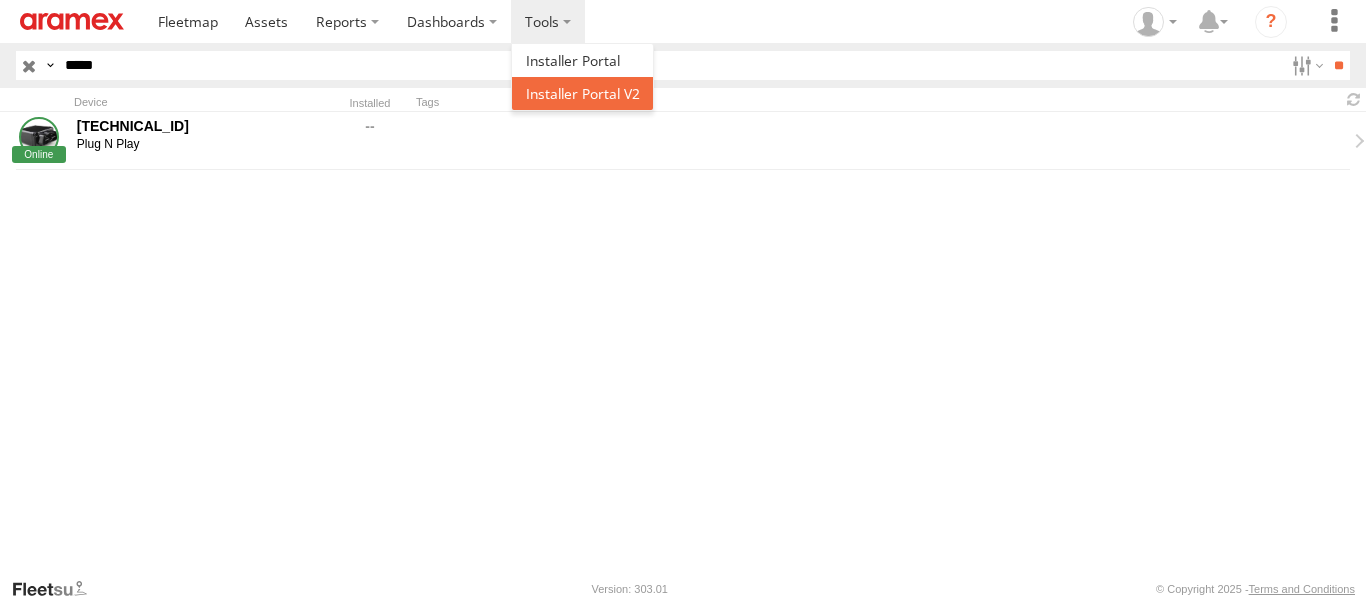 click at bounding box center [583, 93] 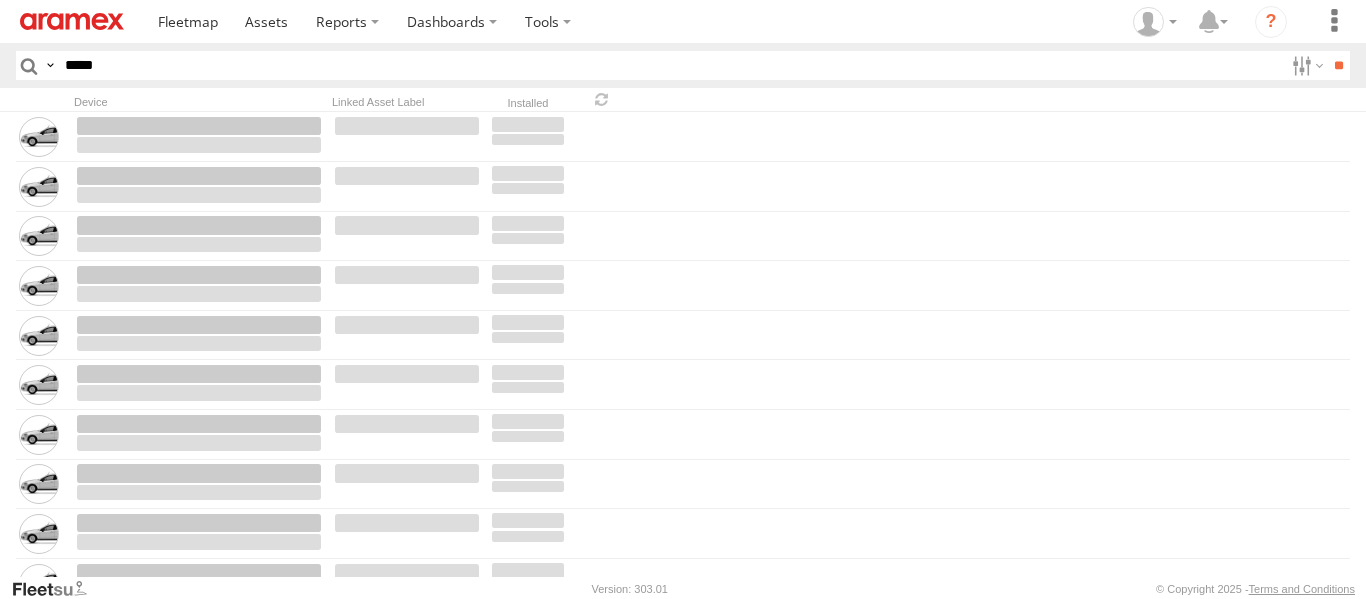 scroll, scrollTop: 0, scrollLeft: 0, axis: both 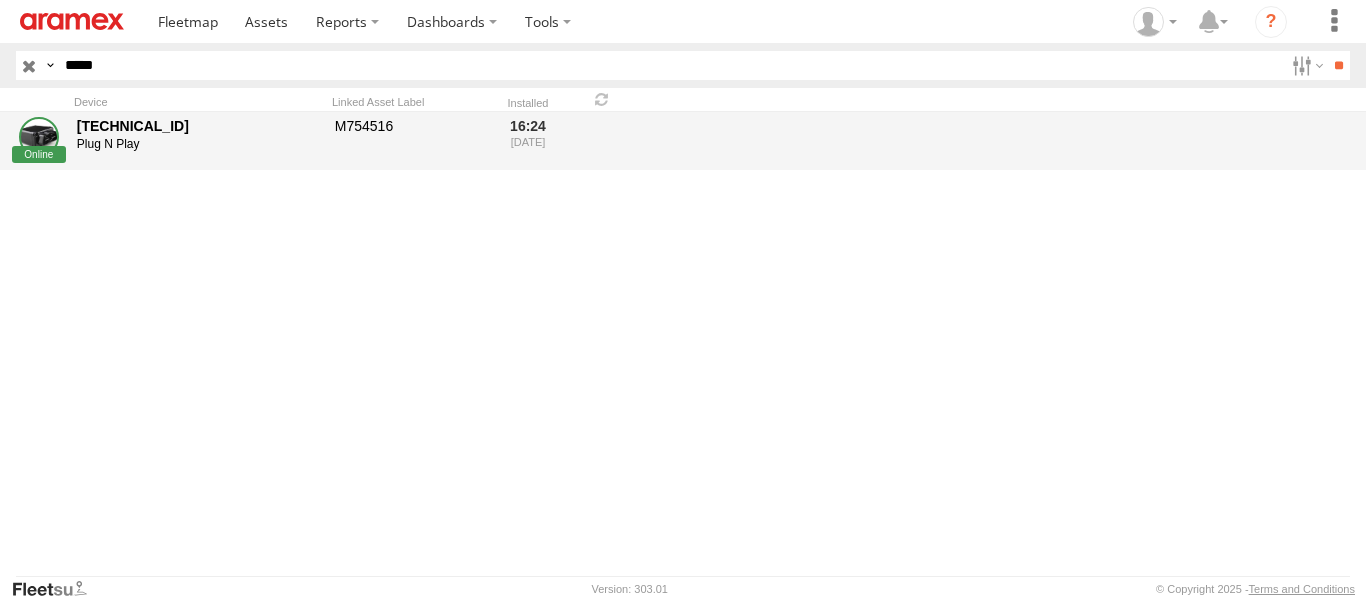 click on "[TECHNICAL_ID]" at bounding box center (199, 126) 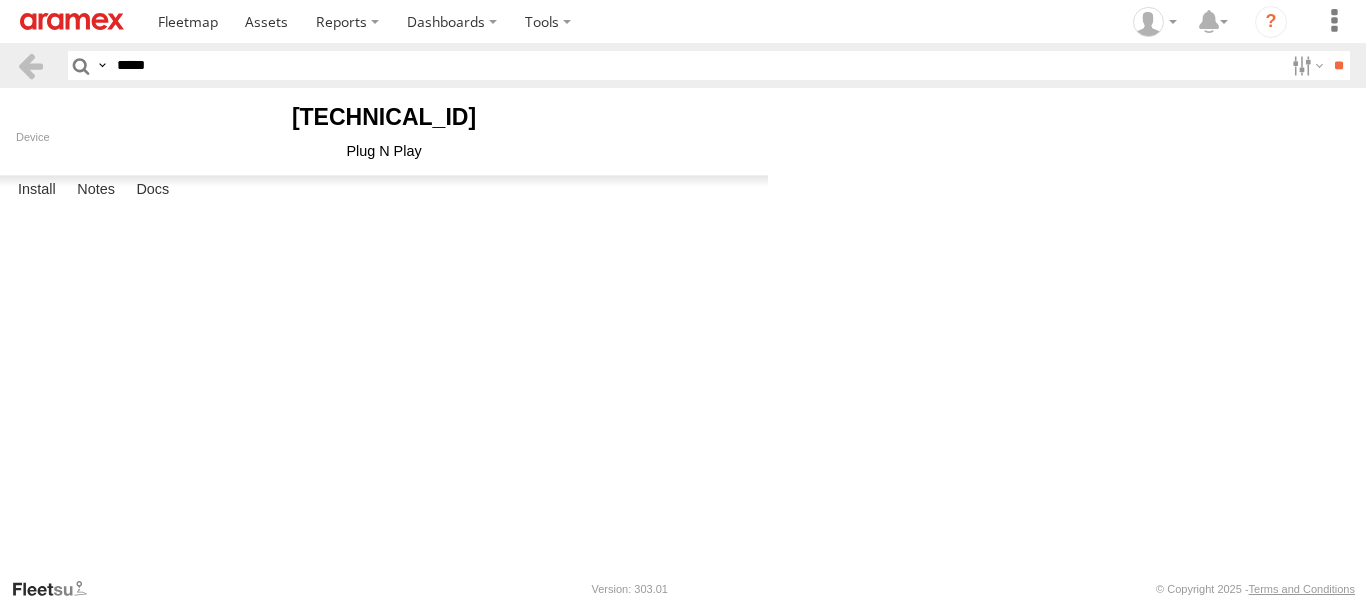 scroll, scrollTop: 0, scrollLeft: 0, axis: both 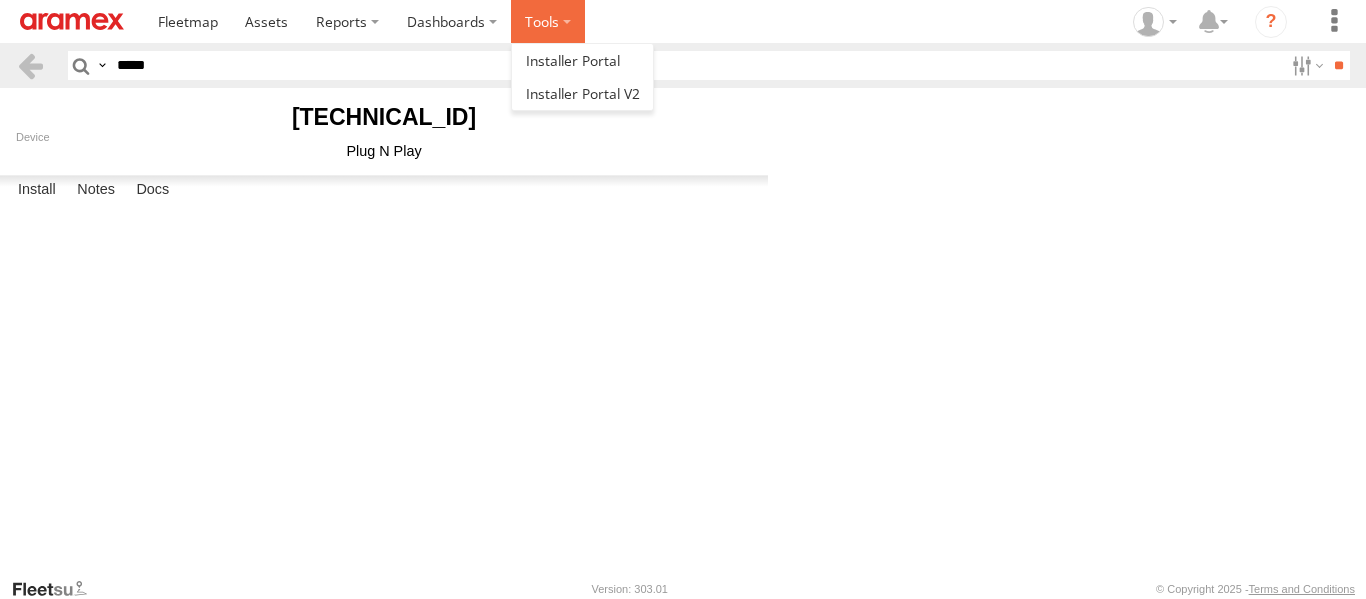 click at bounding box center (548, 21) 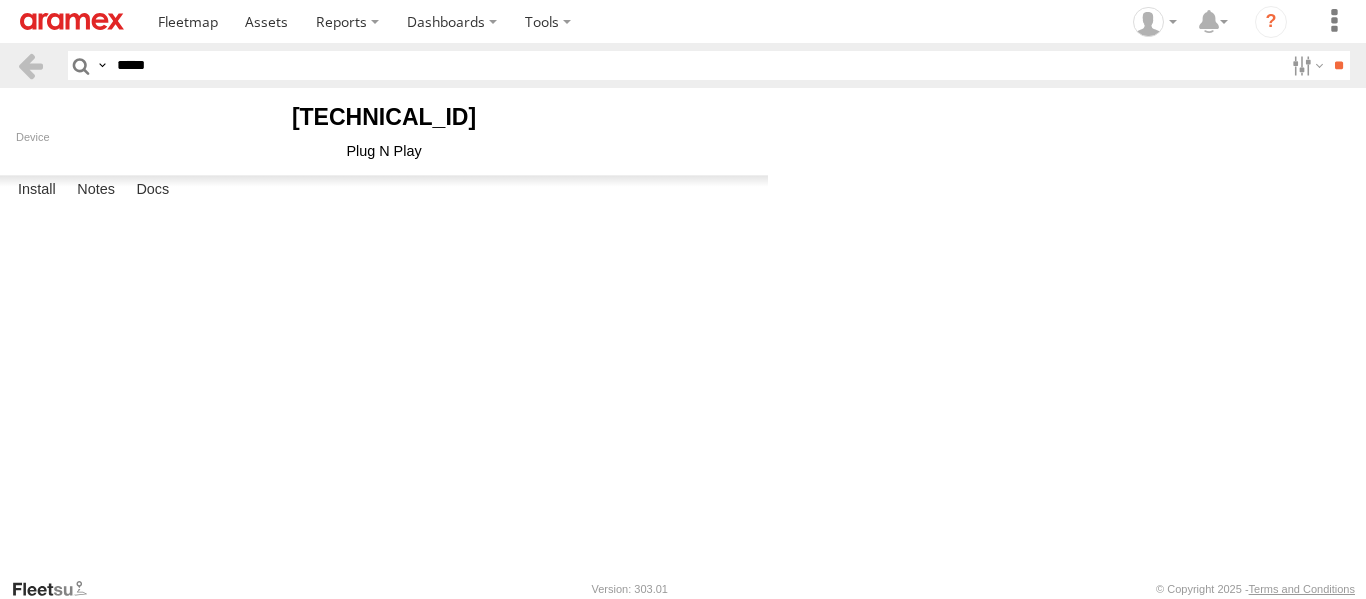 click on "[TECHNICAL_ID]" at bounding box center (384, 117) 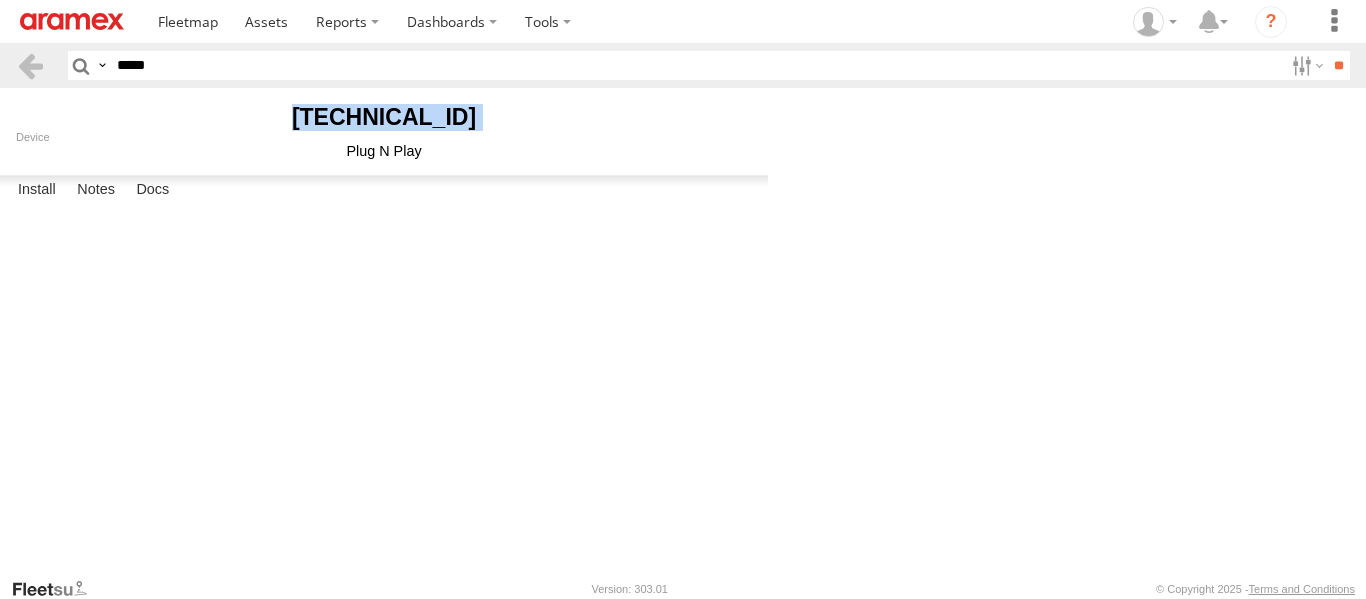 click on "[TECHNICAL_ID]" at bounding box center (384, 117) 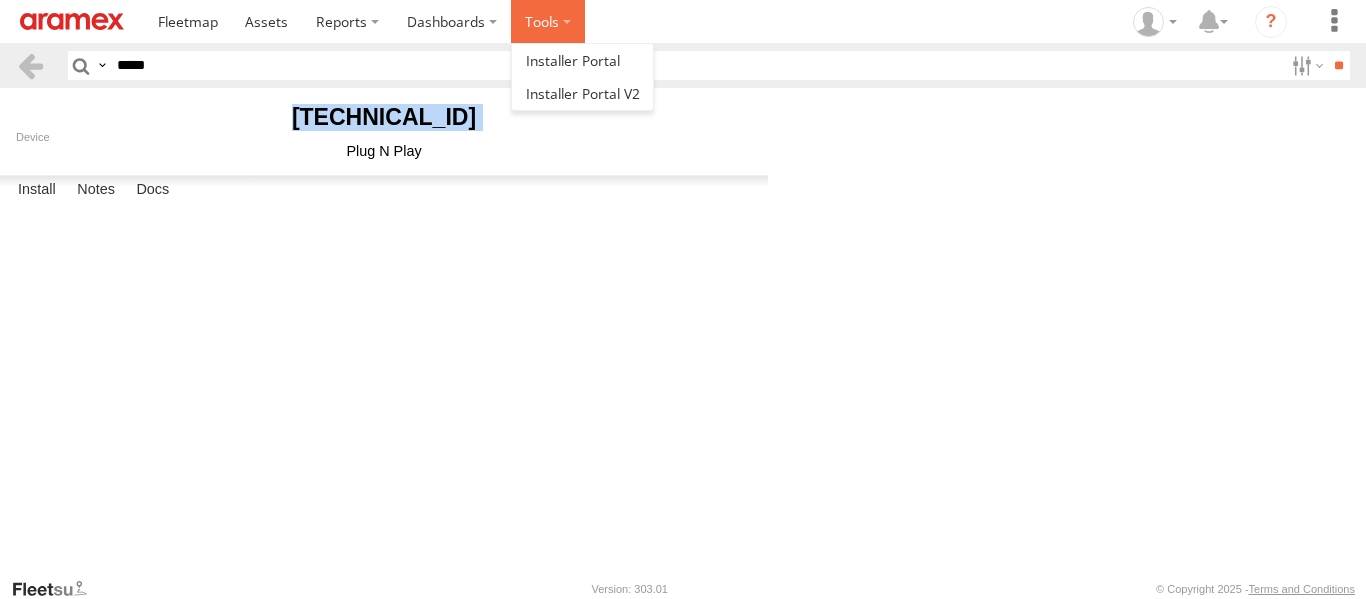 click at bounding box center [548, 21] 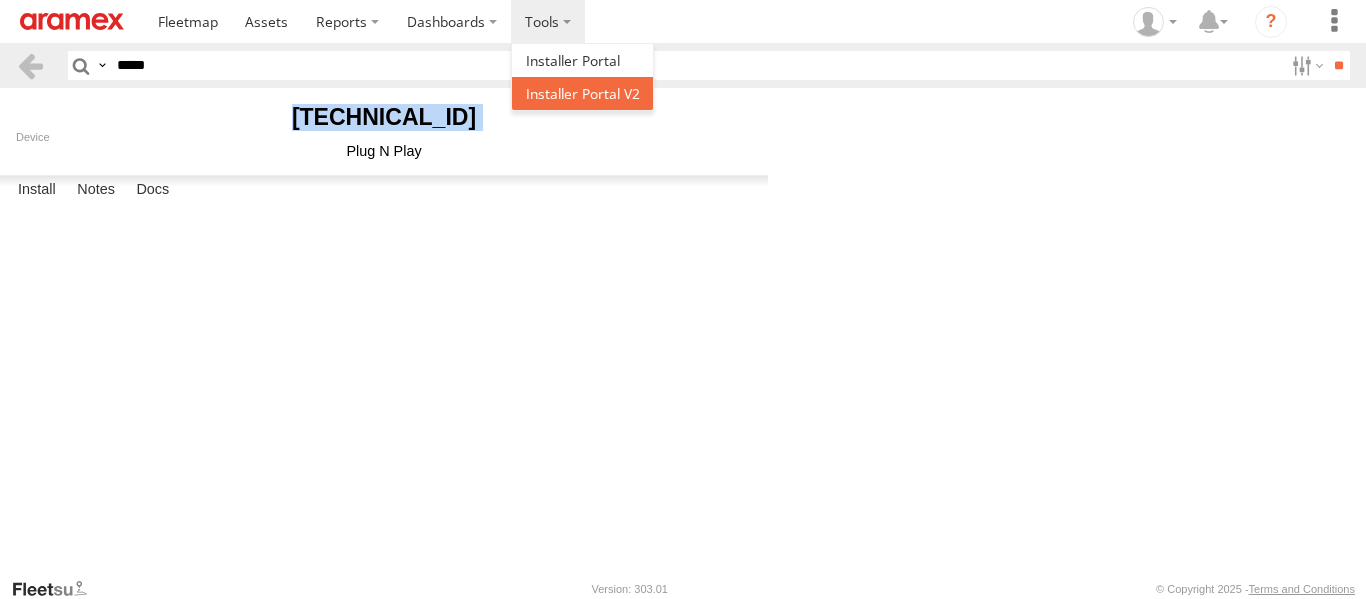 click at bounding box center (583, 93) 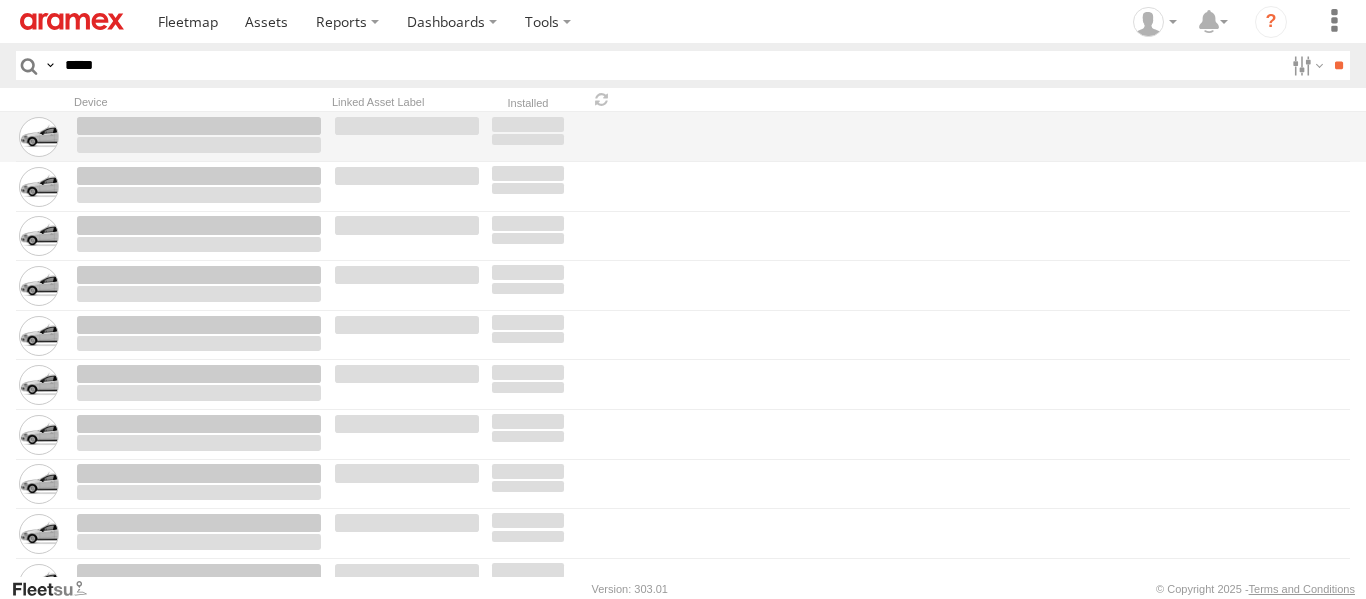 scroll, scrollTop: 0, scrollLeft: 0, axis: both 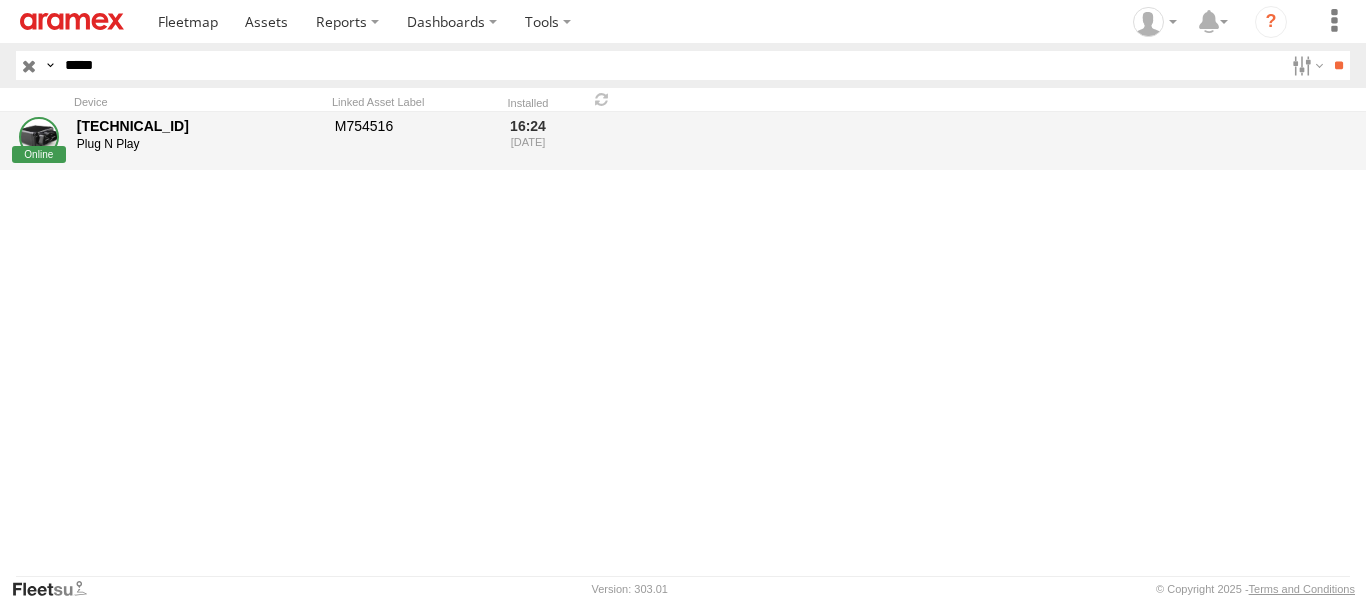 drag, startPoint x: 151, startPoint y: 114, endPoint x: 163, endPoint y: 122, distance: 14.422205 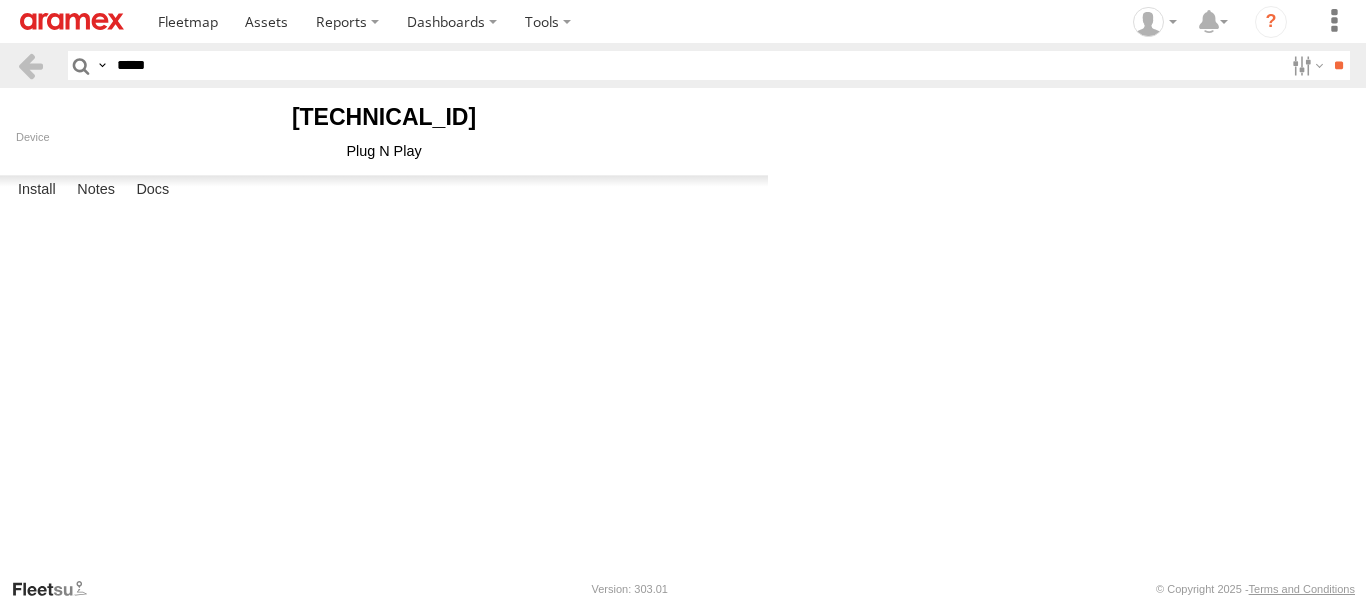 scroll, scrollTop: 0, scrollLeft: 0, axis: both 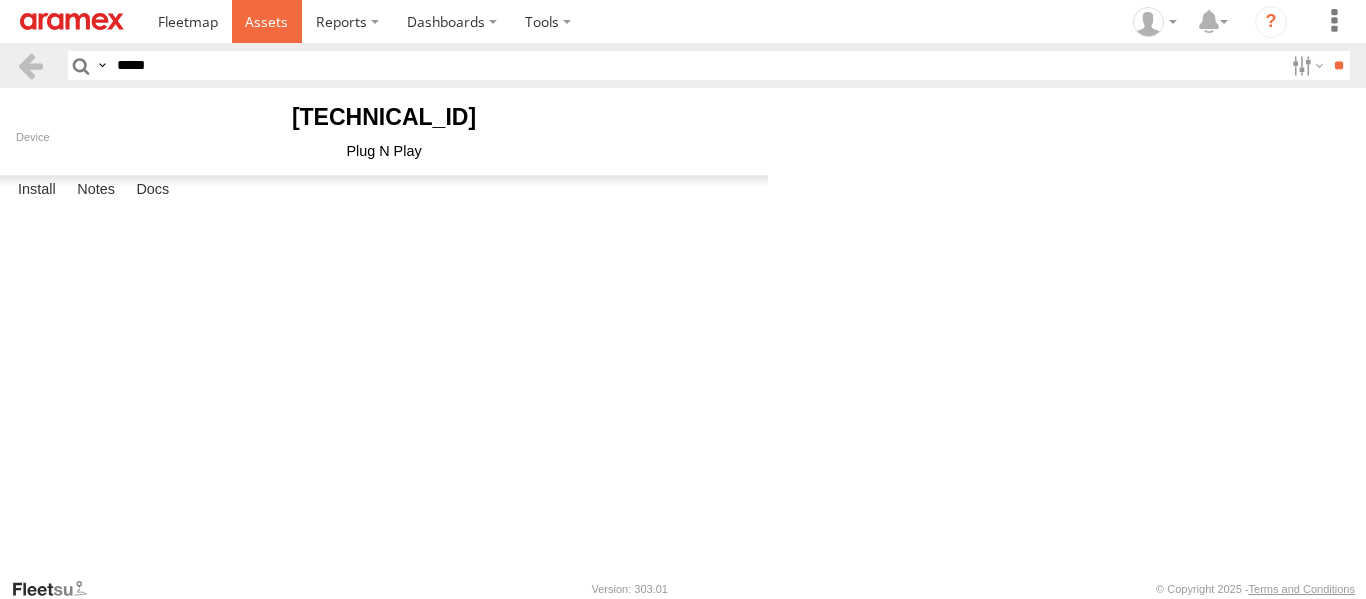 click at bounding box center [266, 21] 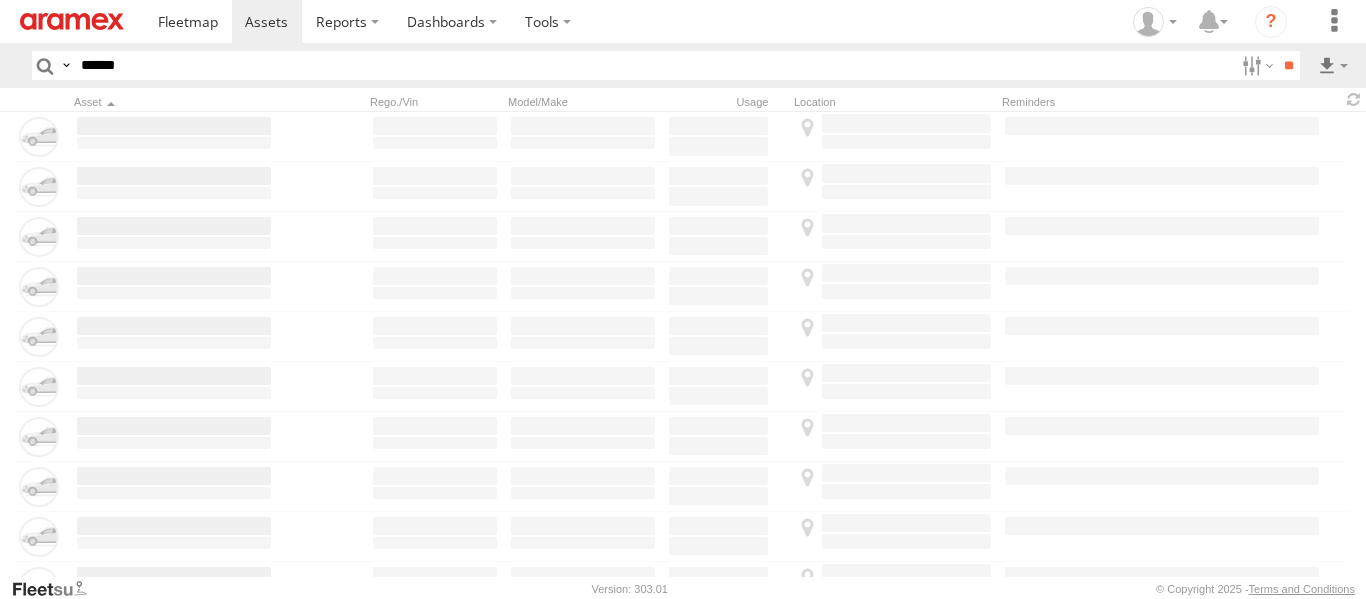 scroll, scrollTop: 0, scrollLeft: 0, axis: both 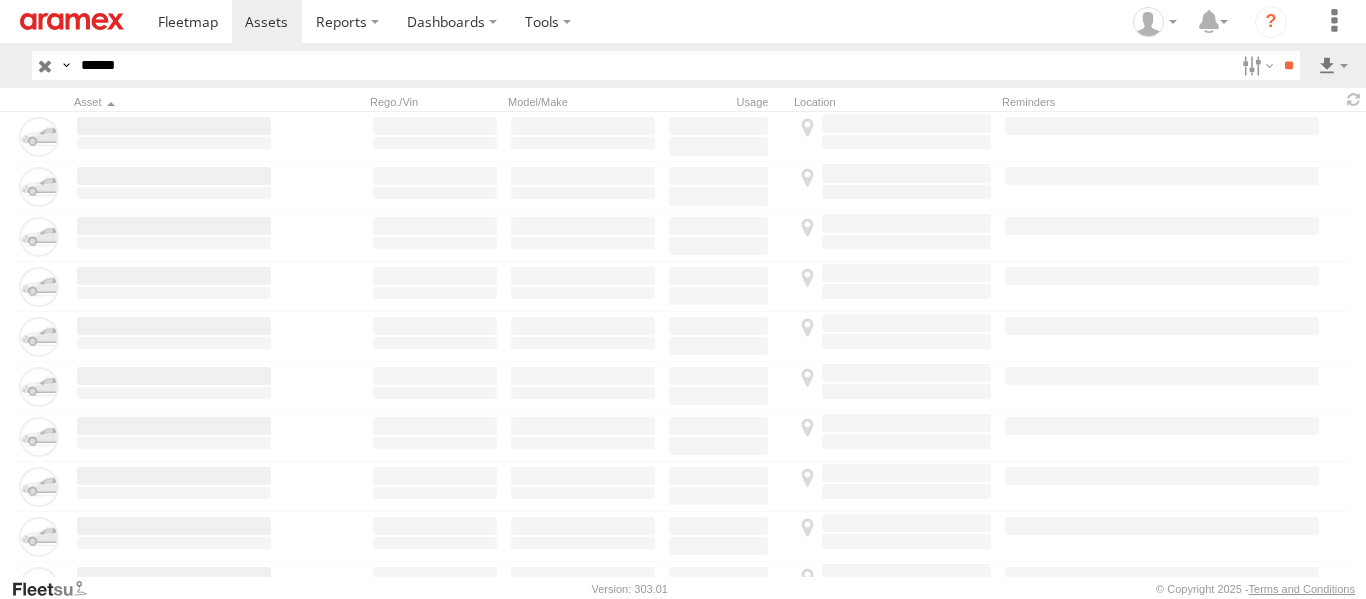 drag, startPoint x: 191, startPoint y: 59, endPoint x: 25, endPoint y: 43, distance: 166.7693 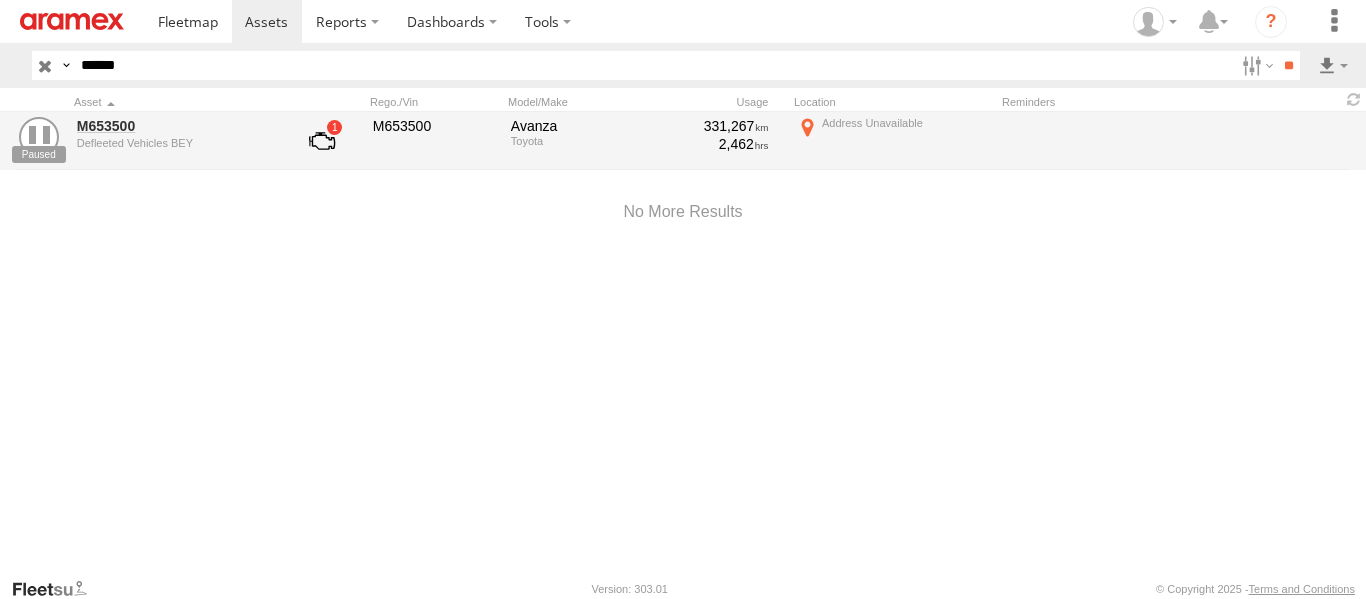 type on "******" 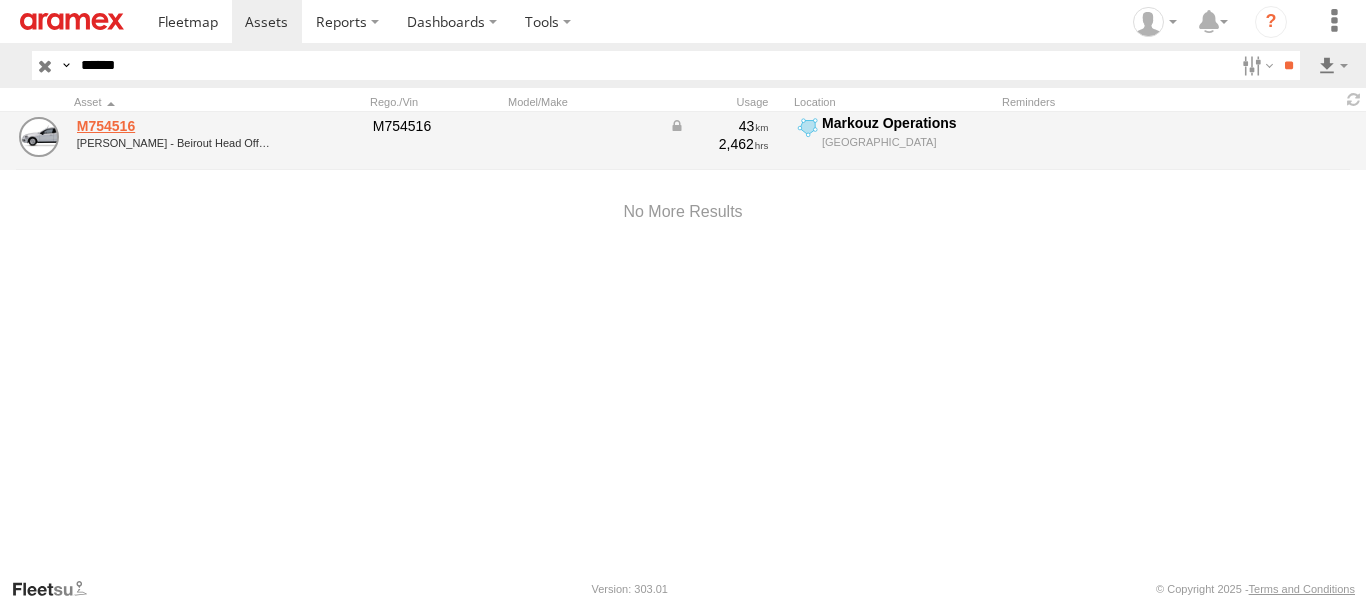 click on "M754516" at bounding box center (174, 126) 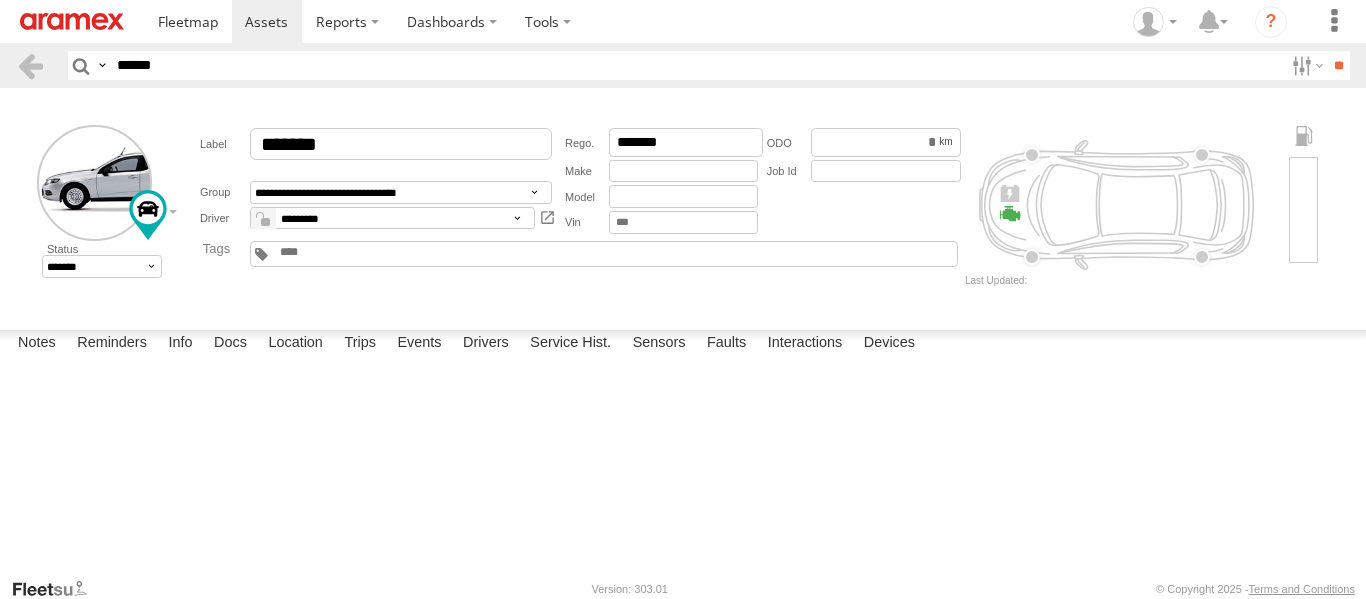 scroll, scrollTop: 0, scrollLeft: 0, axis: both 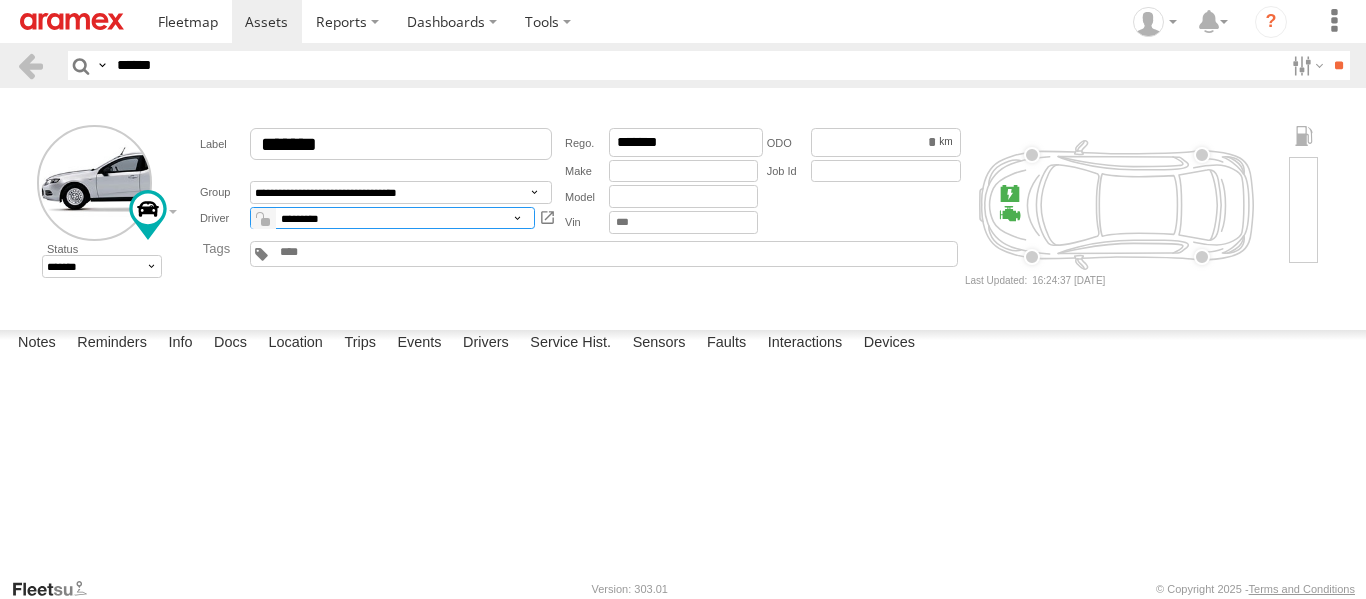 click on "**********" at bounding box center (392, 218) 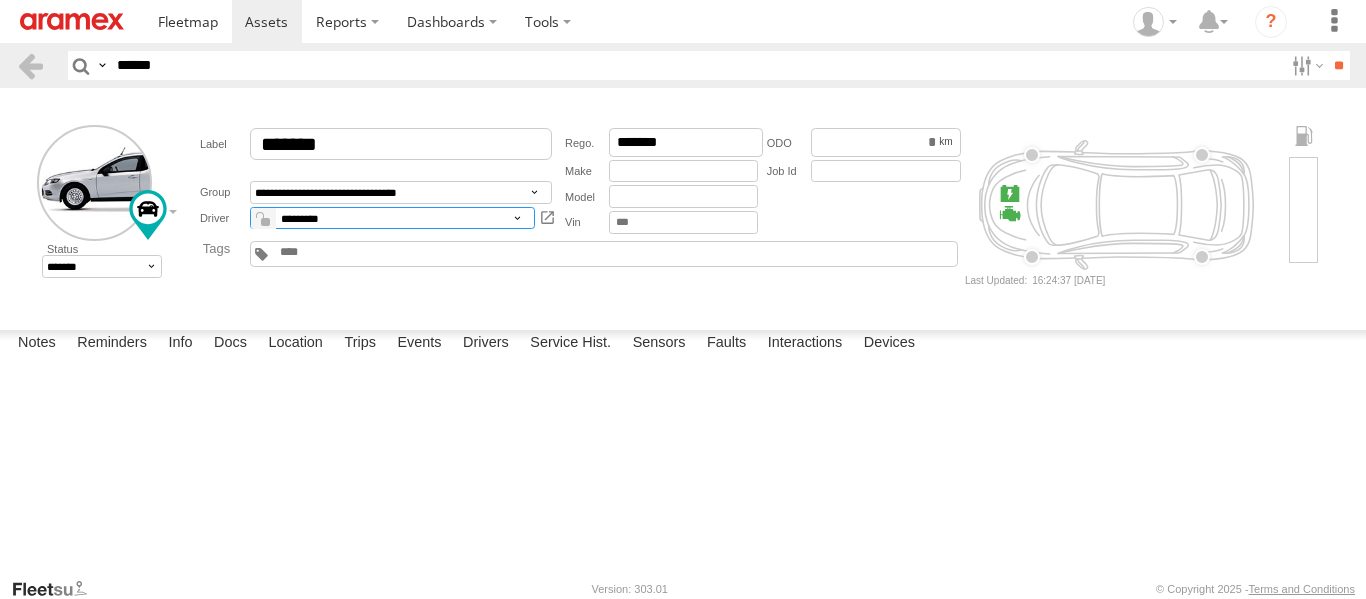 select on "*****" 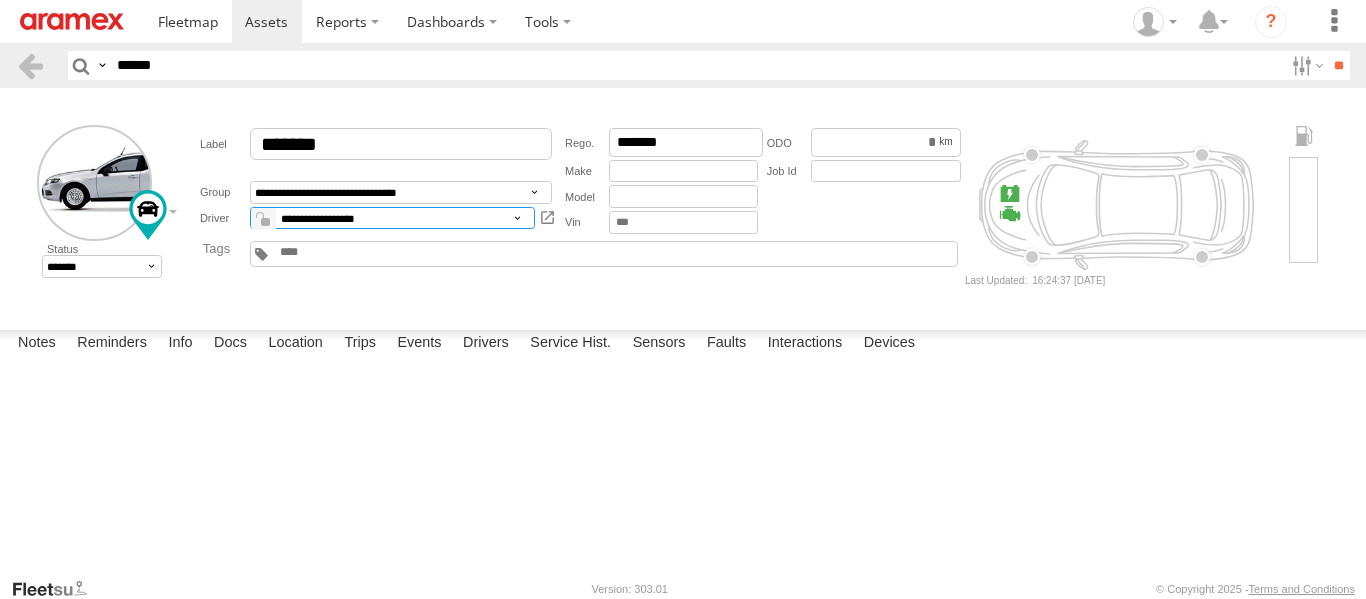 click on "**********" at bounding box center (392, 218) 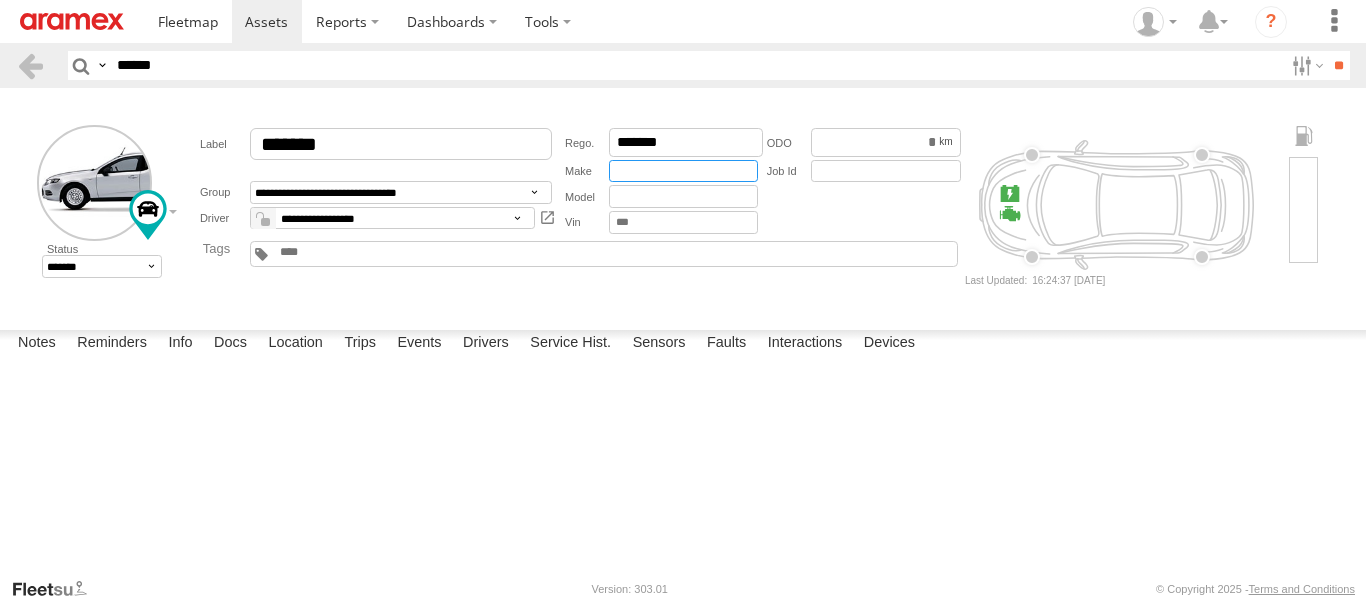 click at bounding box center [683, 171] 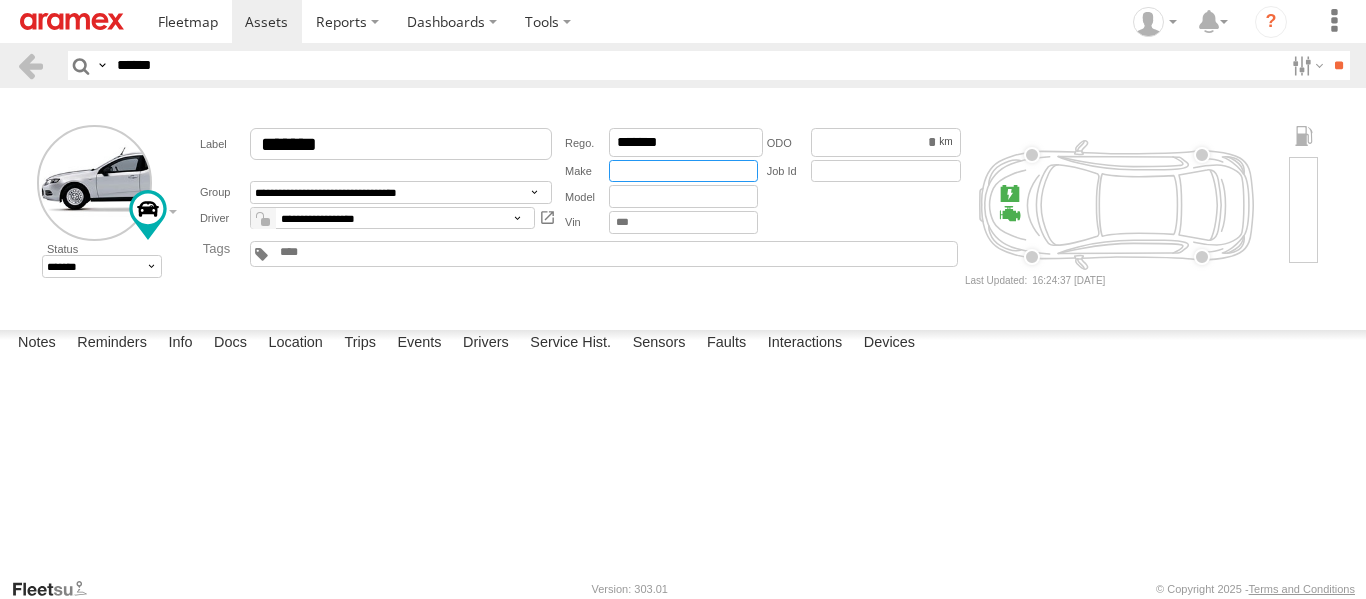 type on "*******" 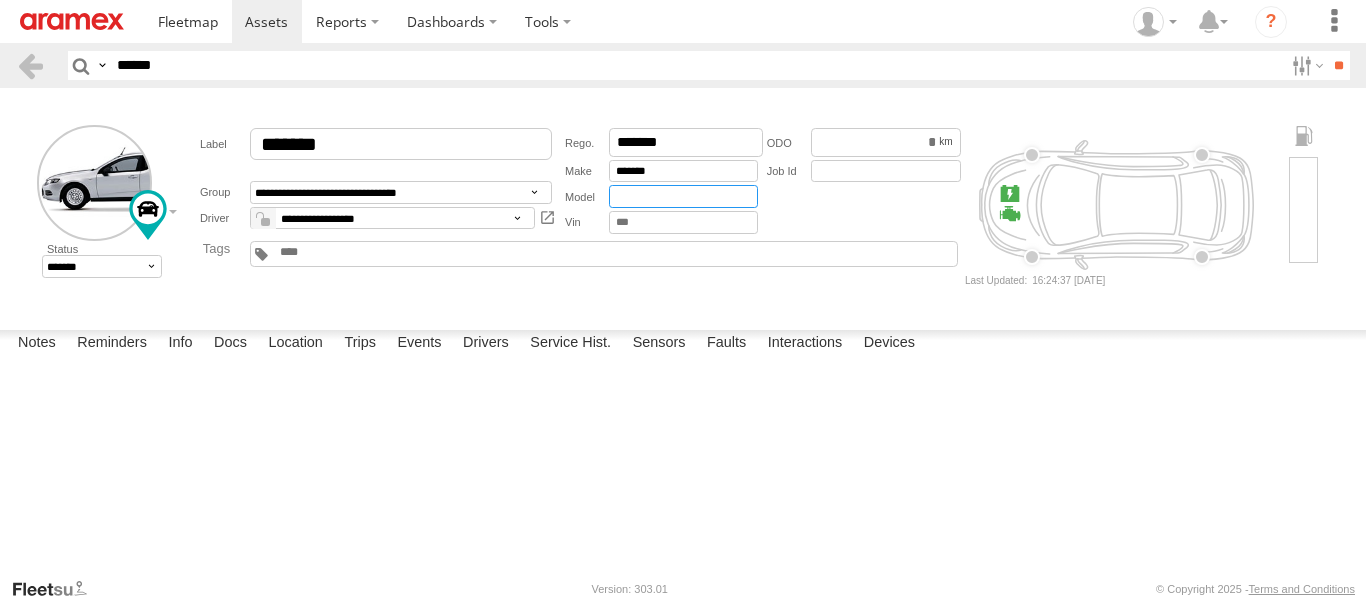 click at bounding box center [683, 196] 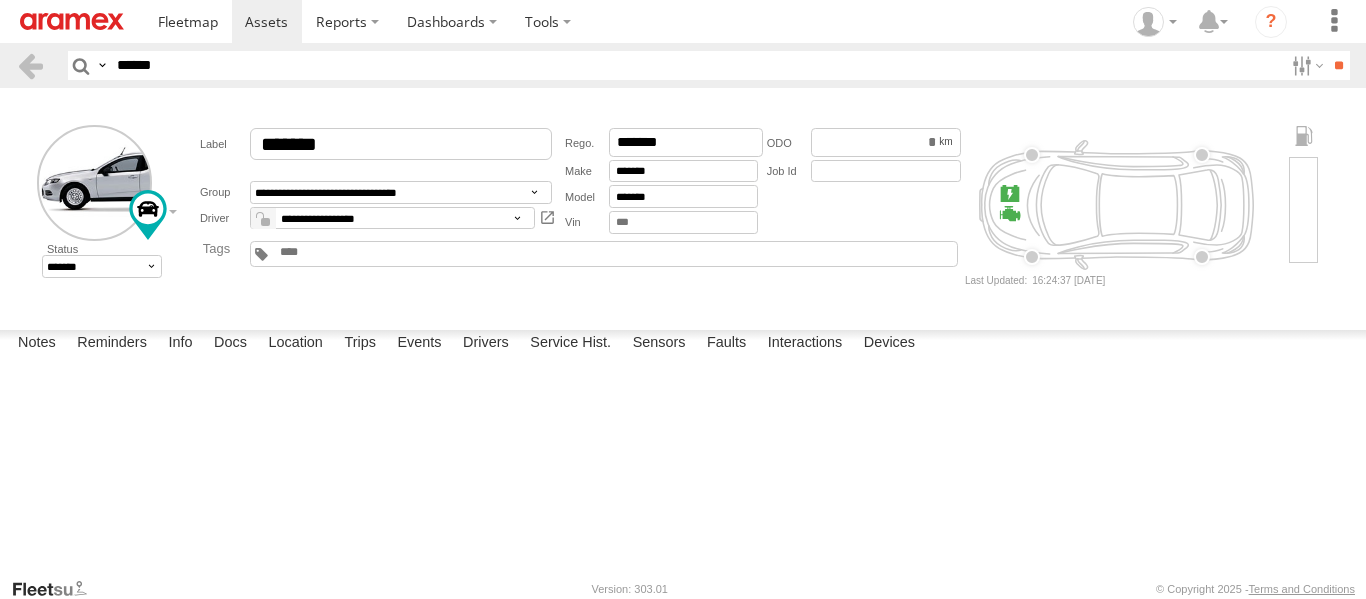 click on "**********" at bounding box center [683, 332] 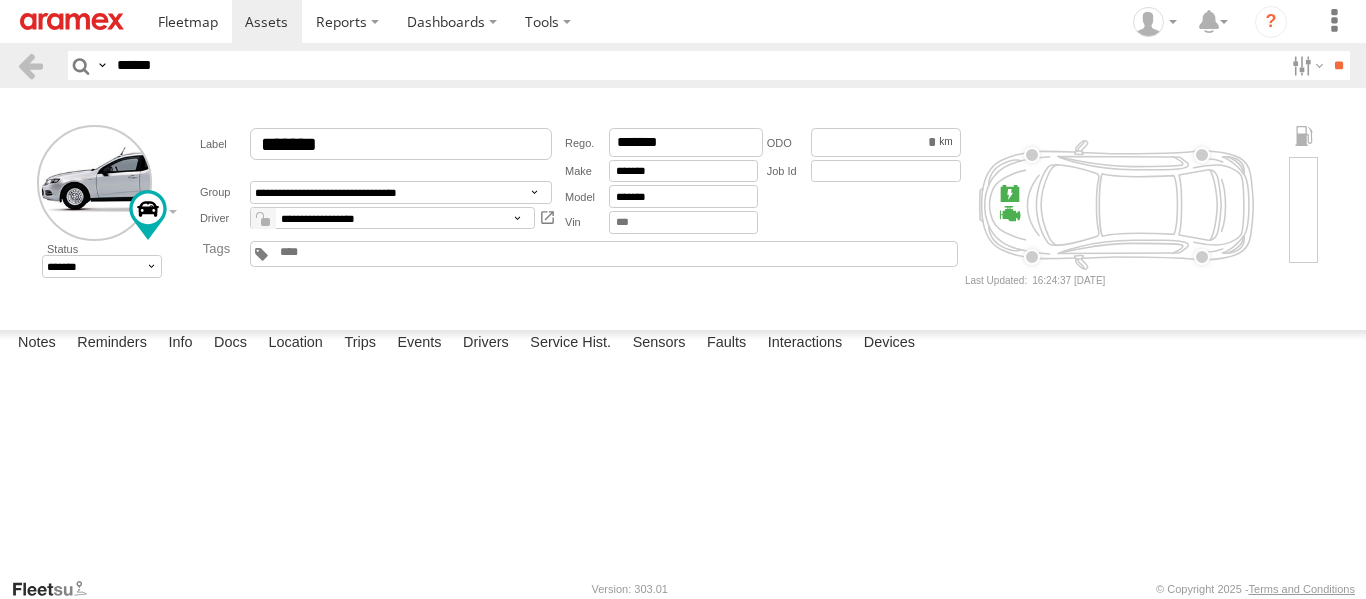 click at bounding box center [0, 0] 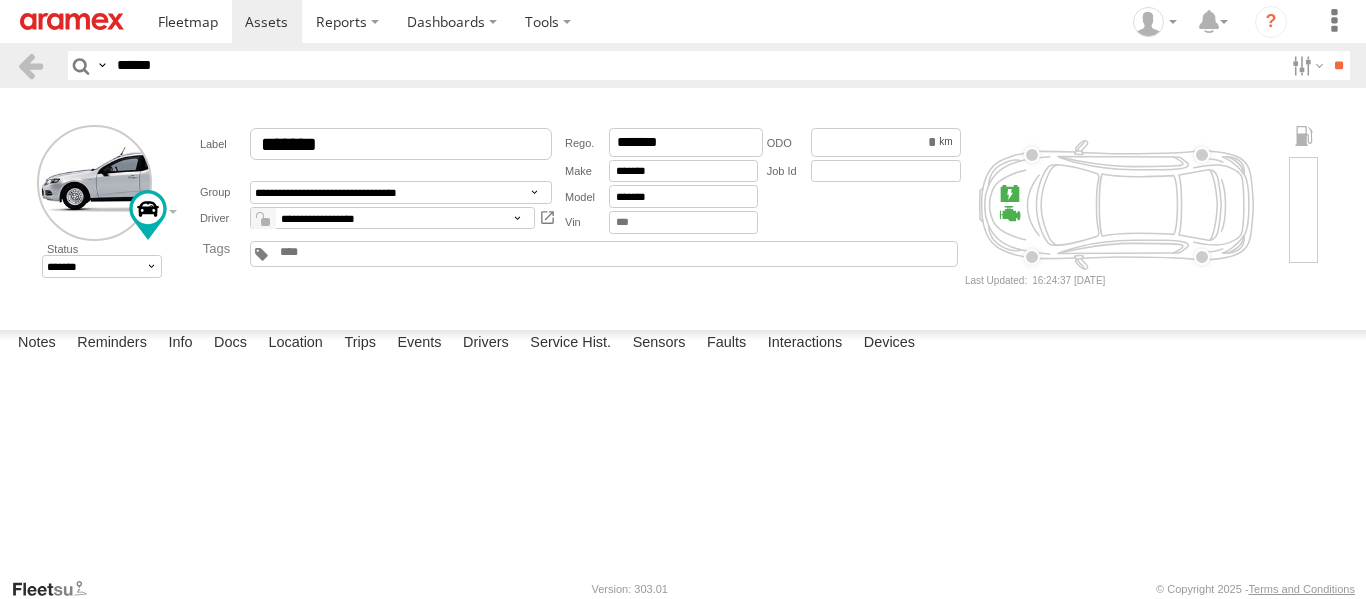 type 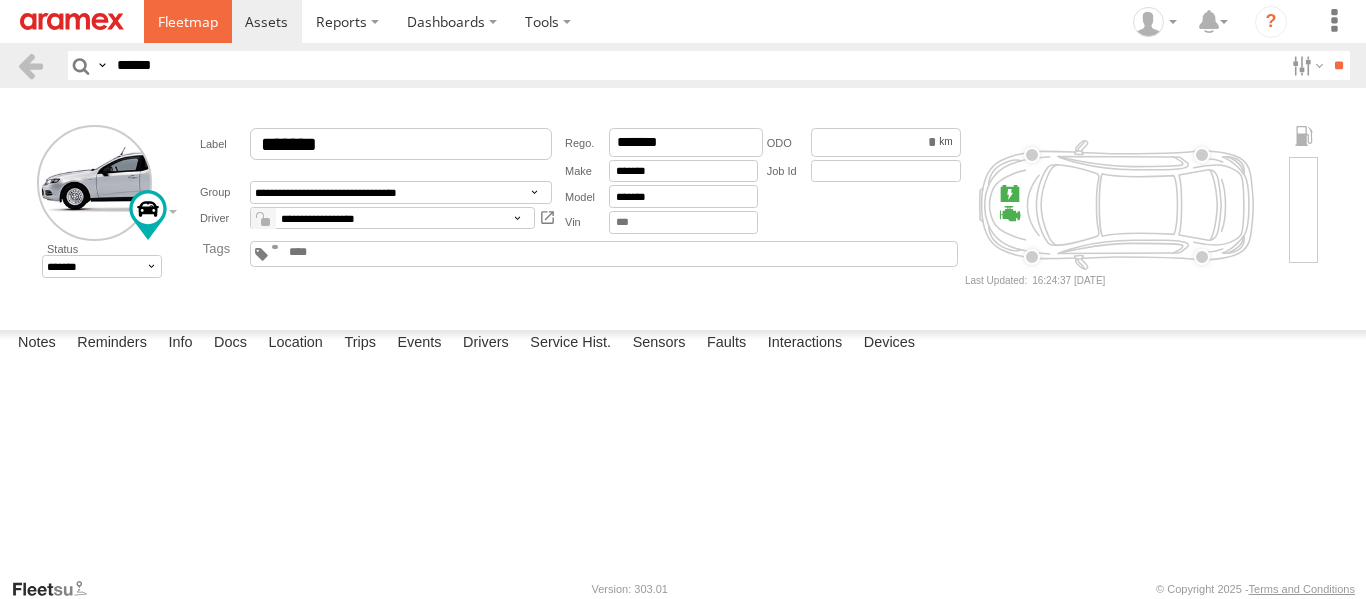 click at bounding box center [188, 21] 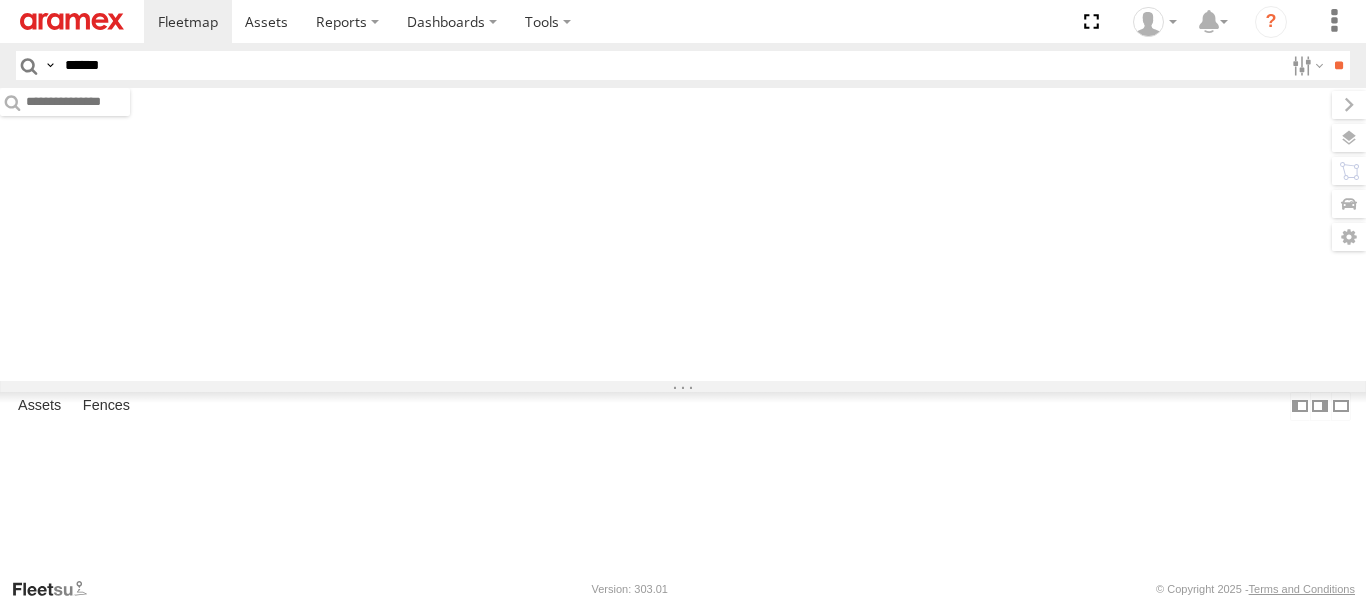 scroll, scrollTop: 0, scrollLeft: 0, axis: both 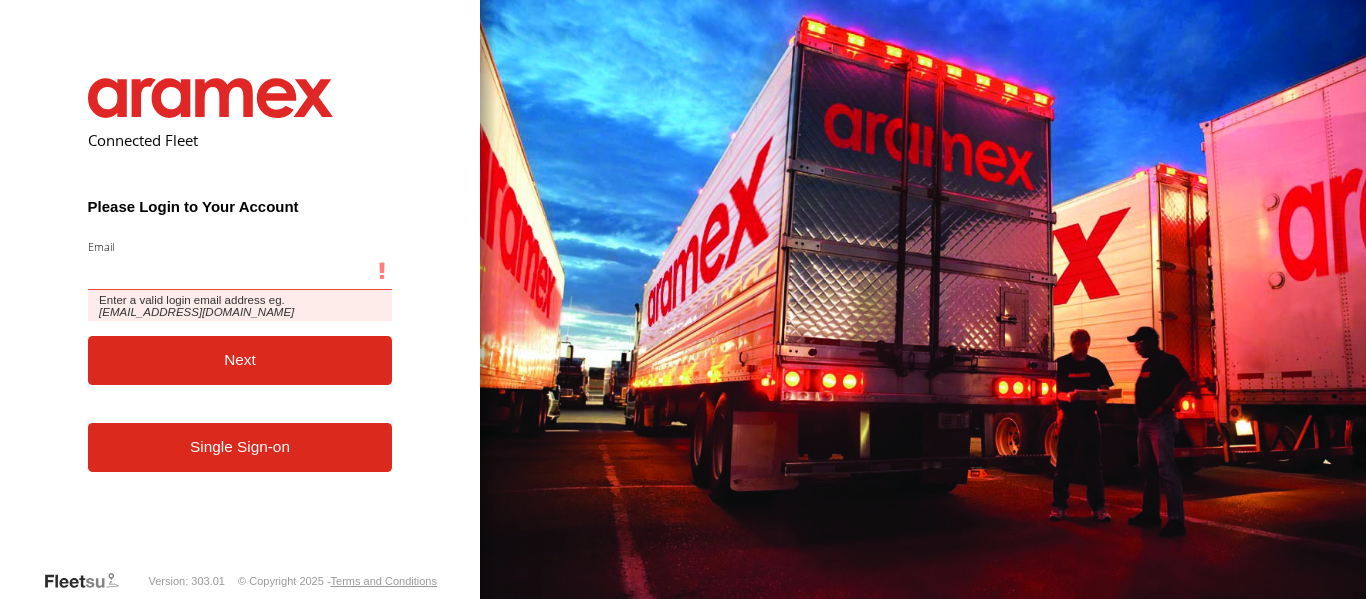 click on "Email" at bounding box center [240, 272] 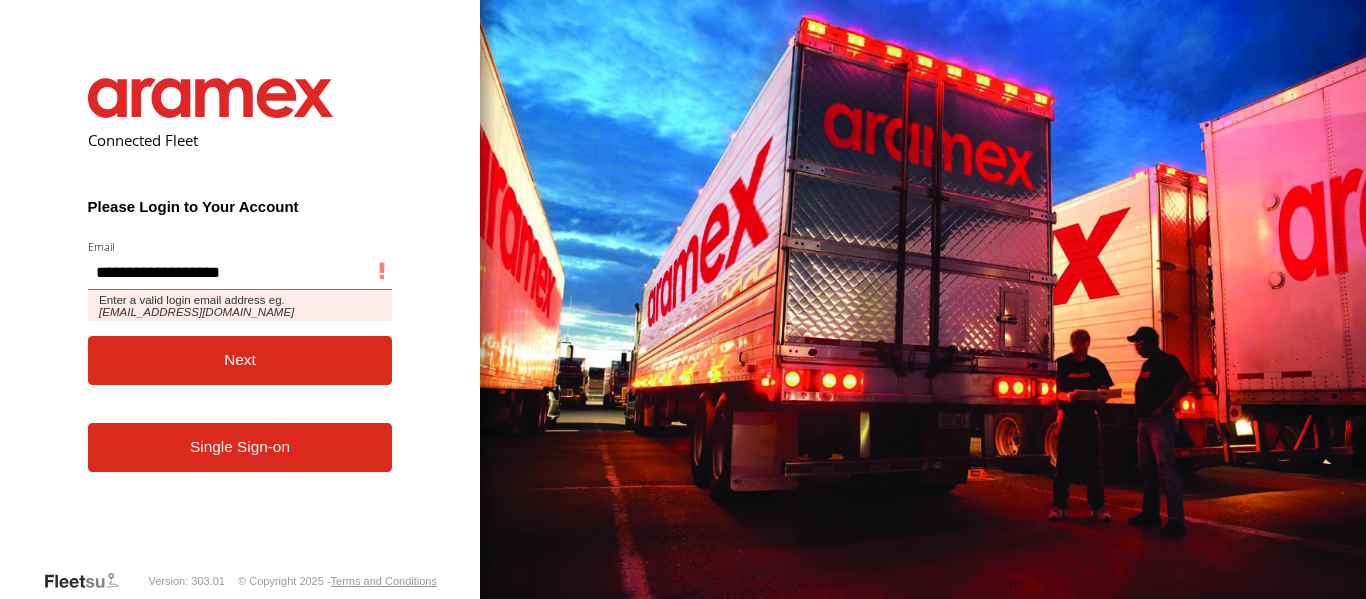 type on "**********" 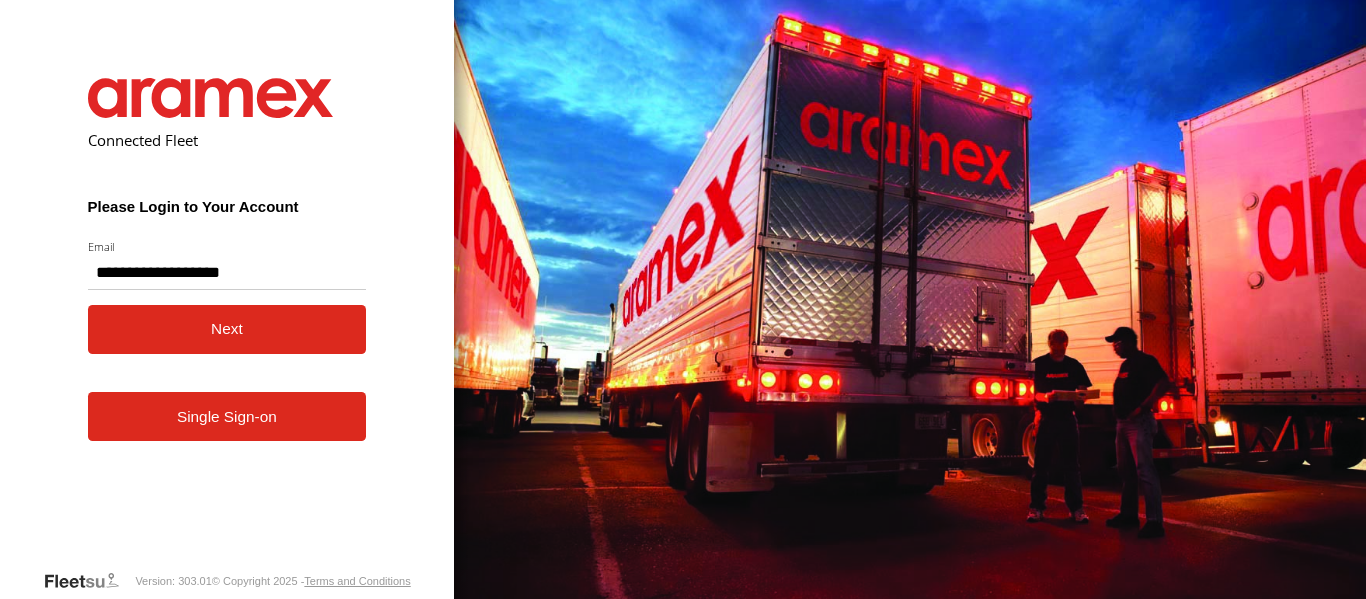 type 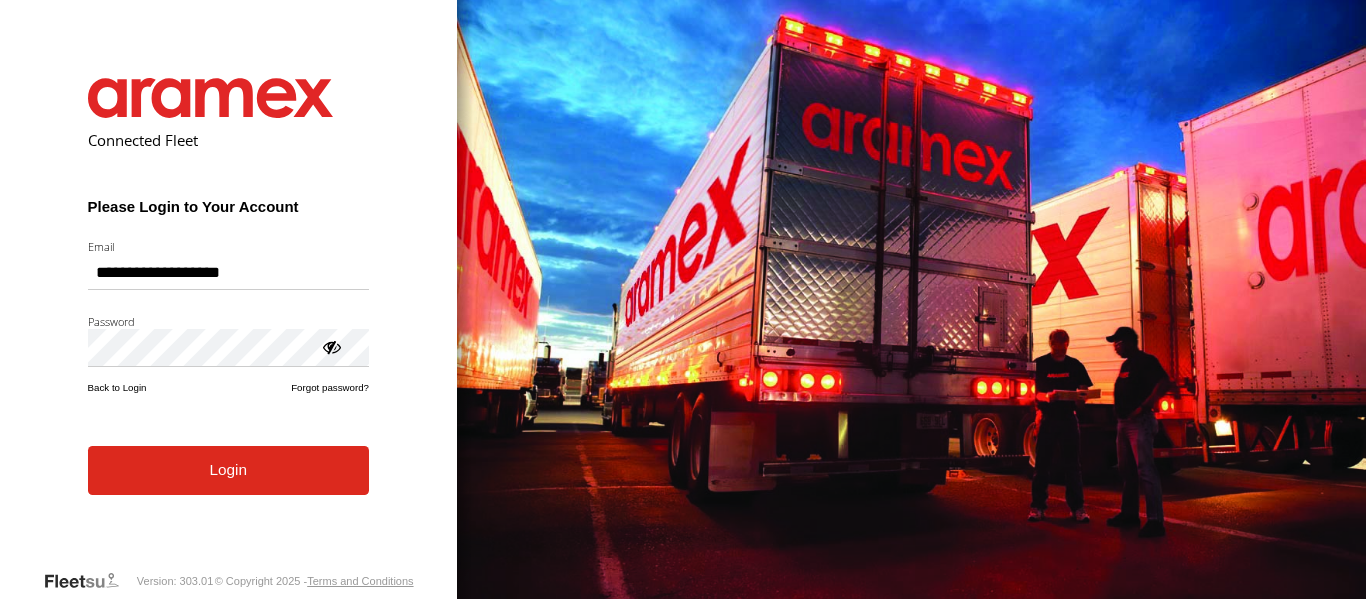 scroll, scrollTop: 0, scrollLeft: 0, axis: both 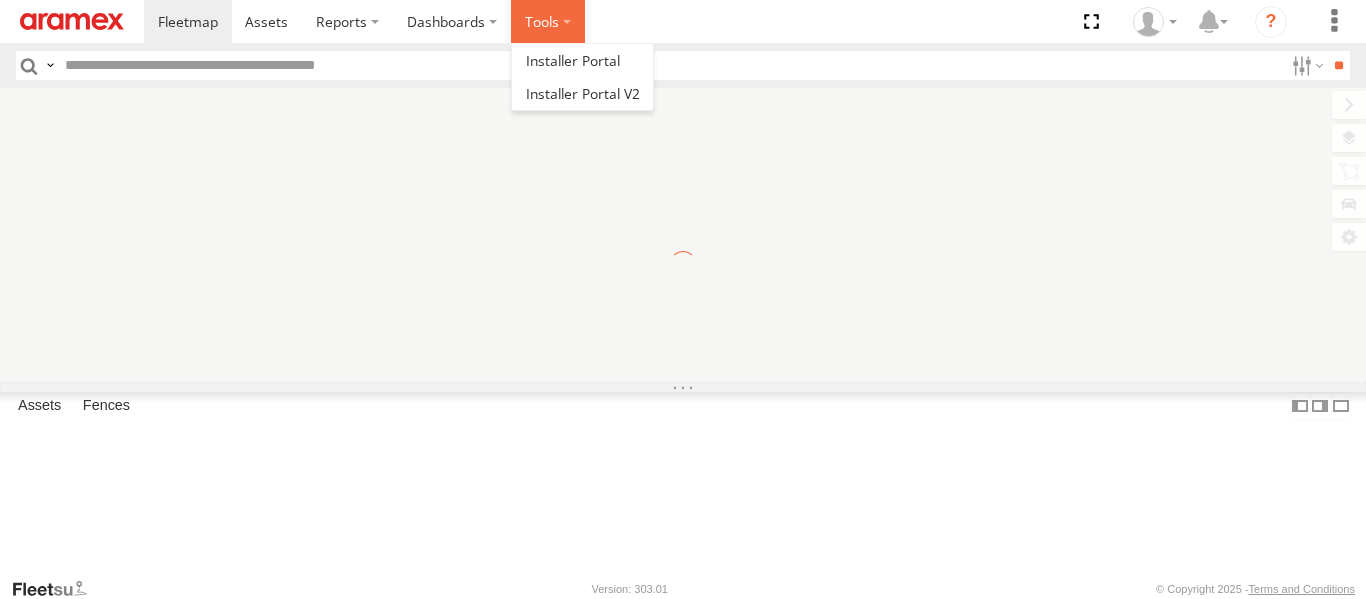 click at bounding box center (548, 21) 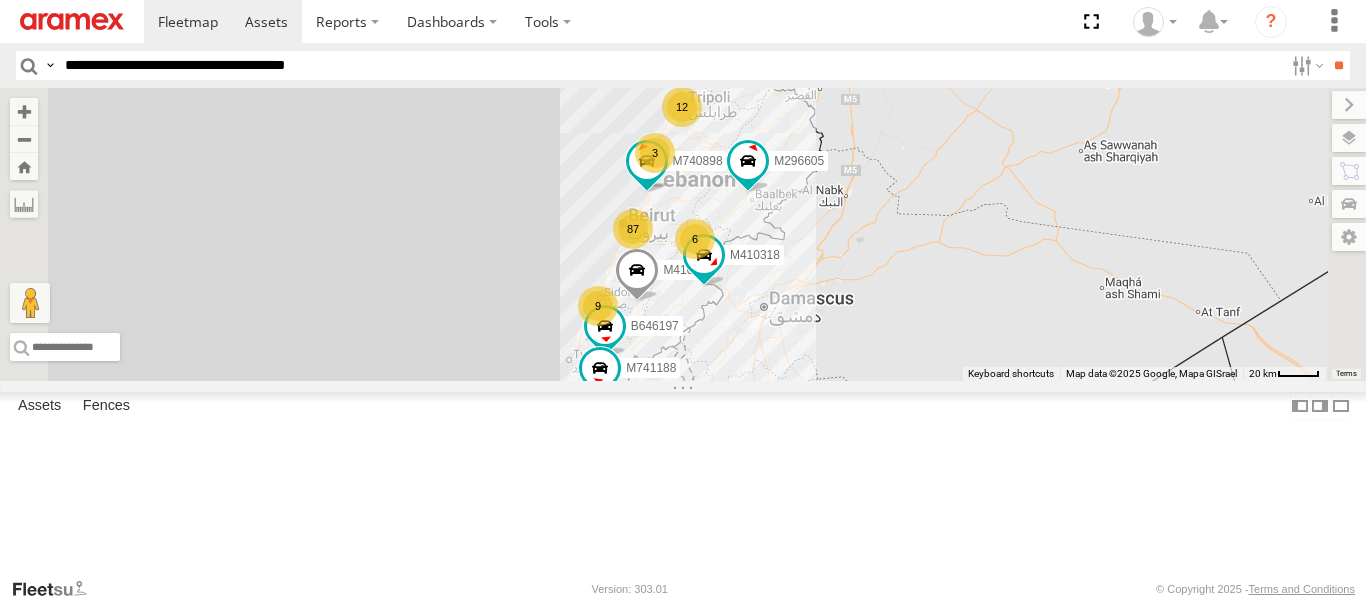 type on "**********" 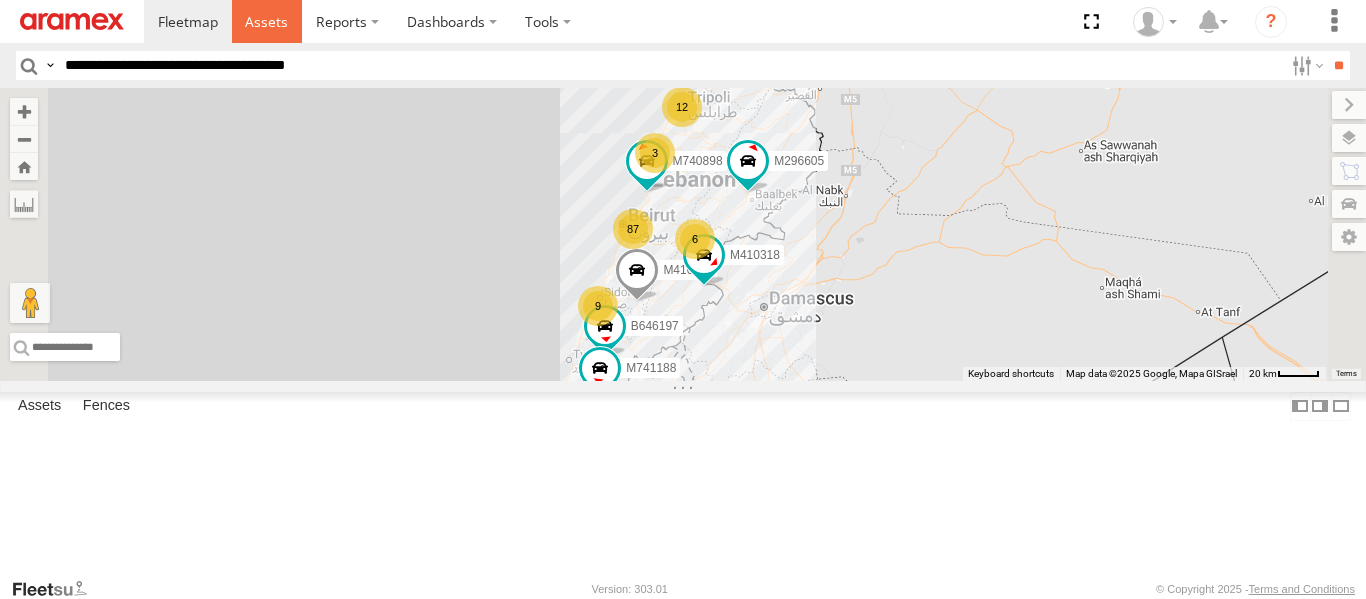 click at bounding box center (266, 21) 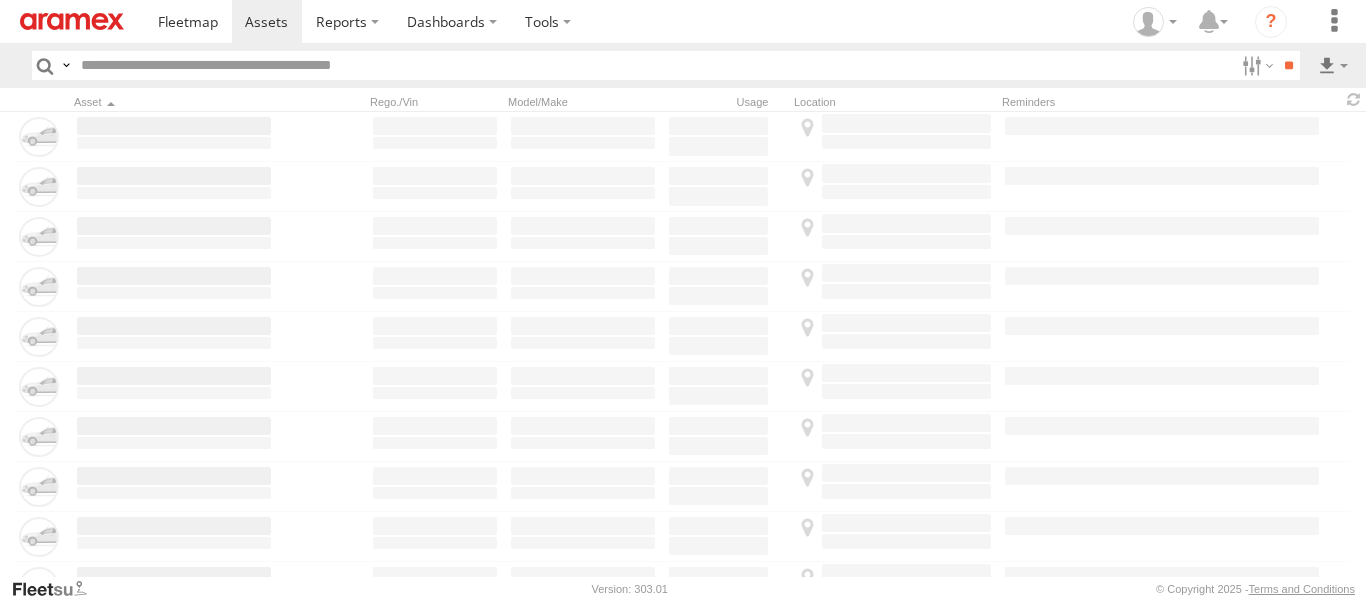 scroll, scrollTop: 0, scrollLeft: 0, axis: both 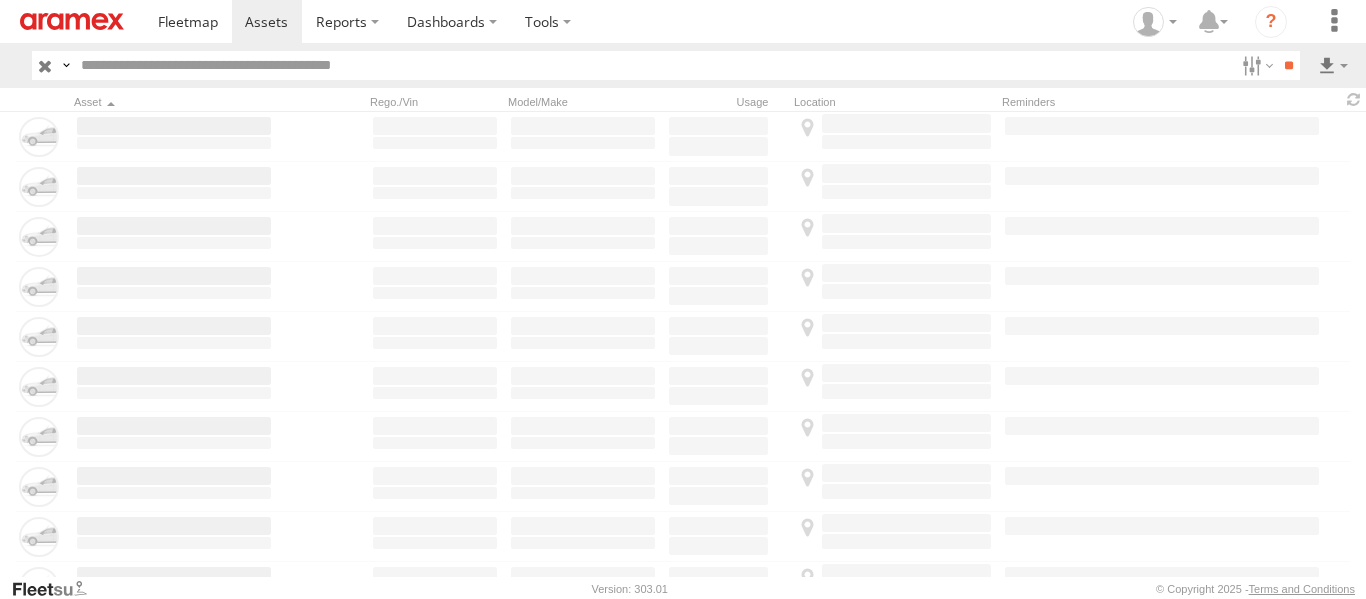click at bounding box center [653, 65] 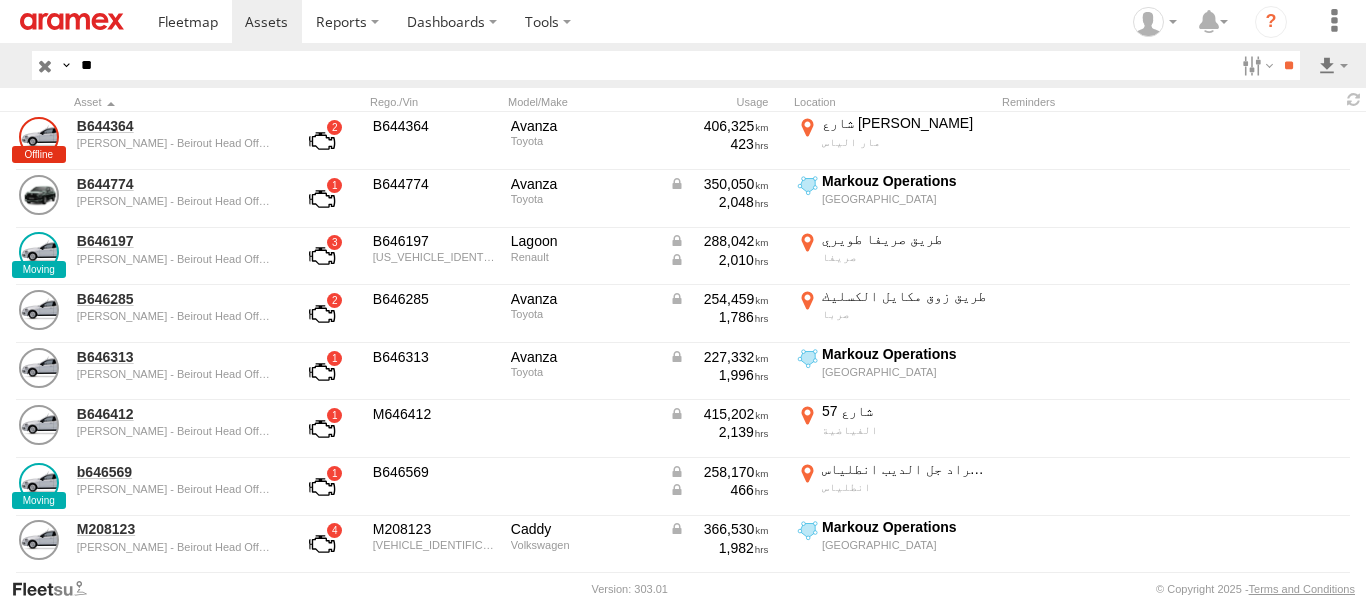 click on "**" at bounding box center (653, 65) 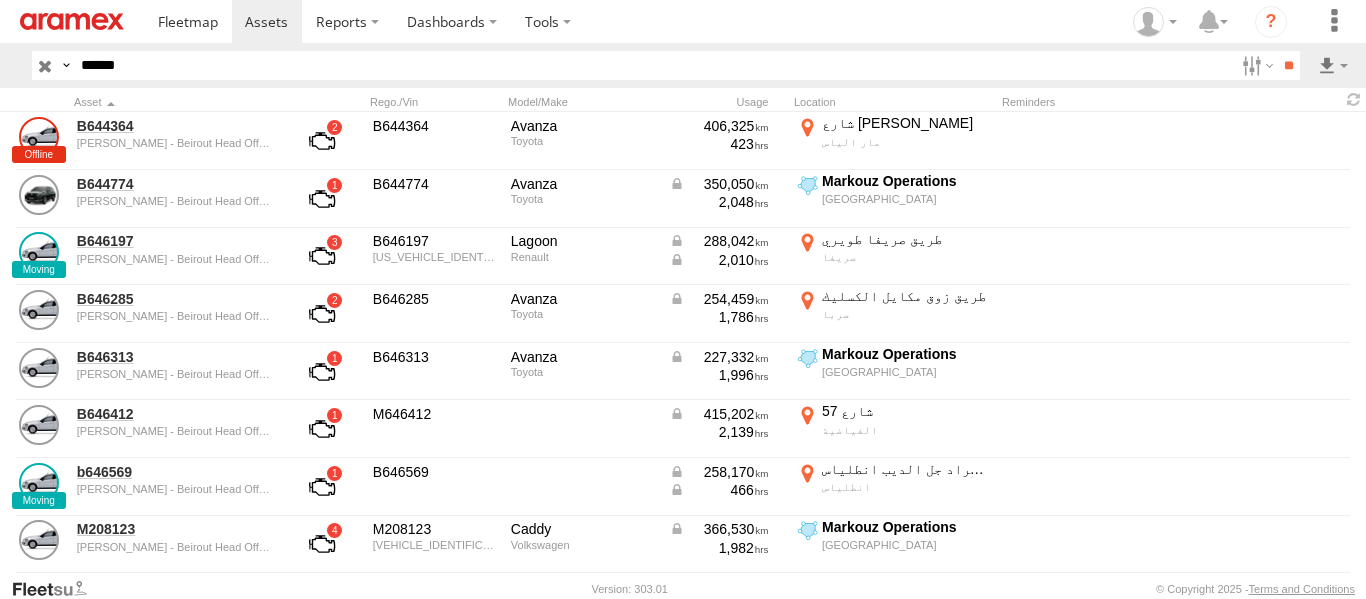 type on "******" 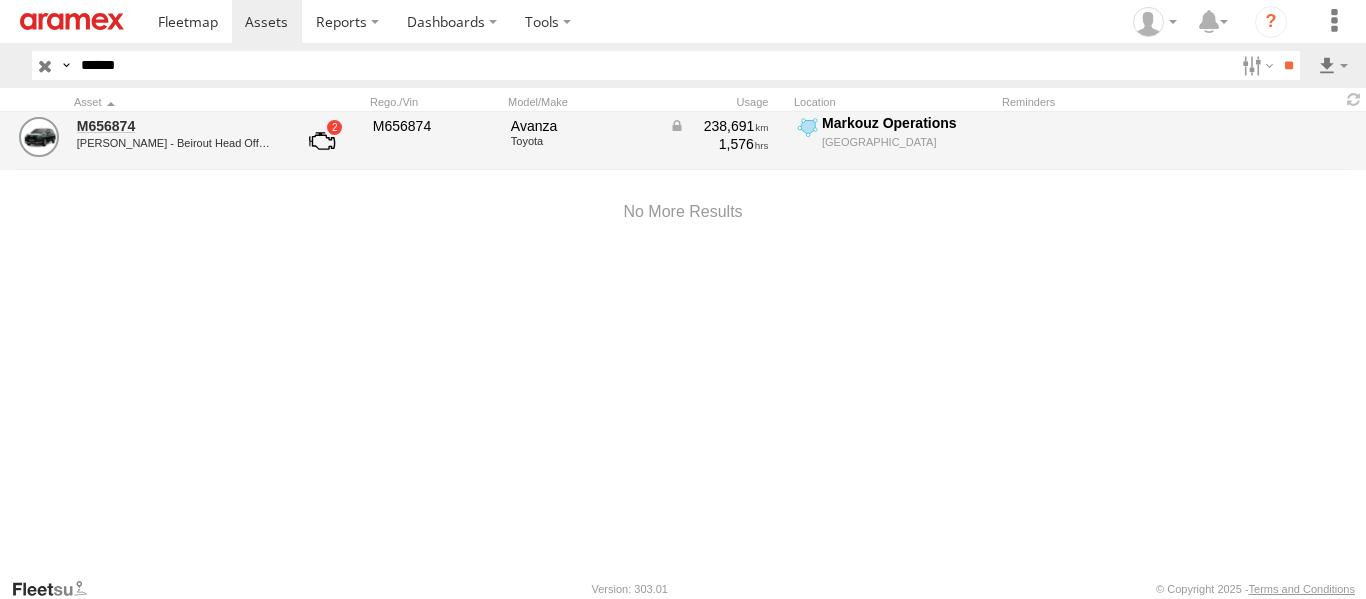 click on "[PERSON_NAME] - Beirout Head Office" at bounding box center (174, 143) 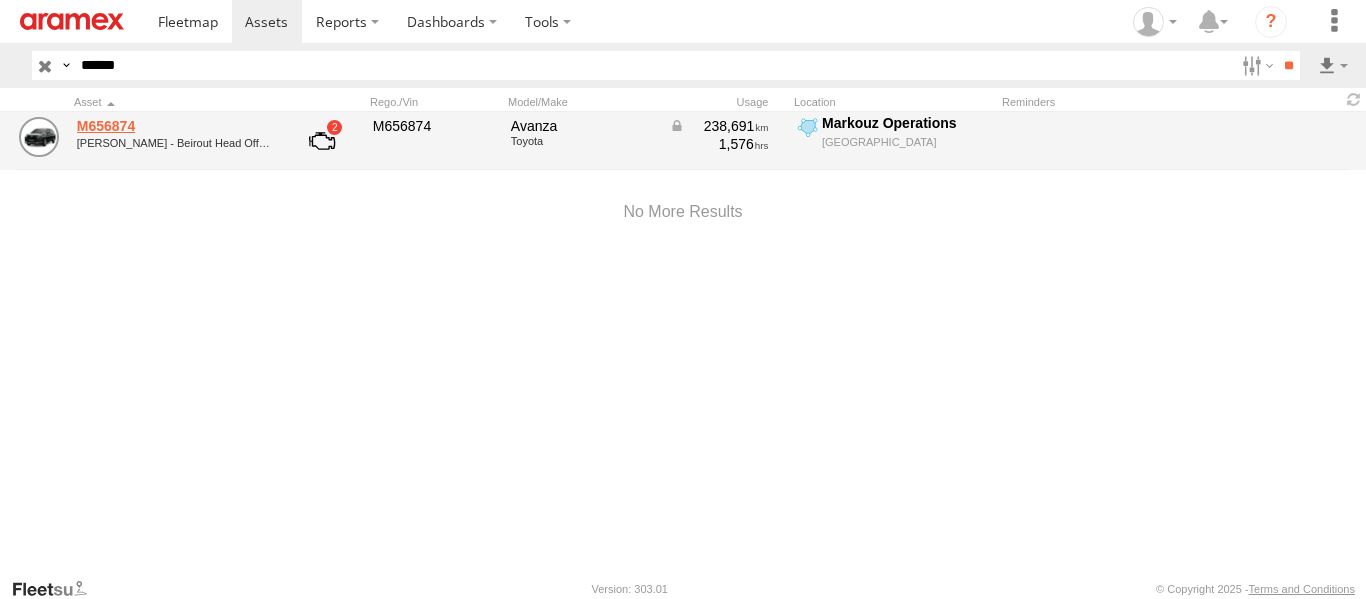 click on "M656874" at bounding box center (174, 126) 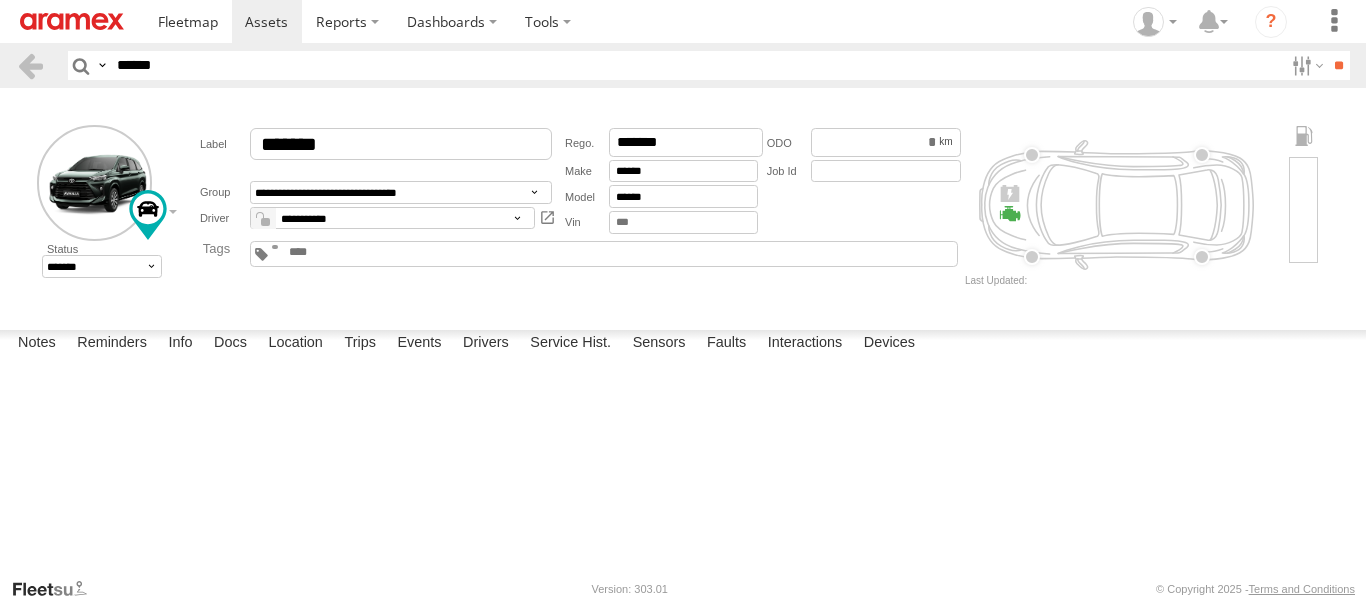 scroll, scrollTop: 0, scrollLeft: 0, axis: both 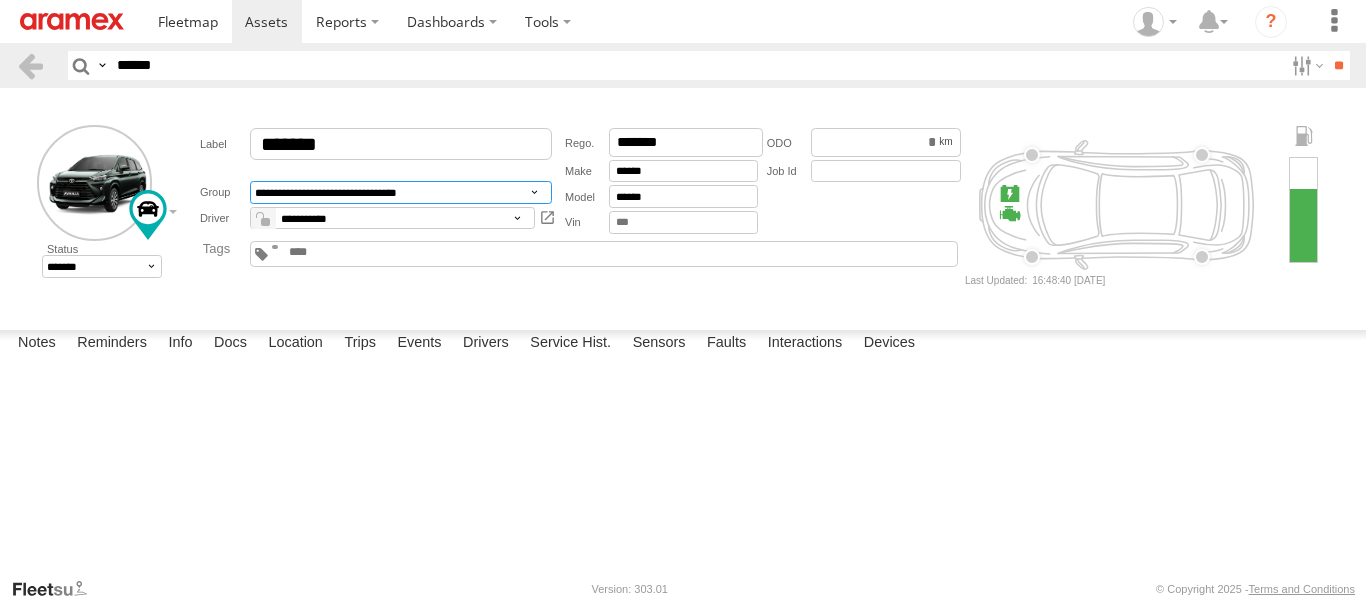 click on "**********" at bounding box center (401, 192) 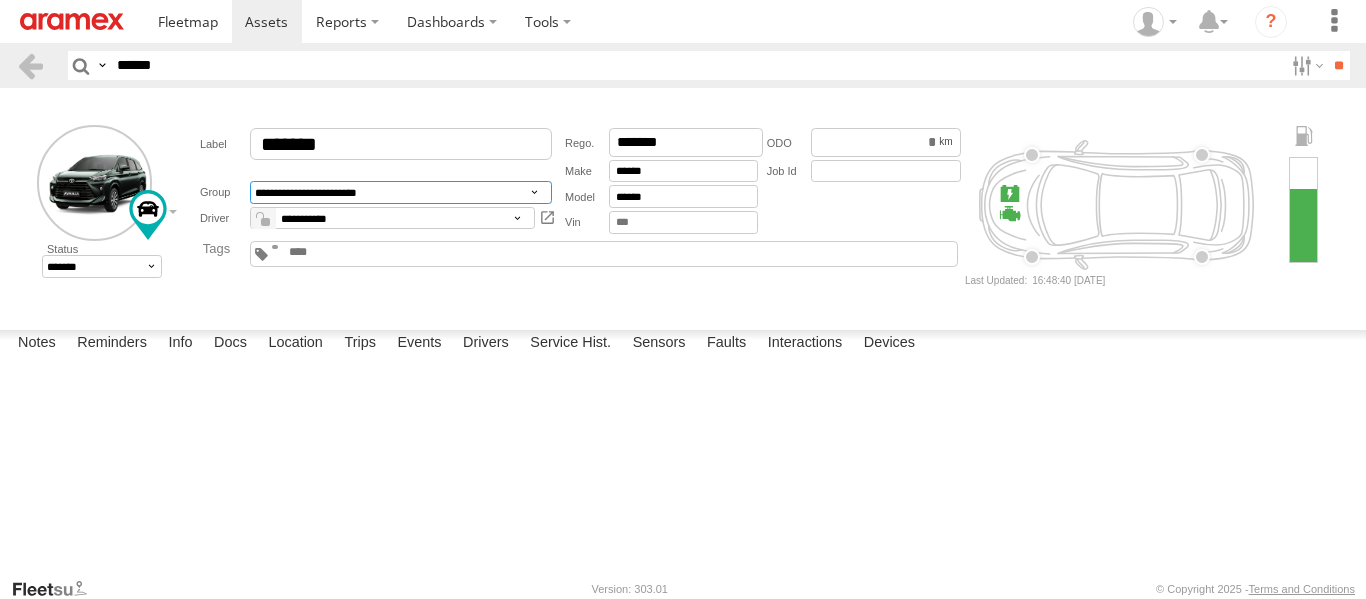 click on "**********" at bounding box center [401, 192] 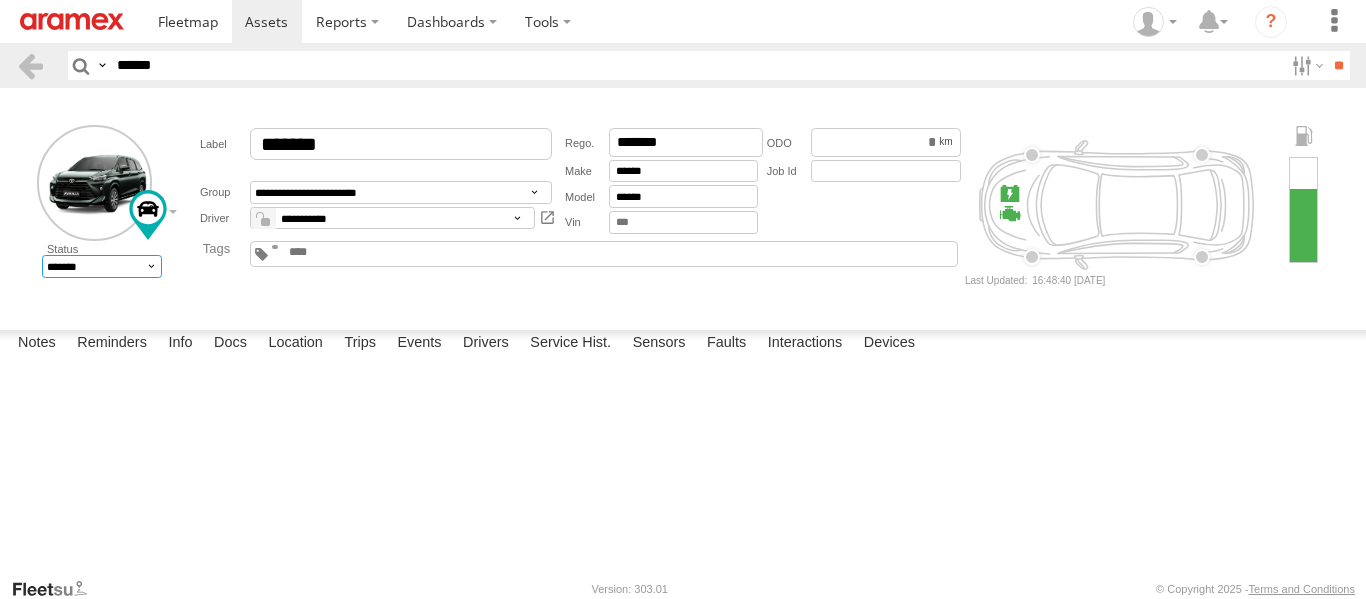 click on "*******
******" at bounding box center [102, 266] 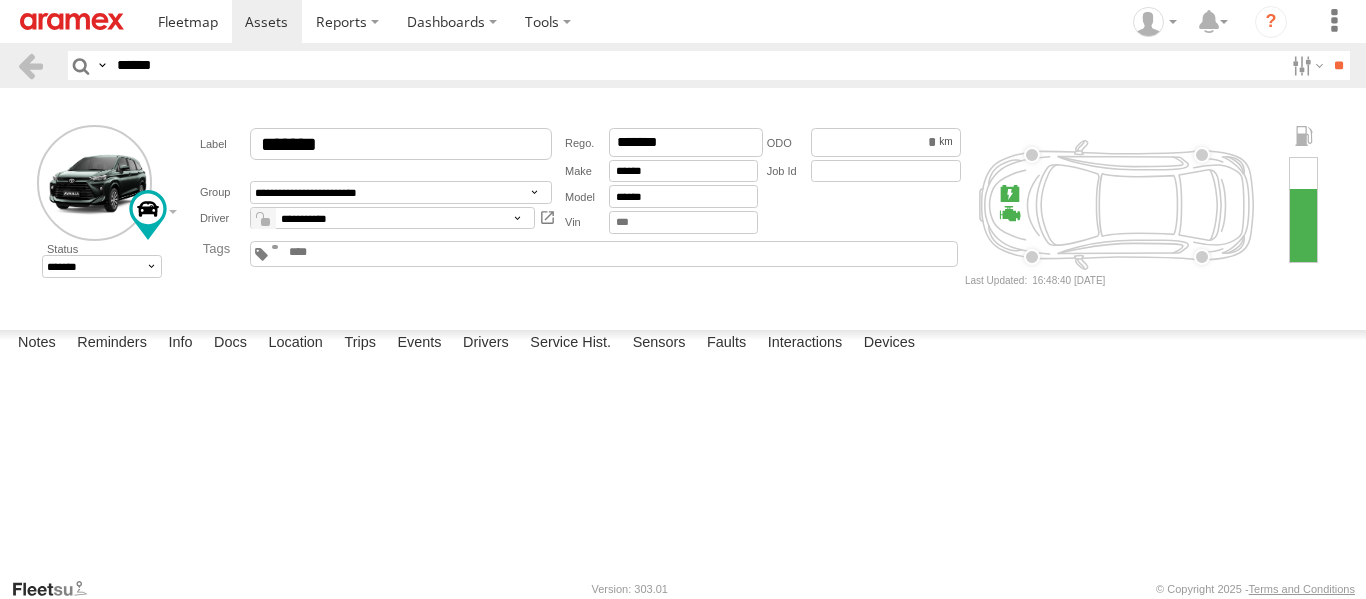 drag, startPoint x: 48, startPoint y: 157, endPoint x: 47, endPoint y: 144, distance: 13.038404 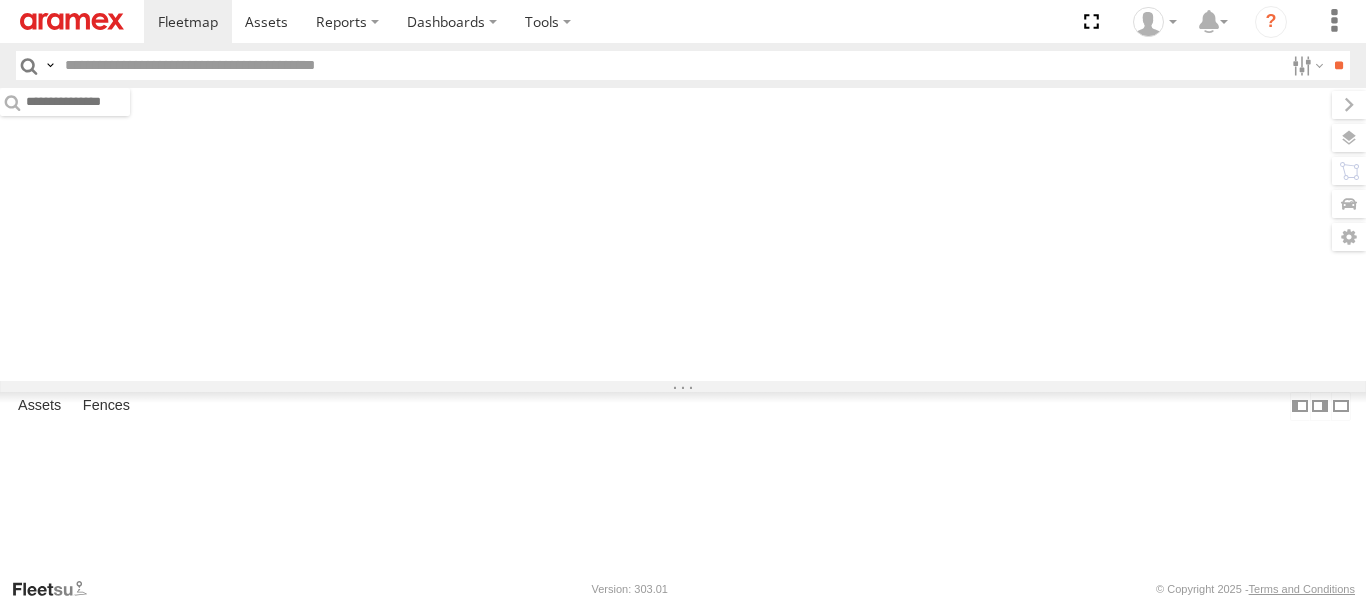 scroll, scrollTop: 0, scrollLeft: 0, axis: both 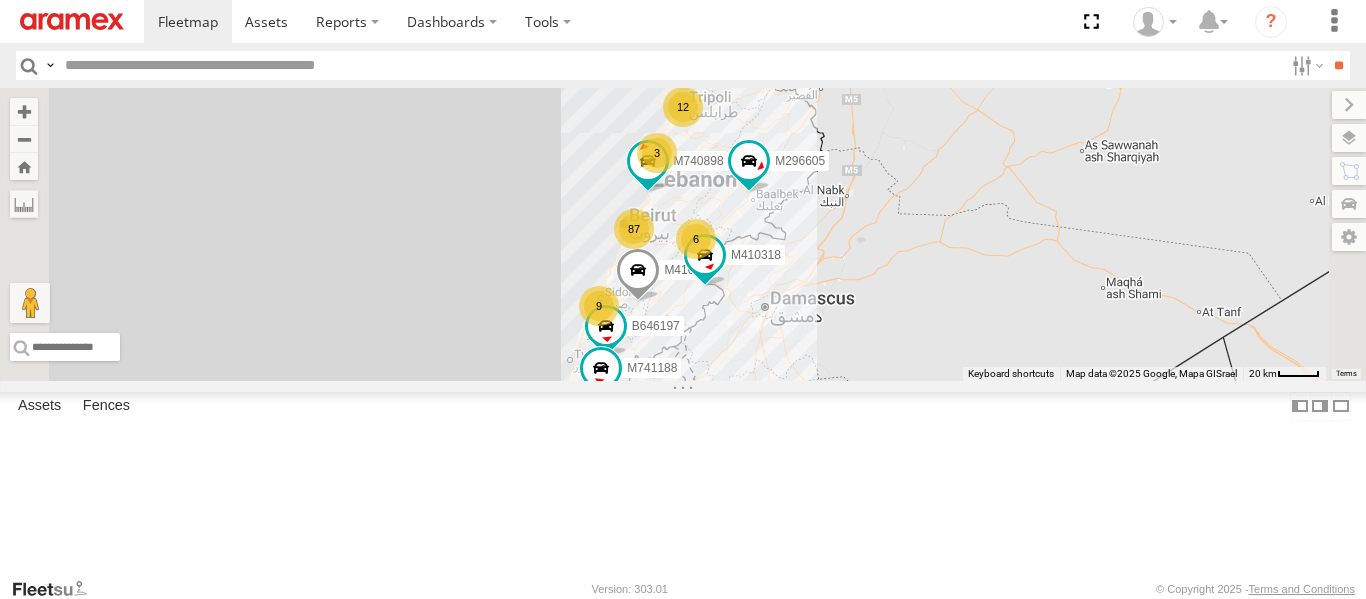 click at bounding box center (670, 65) 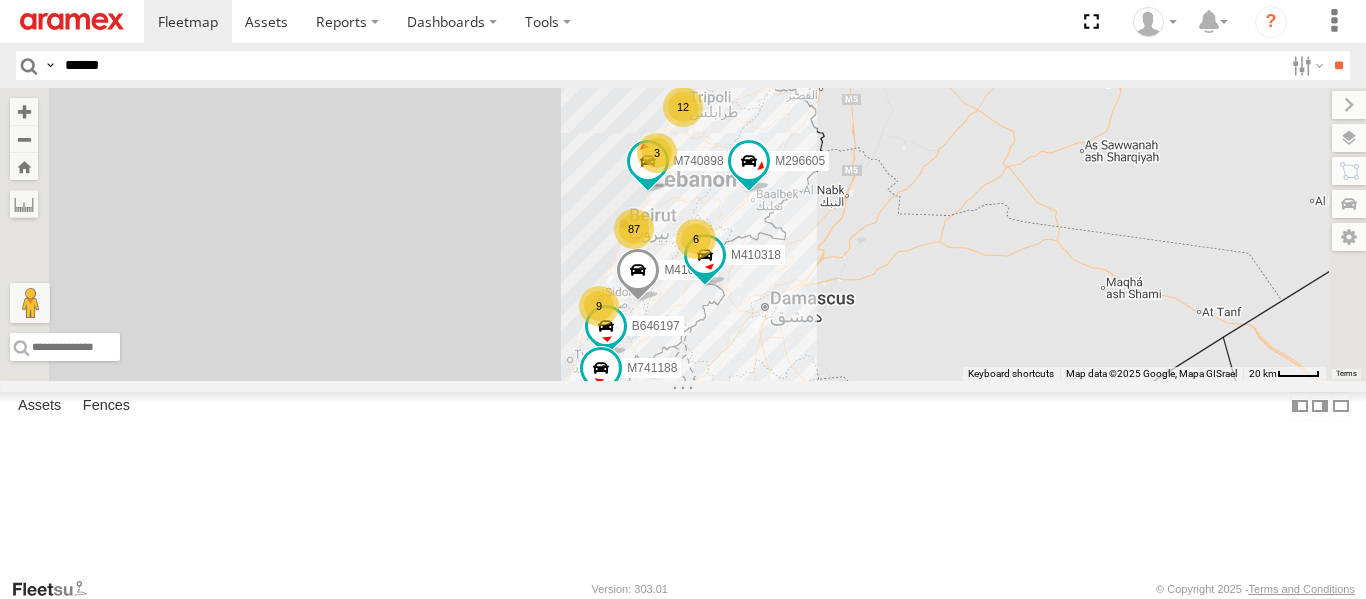 type on "******" 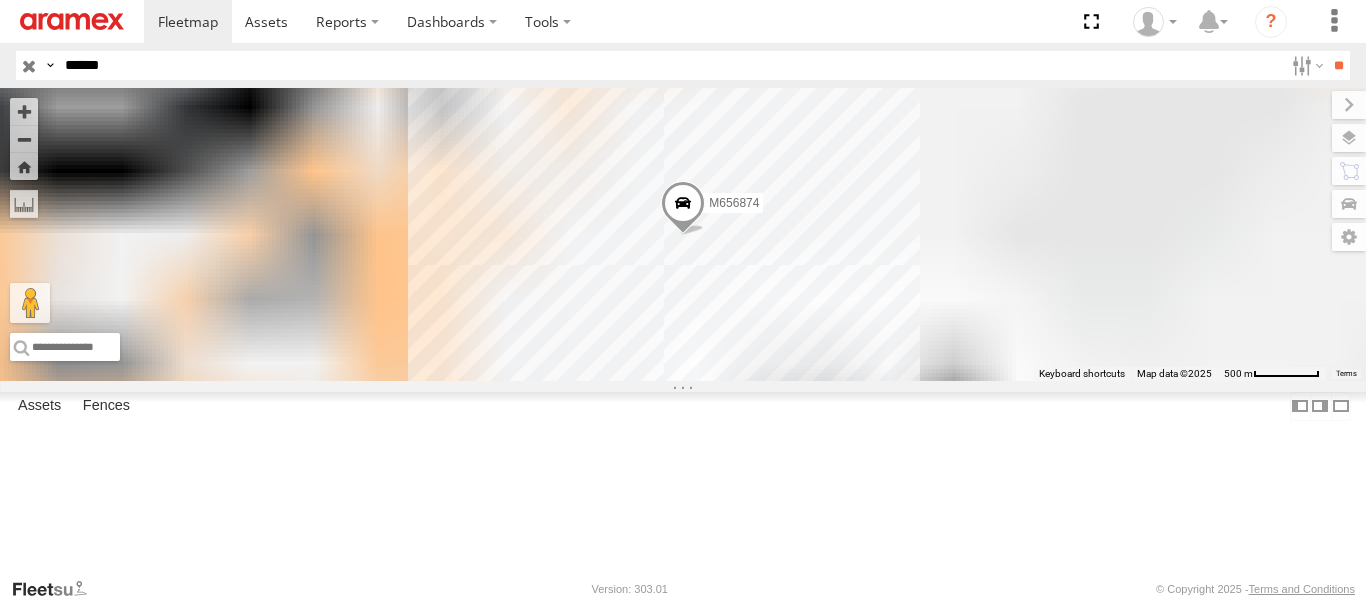 click on "M656874" at bounding box center [0, 0] 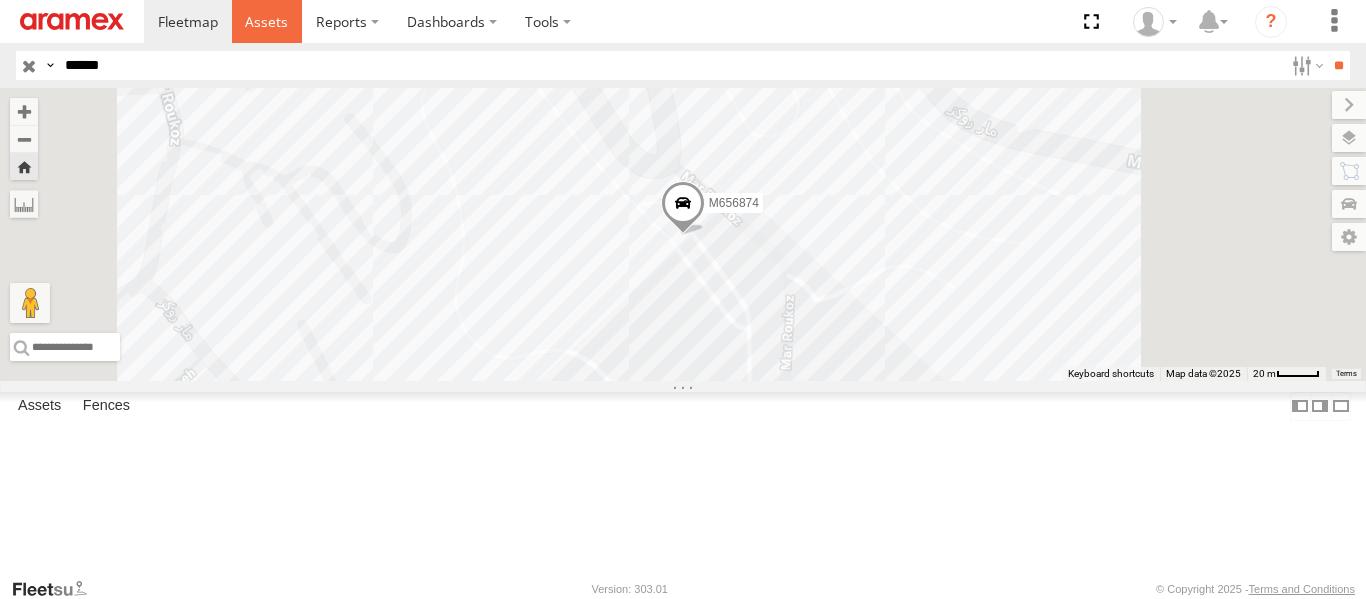 click at bounding box center [266, 21] 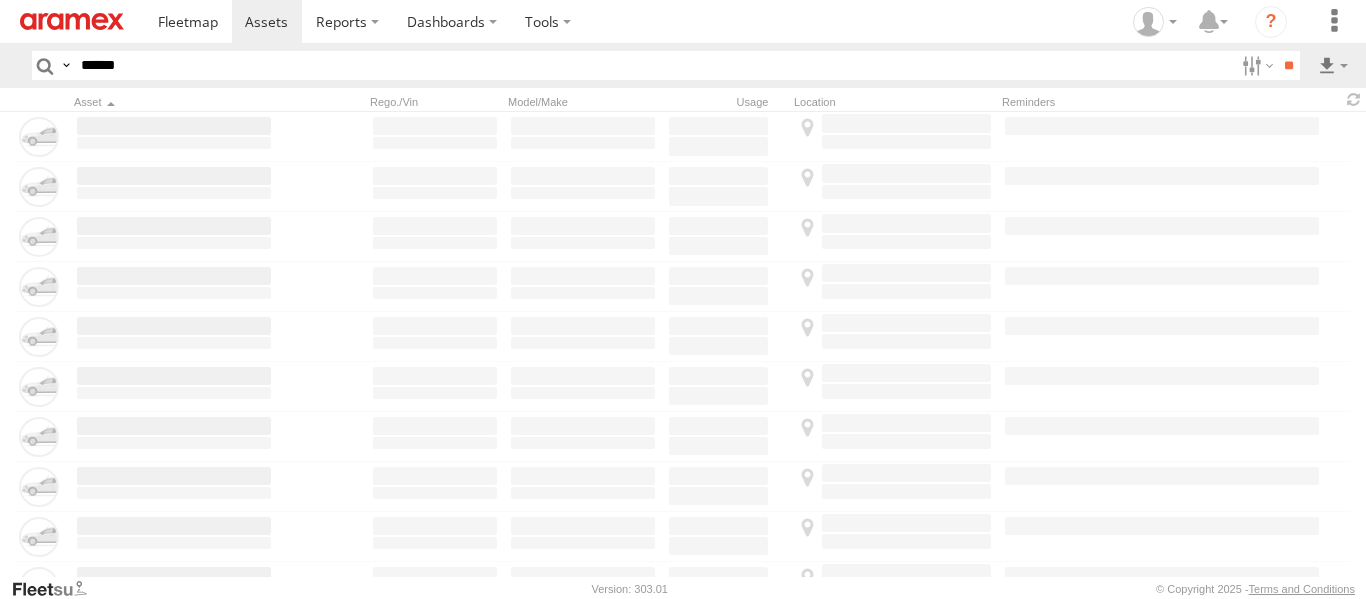 scroll, scrollTop: 0, scrollLeft: 0, axis: both 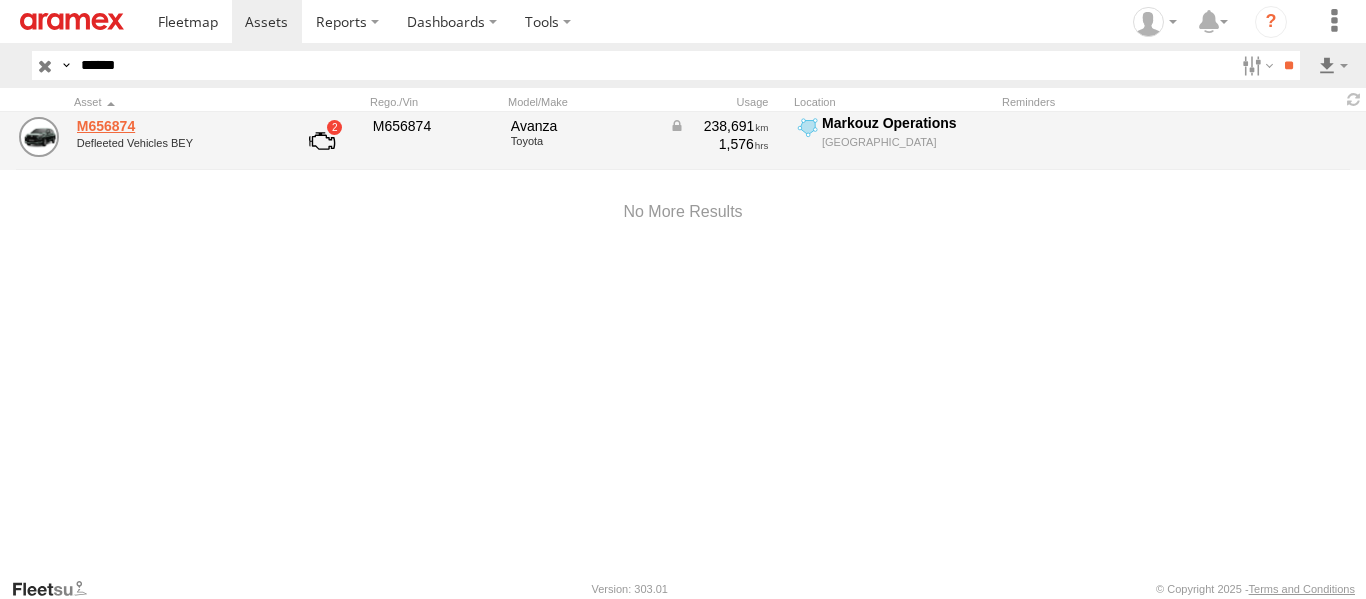 click on "M656874" at bounding box center [174, 126] 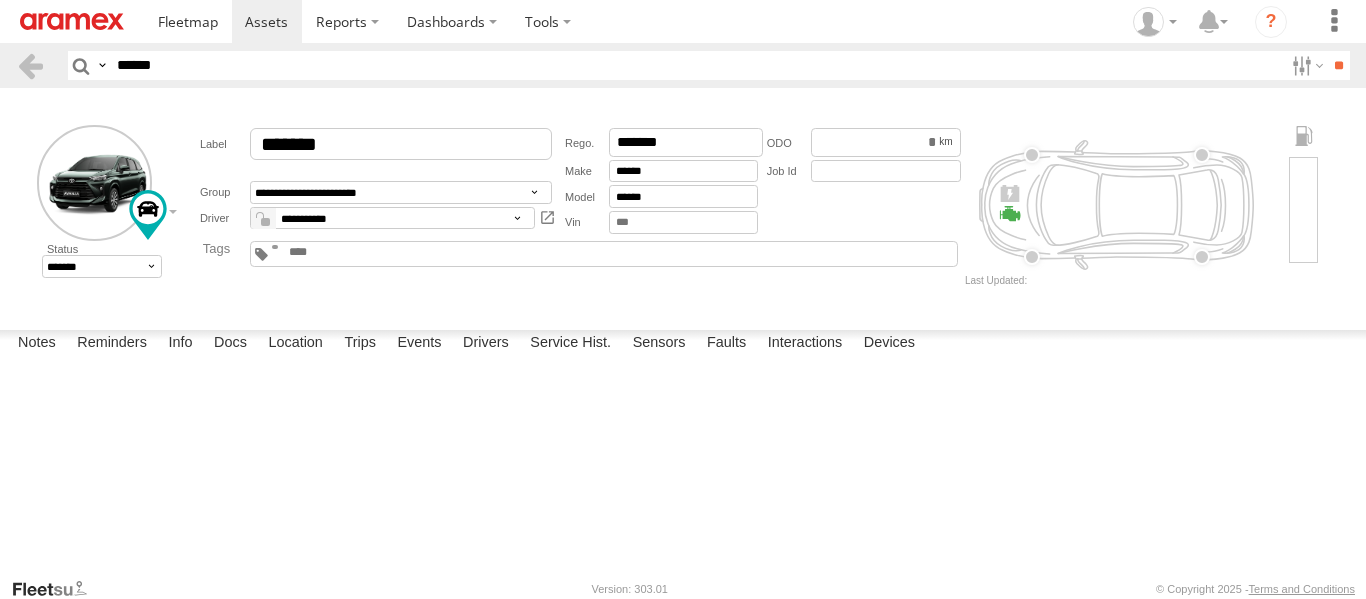 scroll, scrollTop: 0, scrollLeft: 0, axis: both 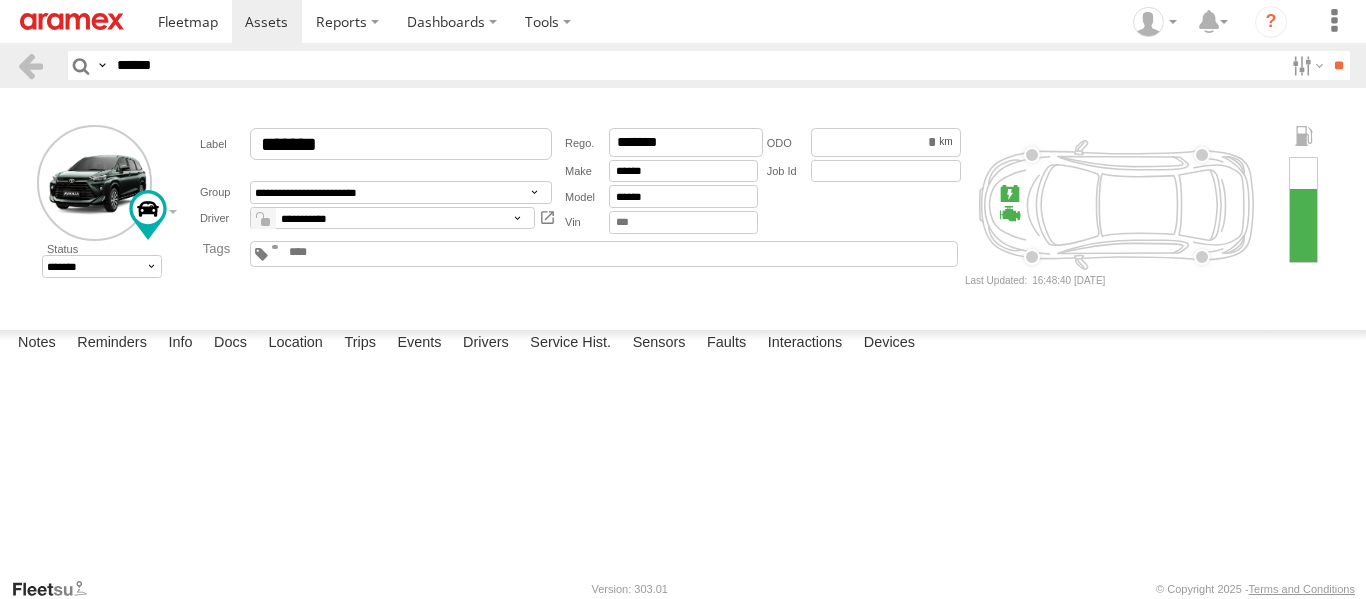 click on "**********" at bounding box center [683, 332] 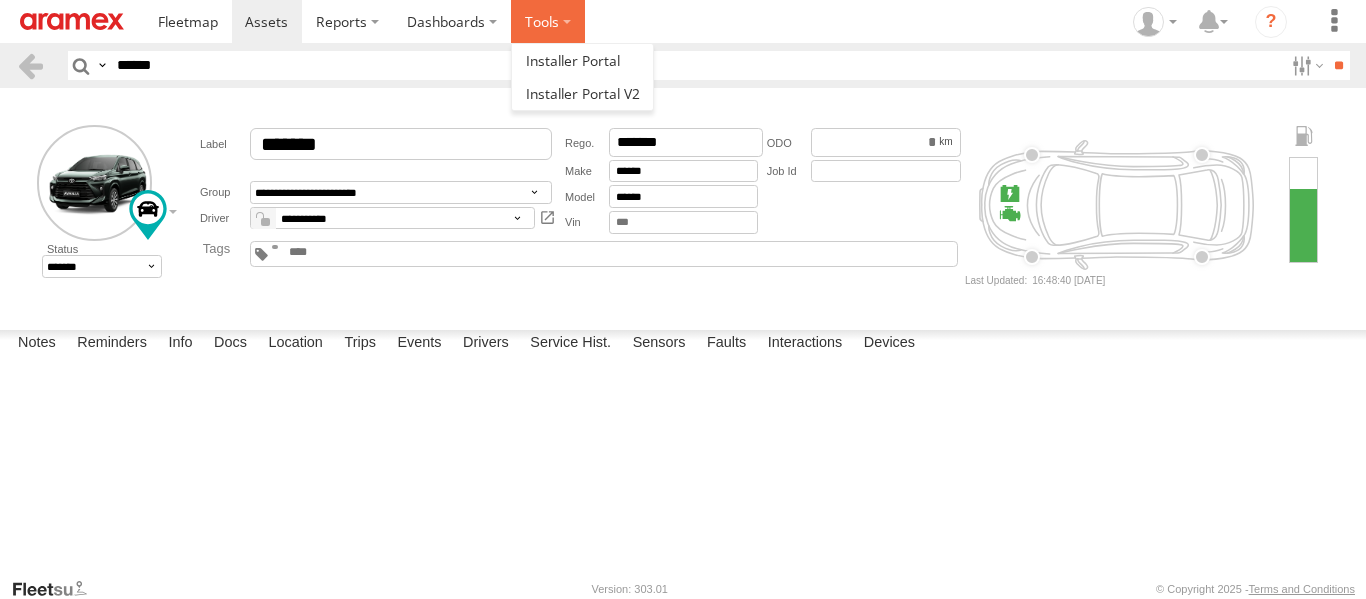 click at bounding box center [548, 21] 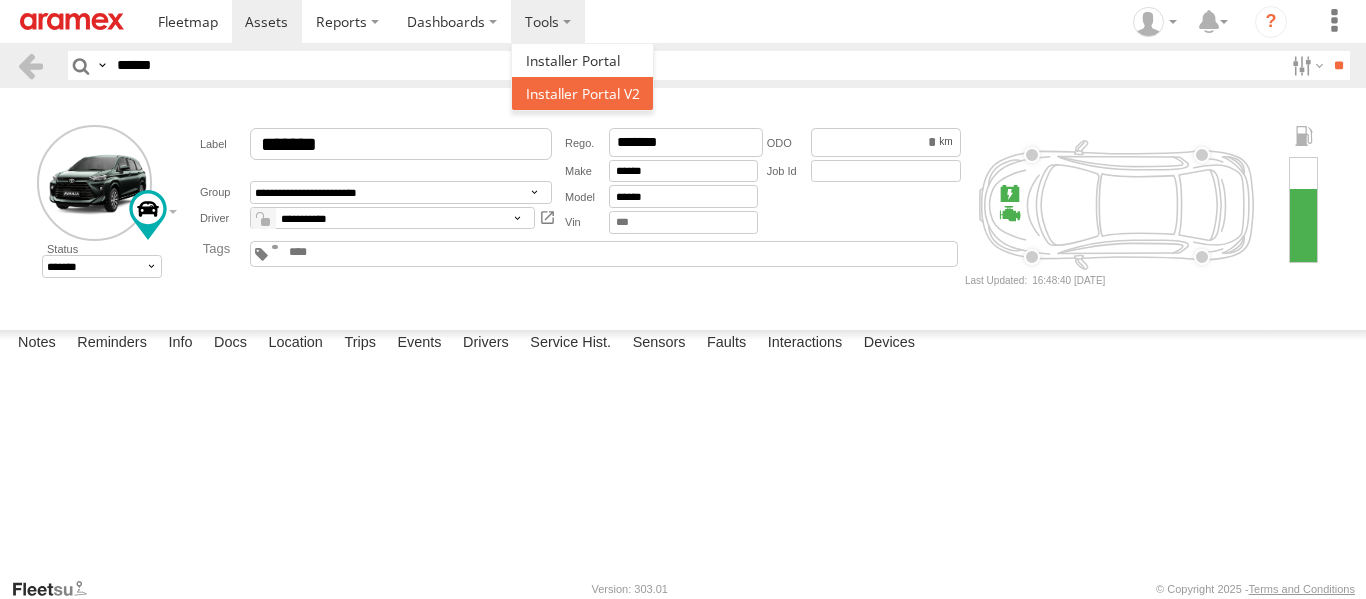 click at bounding box center [583, 93] 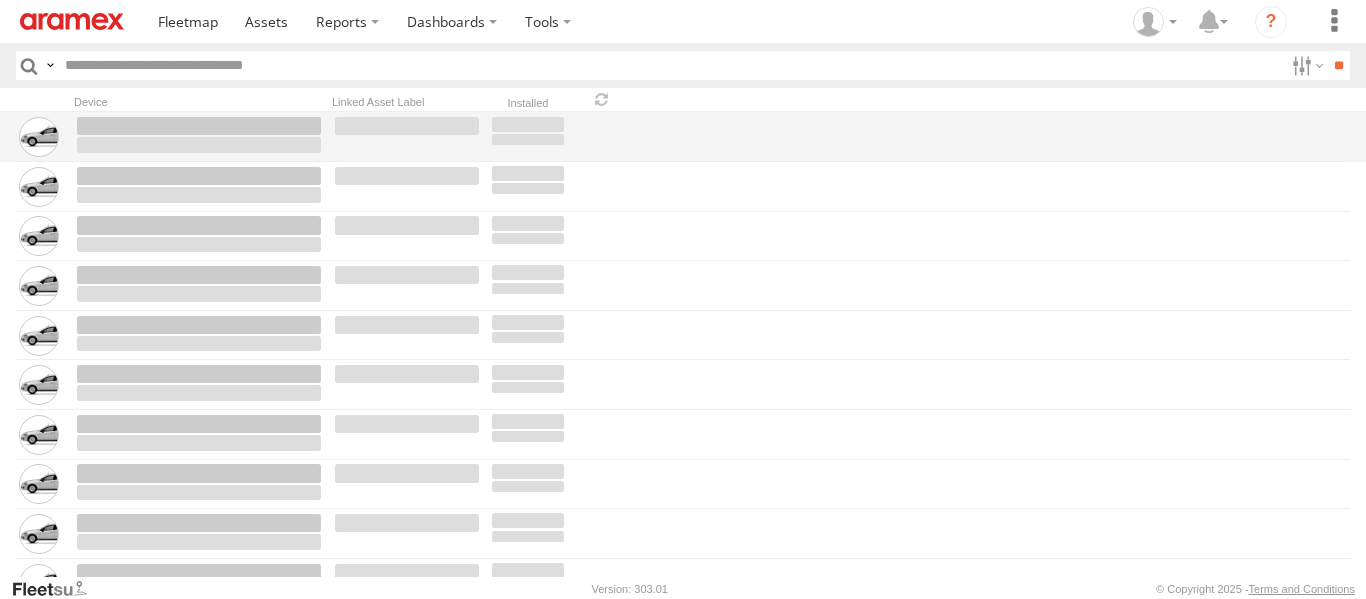 scroll, scrollTop: 0, scrollLeft: 0, axis: both 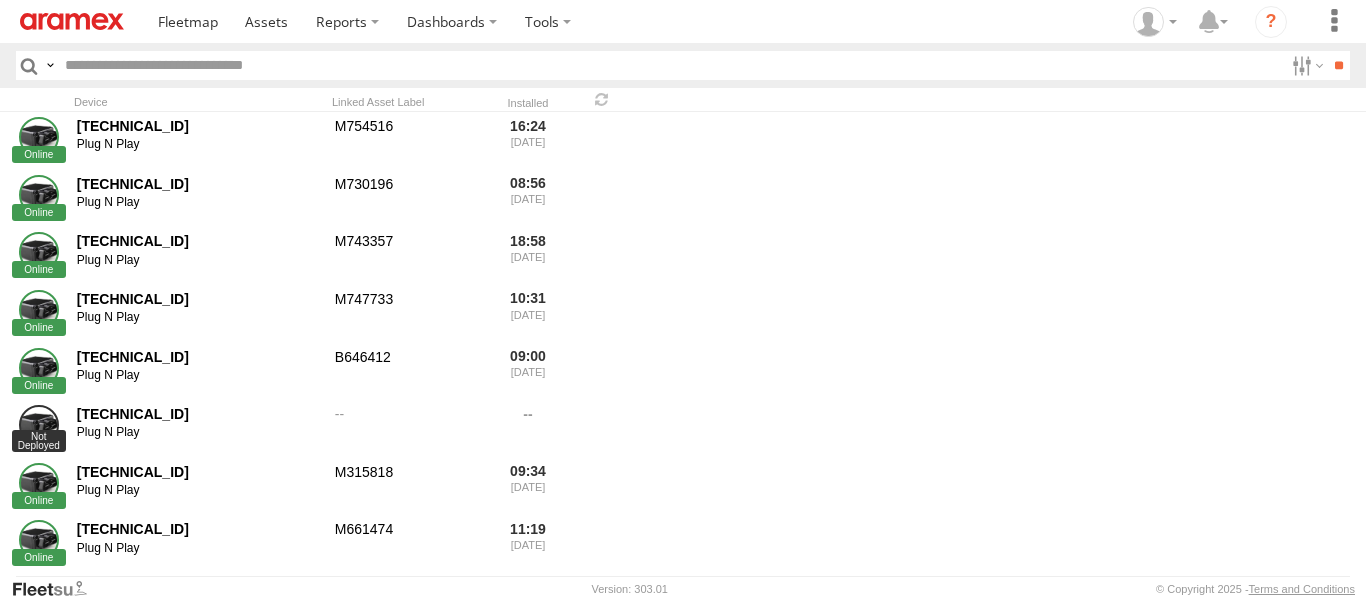 click at bounding box center [670, 65] 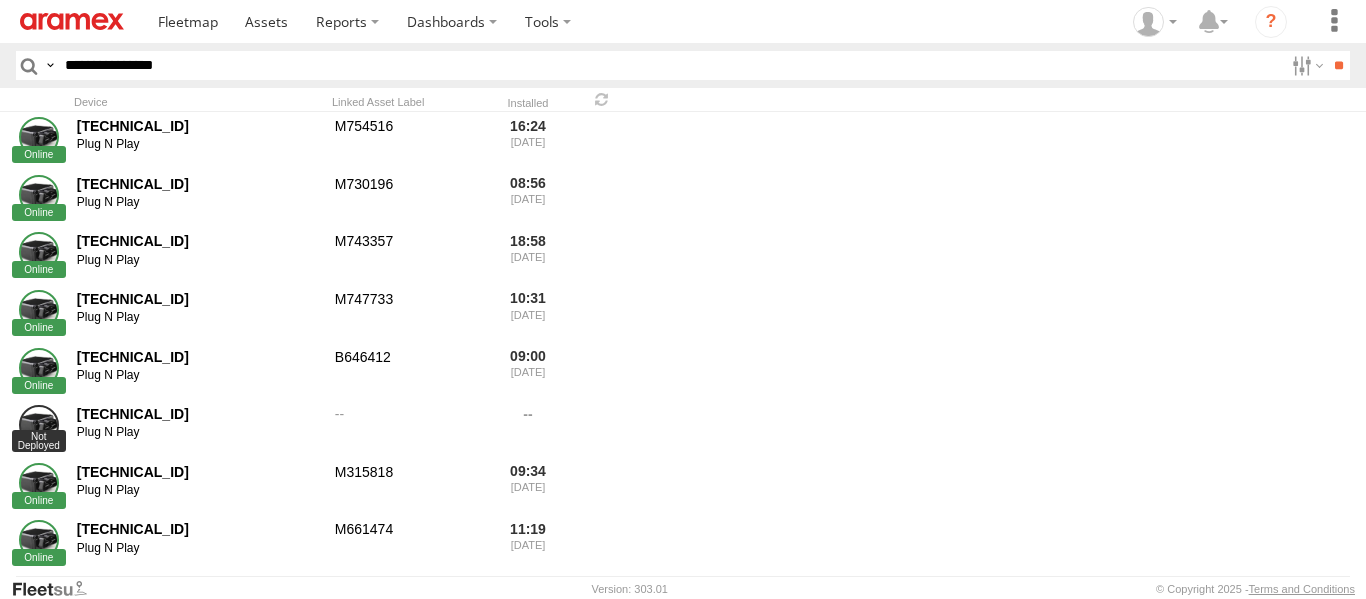 type on "**********" 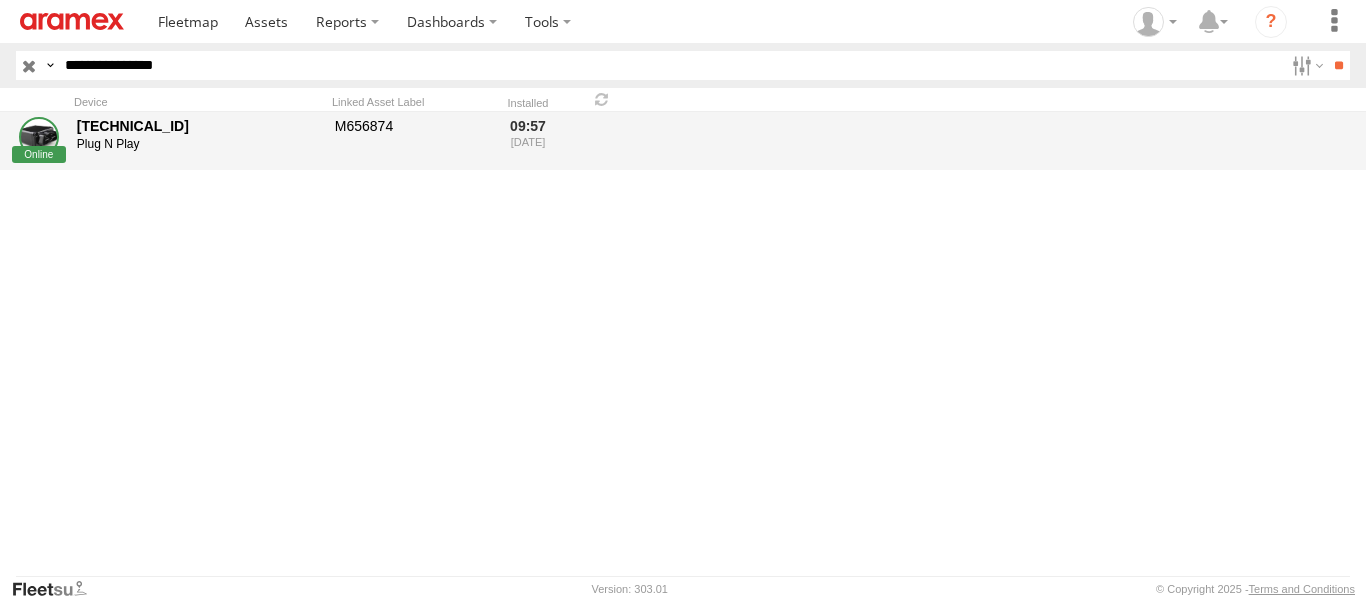 click on "[TECHNICAL_ID]" at bounding box center [199, 126] 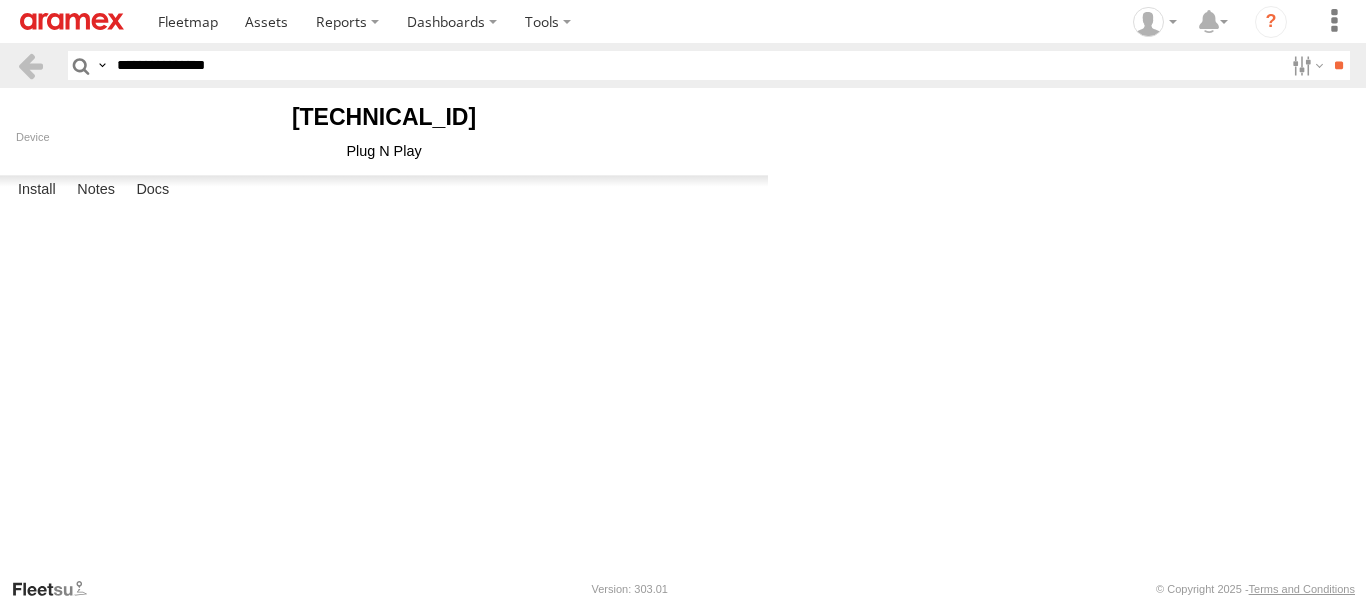 scroll, scrollTop: 0, scrollLeft: 0, axis: both 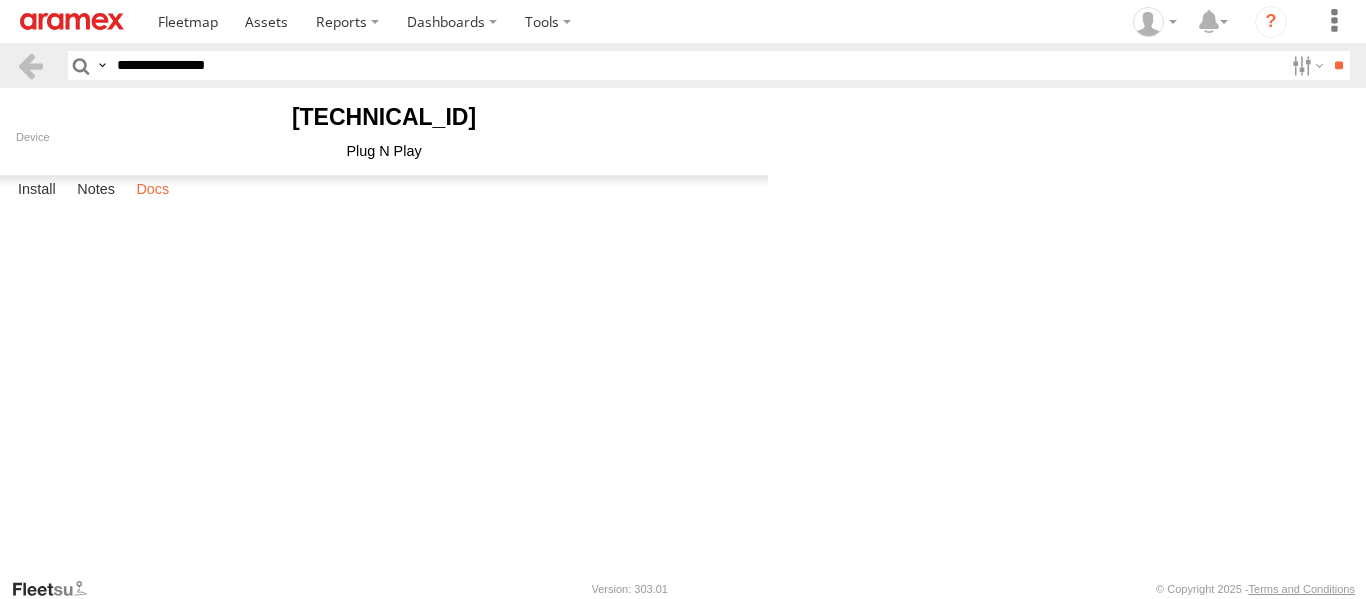 click on "Docs" at bounding box center (152, 190) 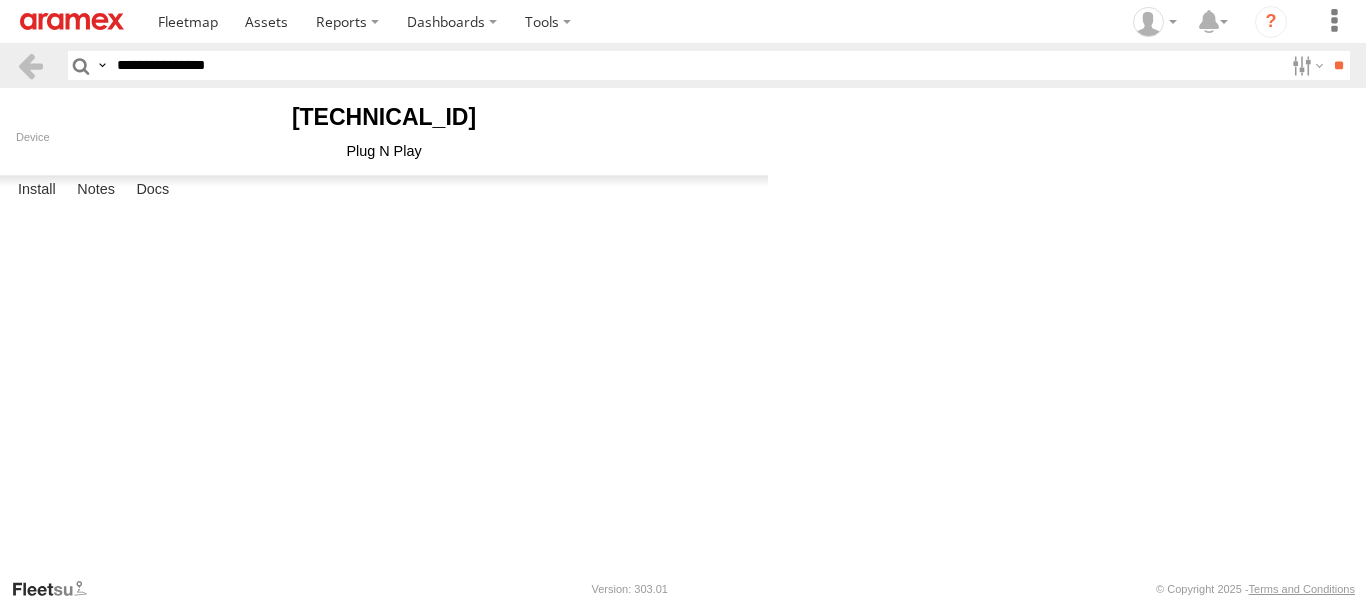 click at bounding box center (0, 0) 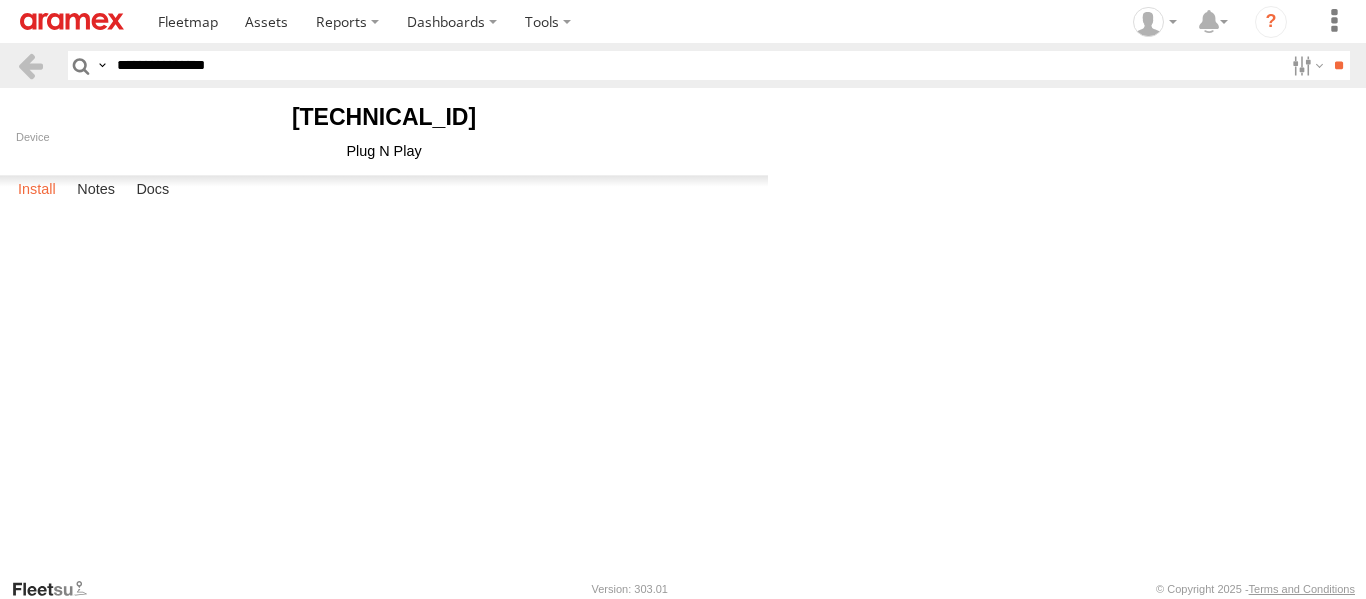 click on "Install" at bounding box center [37, 190] 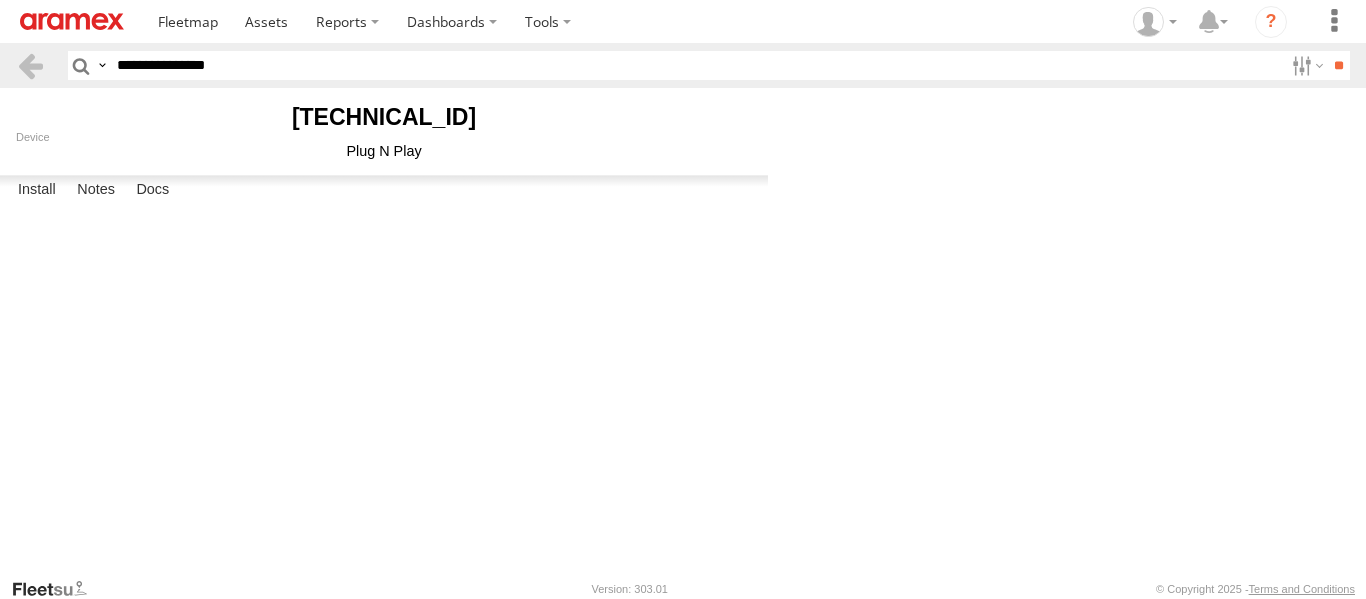 scroll, scrollTop: 240, scrollLeft: 0, axis: vertical 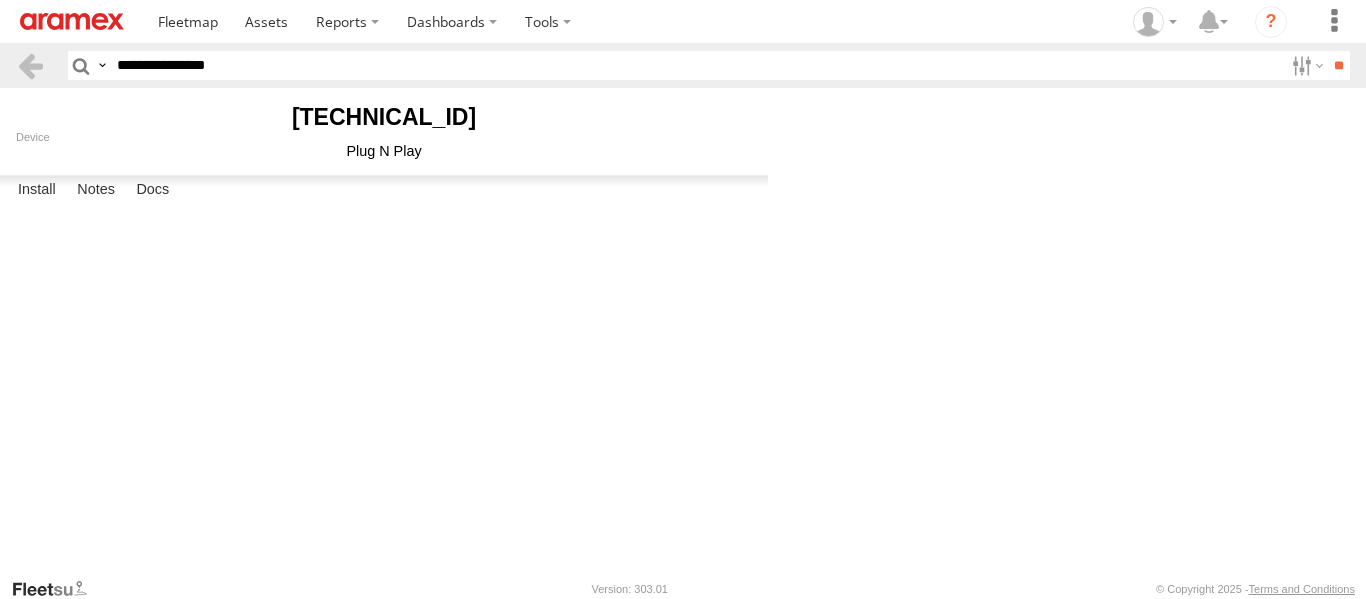 click on "OK" at bounding box center (0, 0) 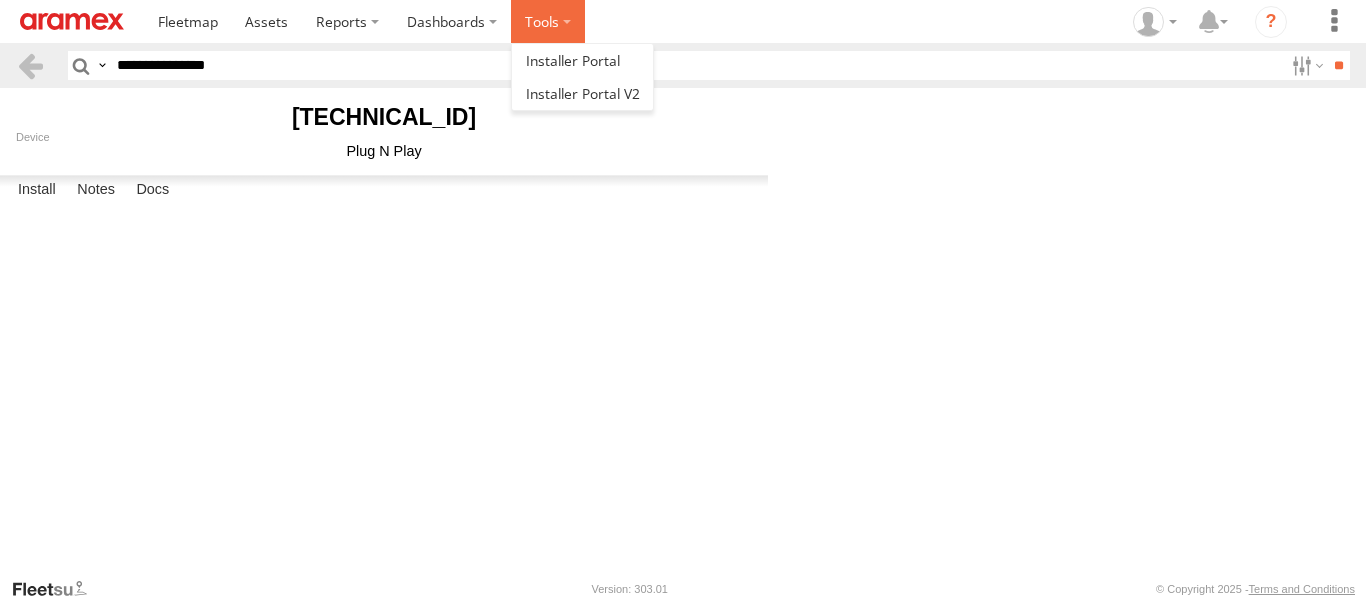 click at bounding box center (548, 21) 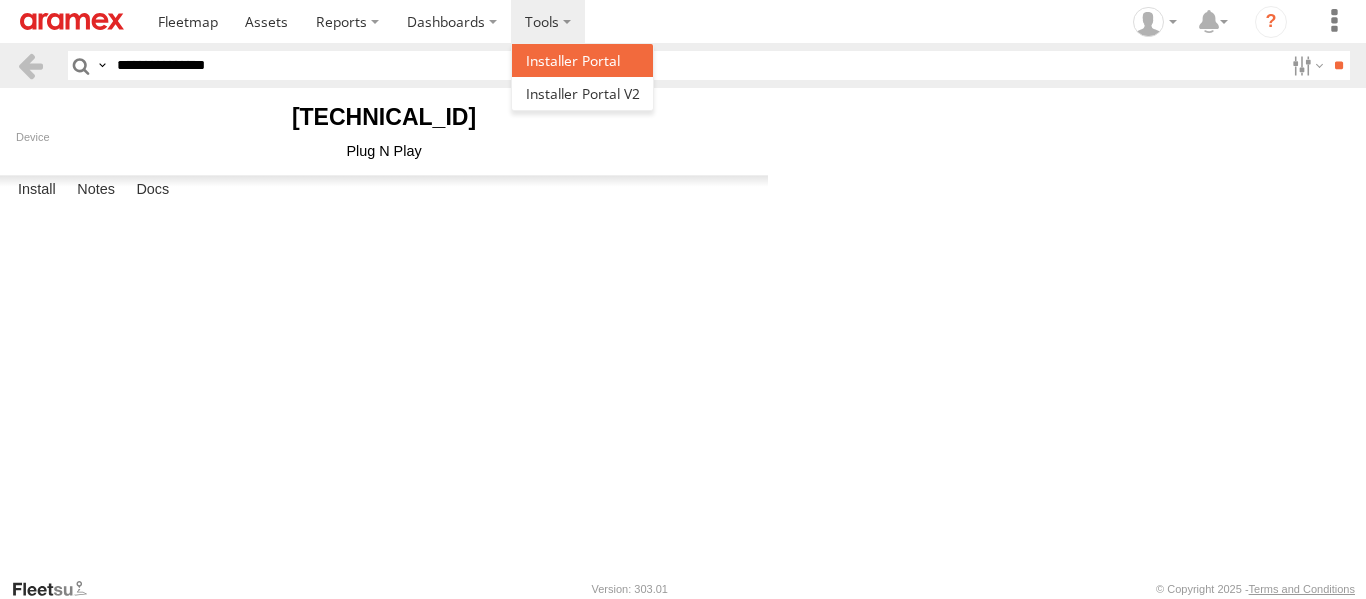 click at bounding box center (573, 60) 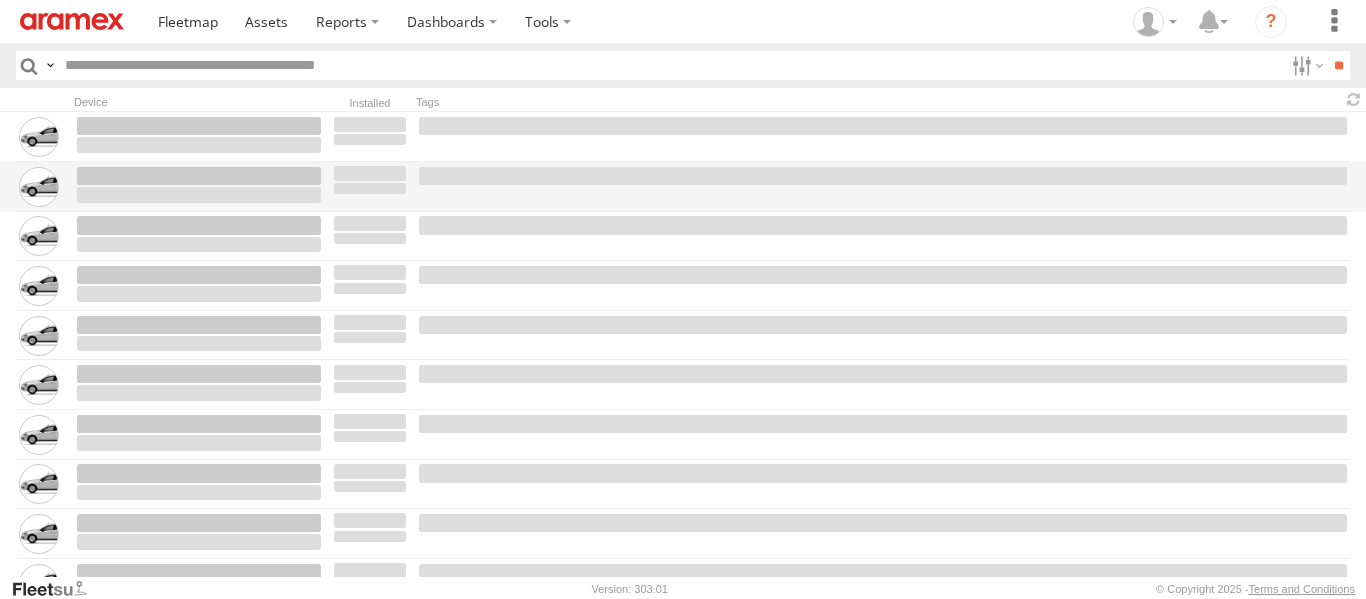 scroll, scrollTop: 0, scrollLeft: 0, axis: both 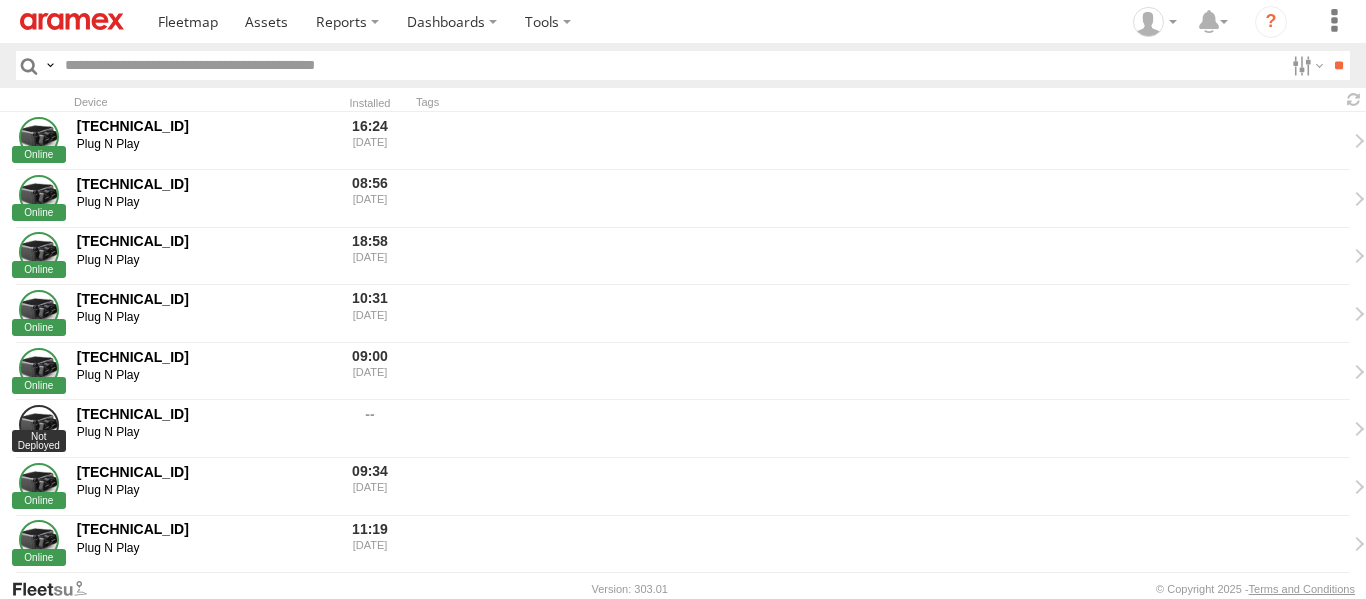 click at bounding box center (670, 65) 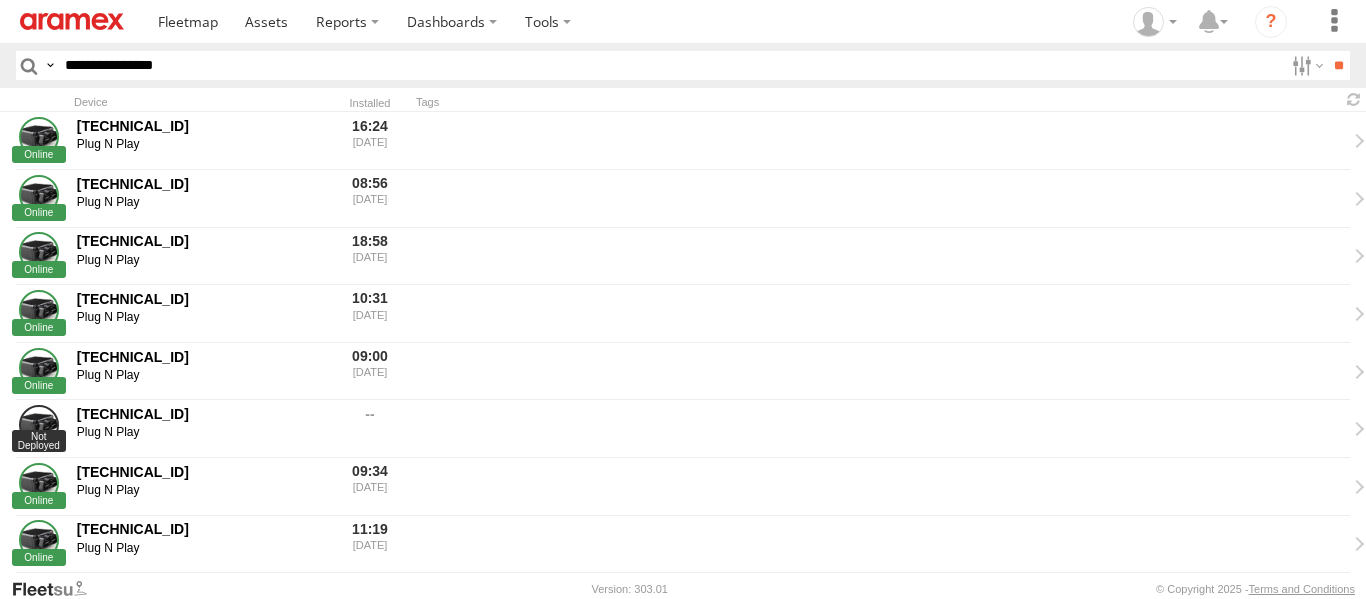 type on "**********" 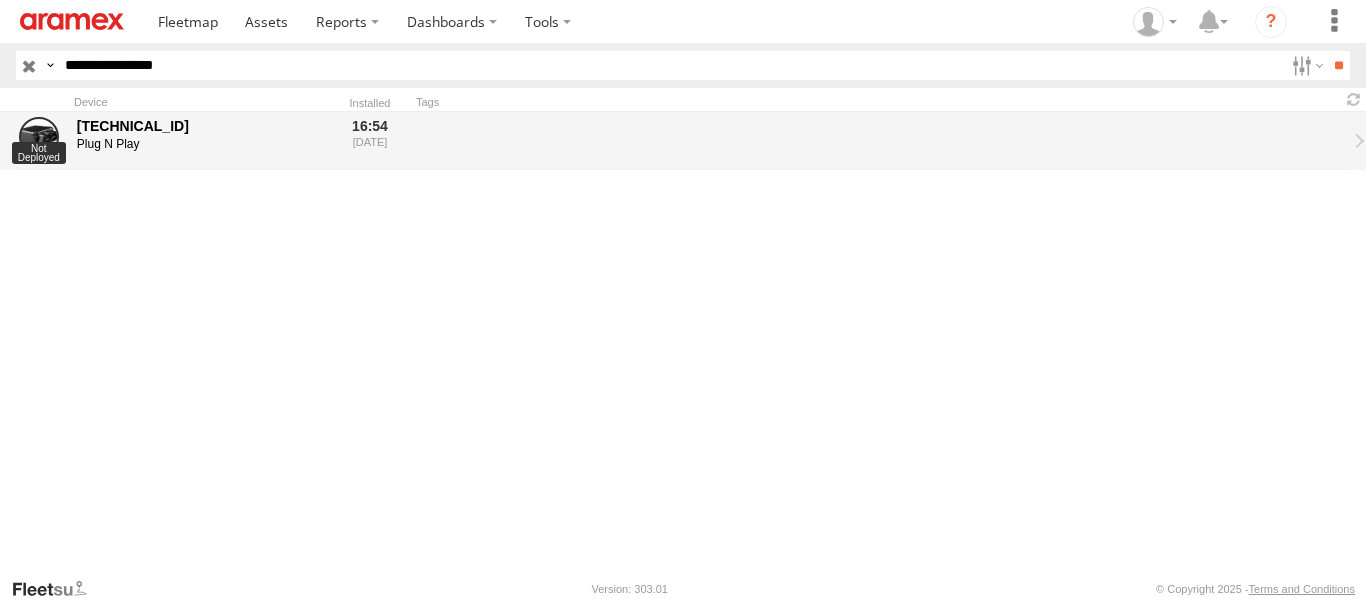 click on "353635119768881" at bounding box center (199, 126) 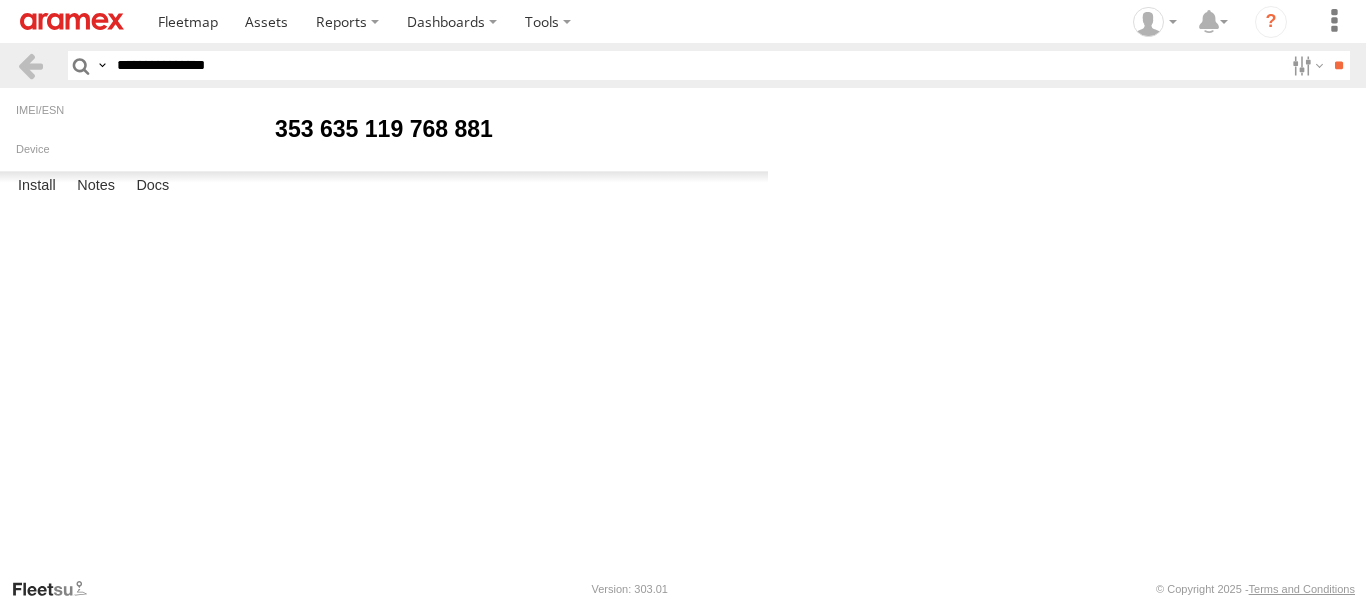 scroll, scrollTop: 0, scrollLeft: 0, axis: both 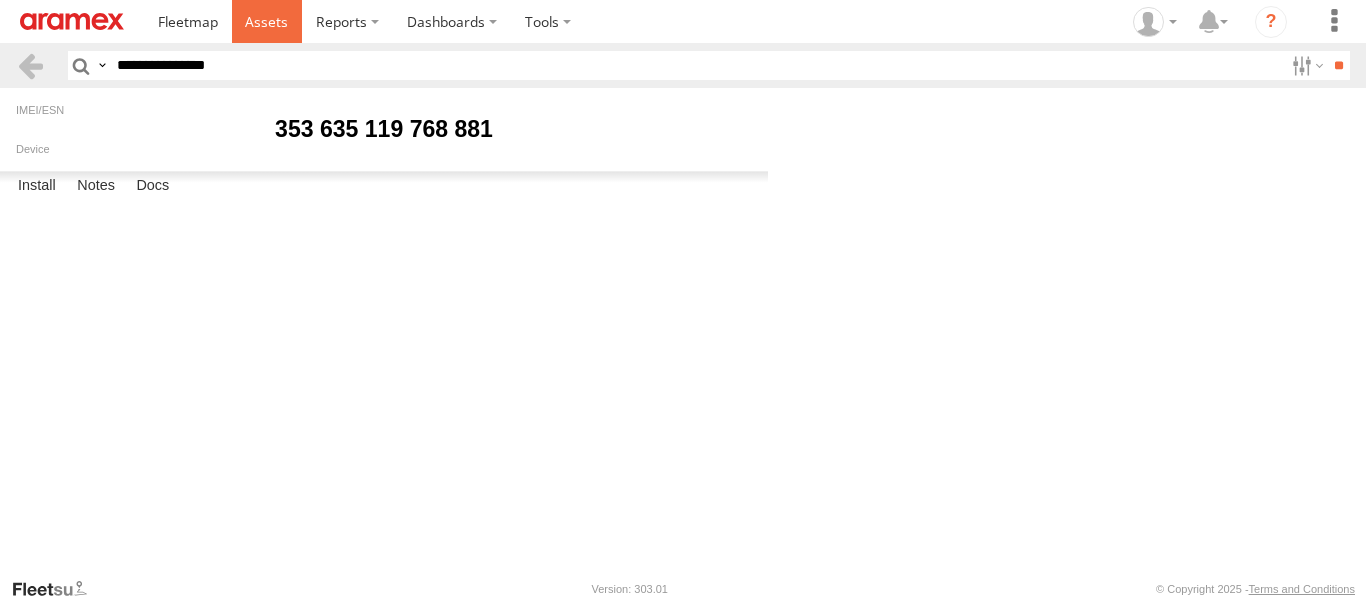click at bounding box center [266, 21] 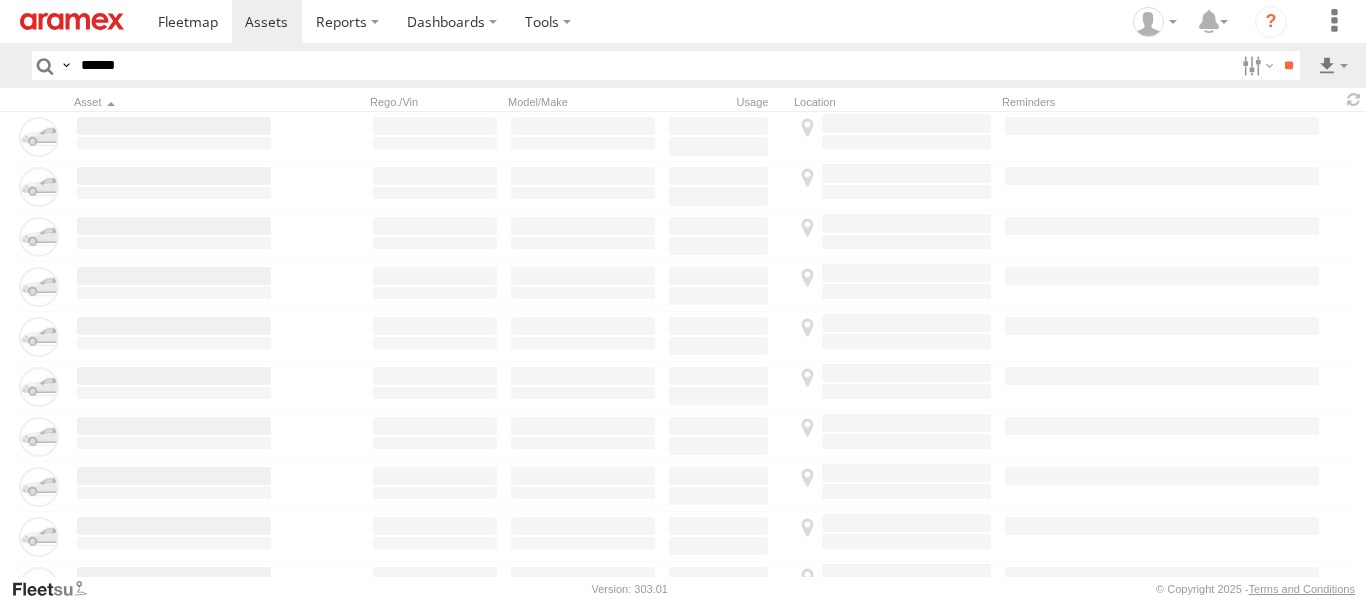 scroll, scrollTop: 0, scrollLeft: 0, axis: both 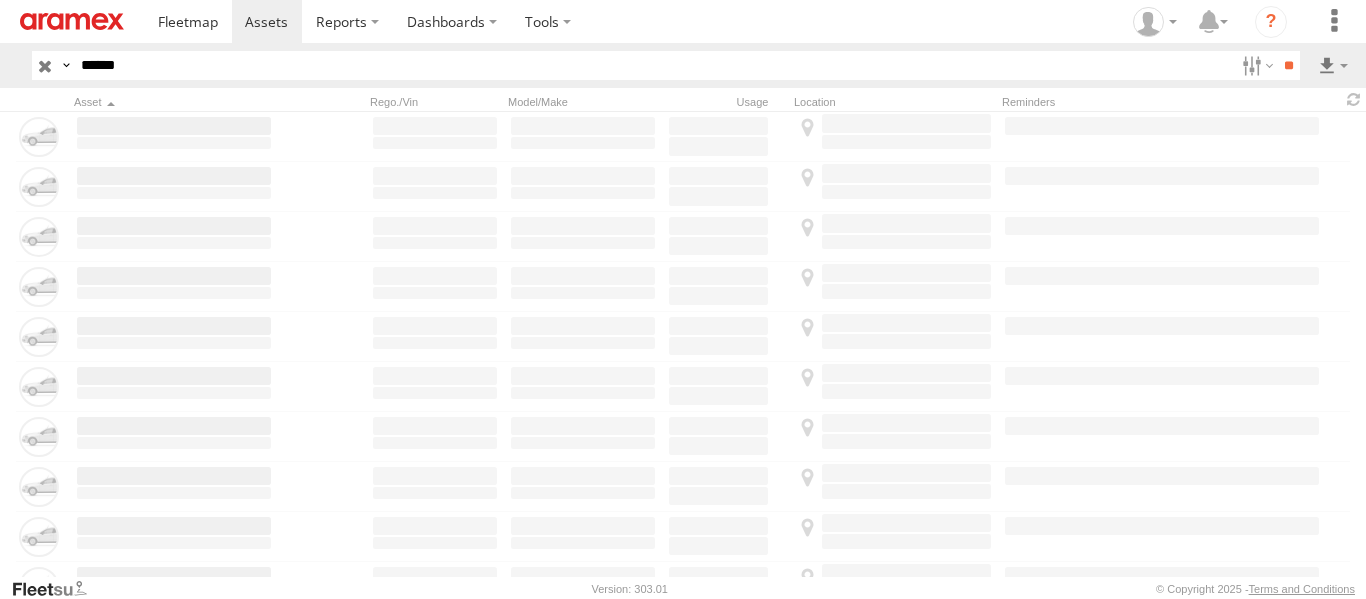 drag, startPoint x: 148, startPoint y: 65, endPoint x: 75, endPoint y: 65, distance: 73 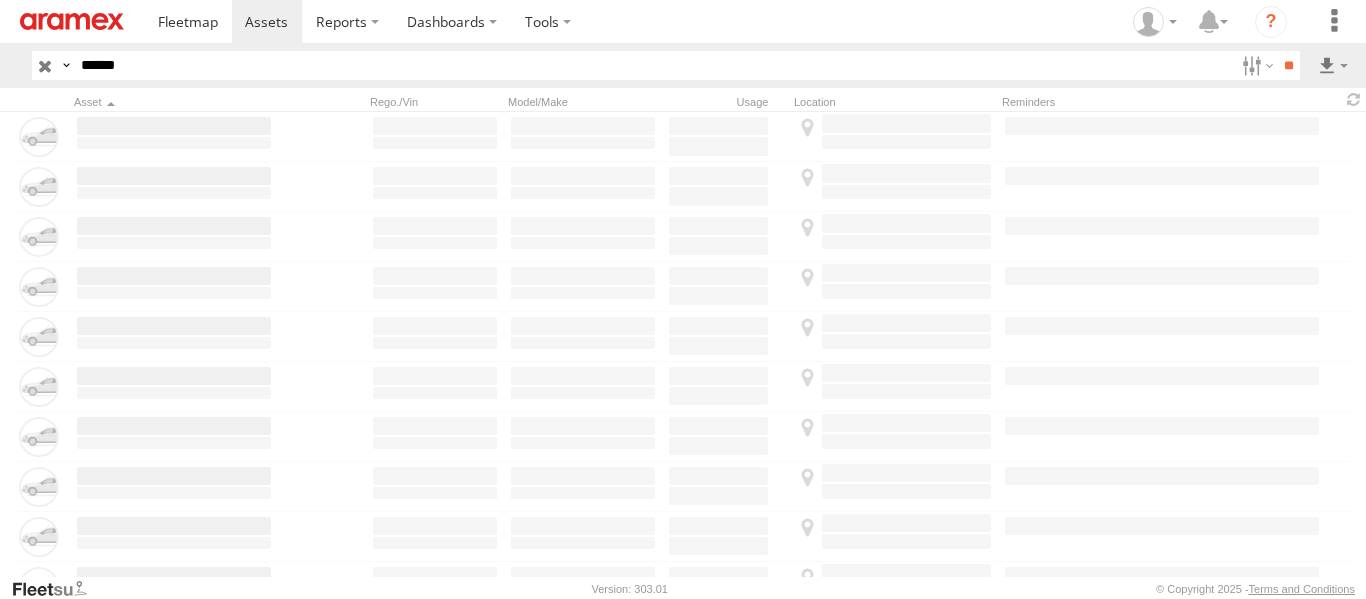 click on "******" at bounding box center [653, 65] 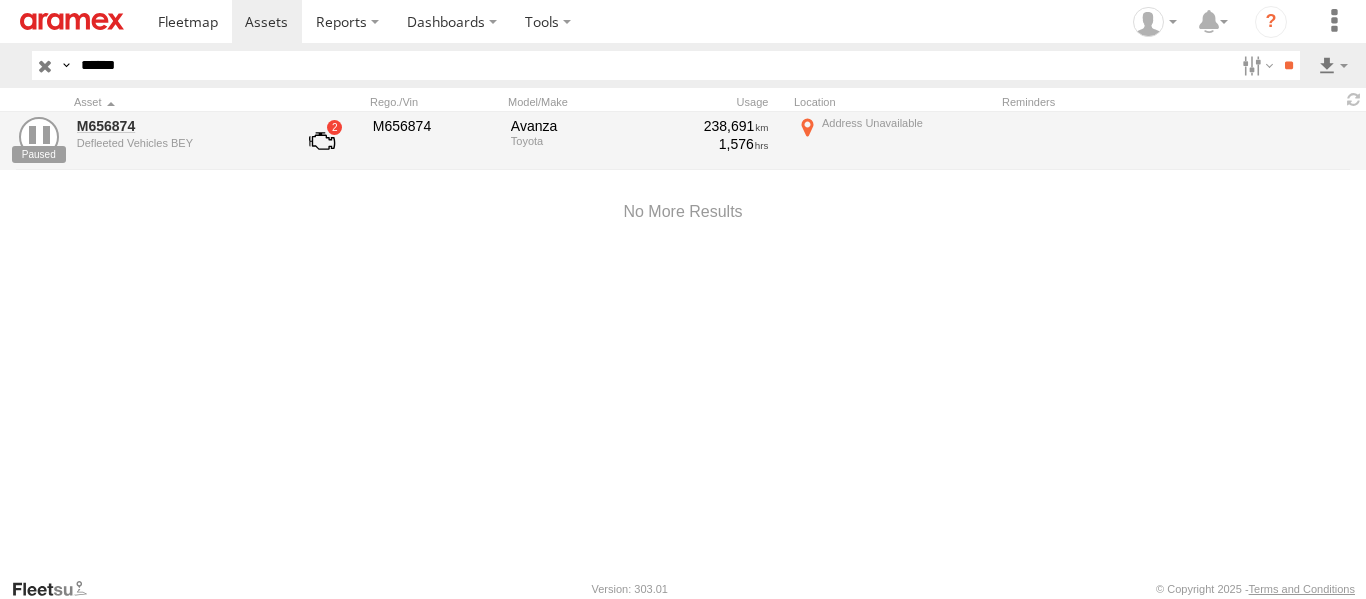 type on "******" 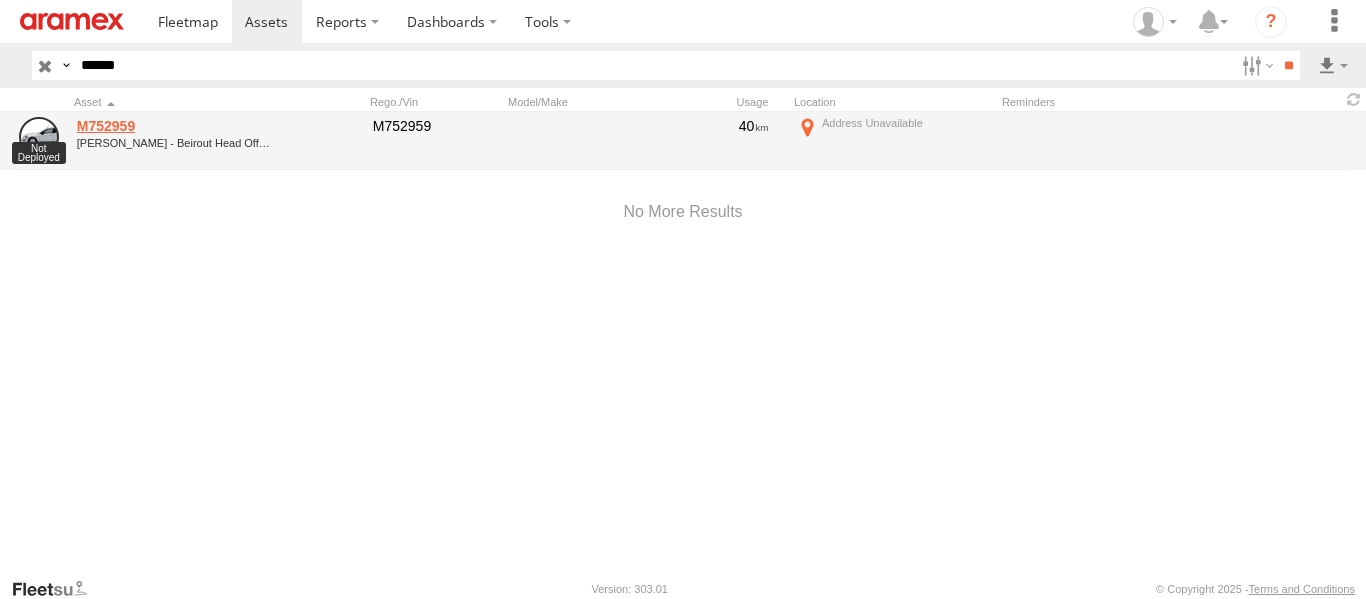 click on "M752959" at bounding box center (174, 126) 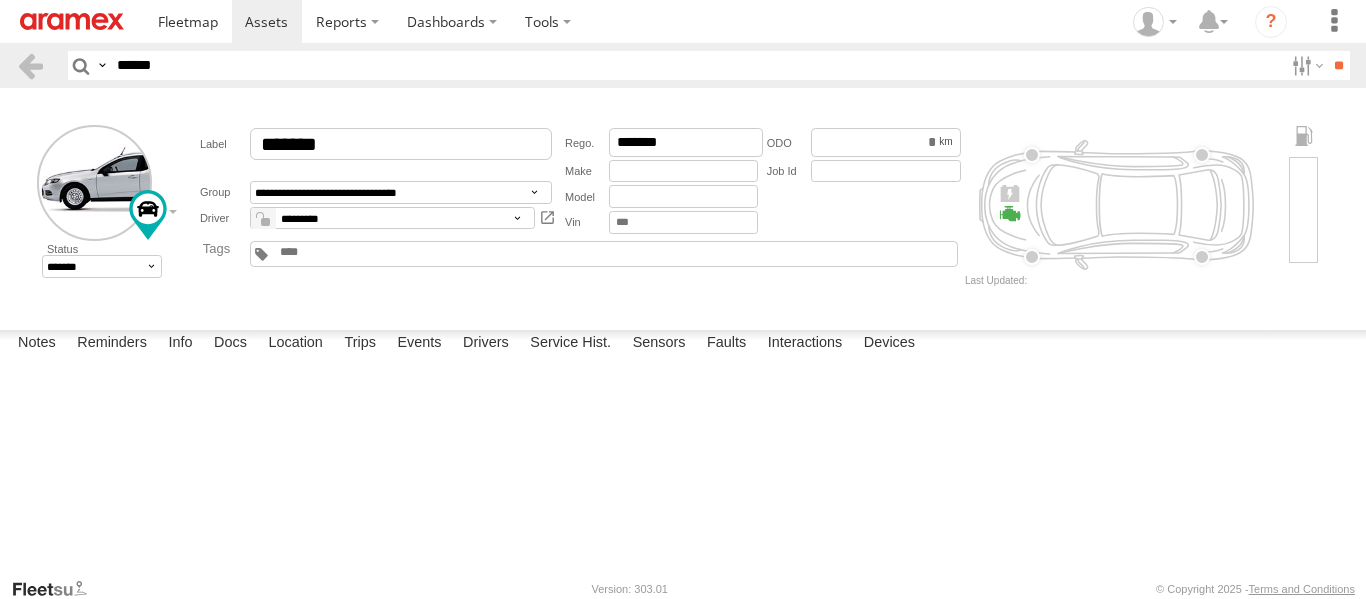scroll, scrollTop: 0, scrollLeft: 0, axis: both 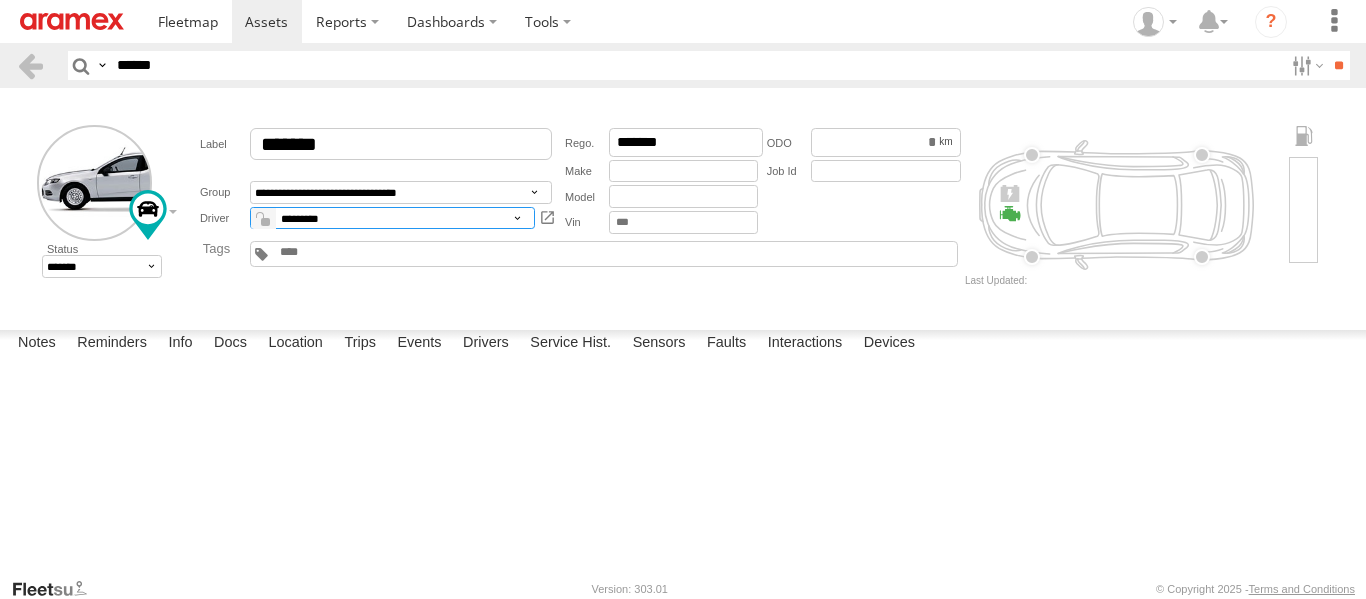 click on "**********" at bounding box center [392, 218] 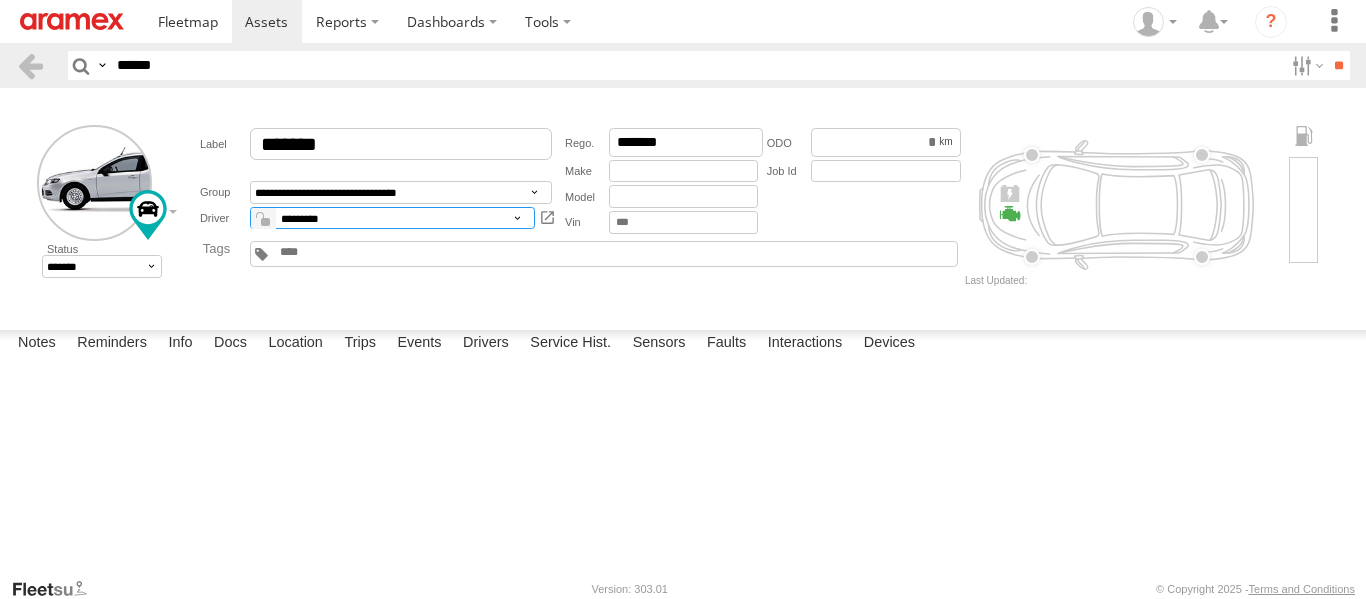 select on "*****" 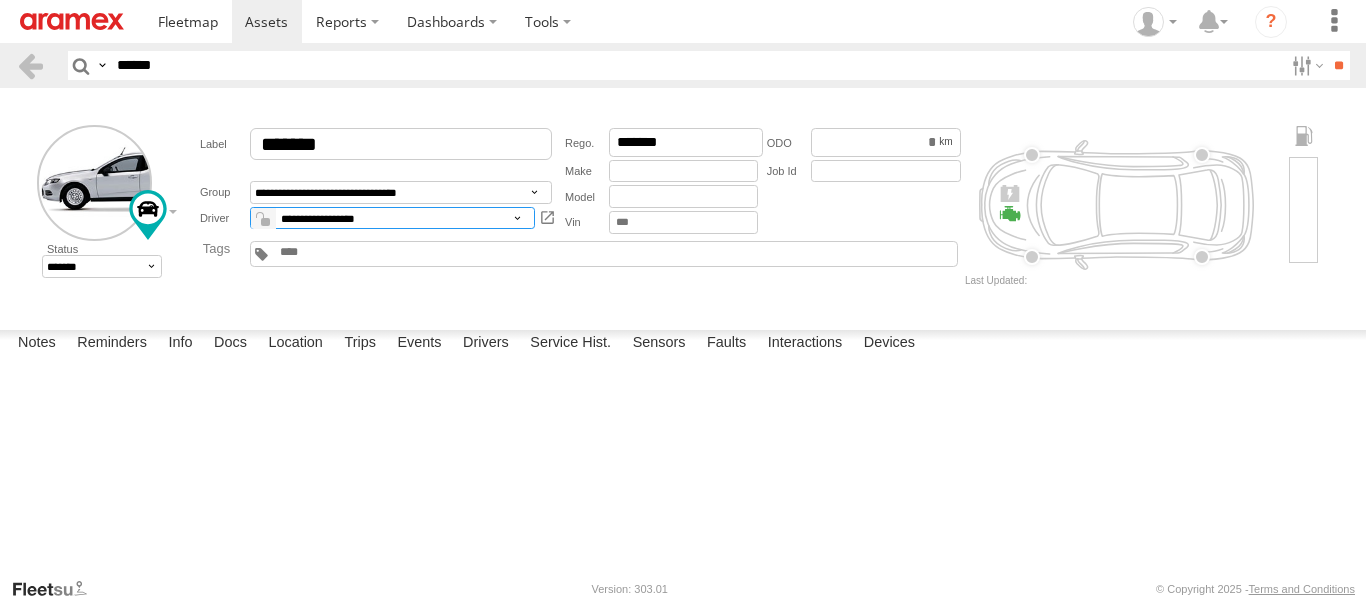 click on "**********" at bounding box center (392, 218) 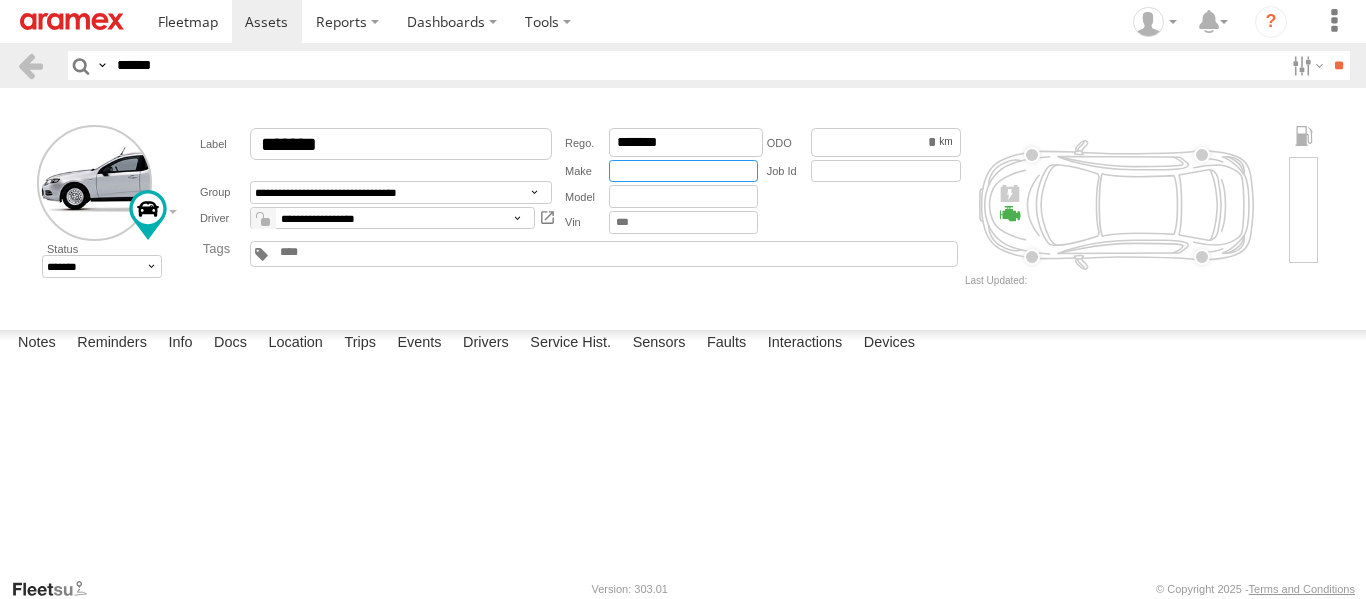 click at bounding box center [683, 171] 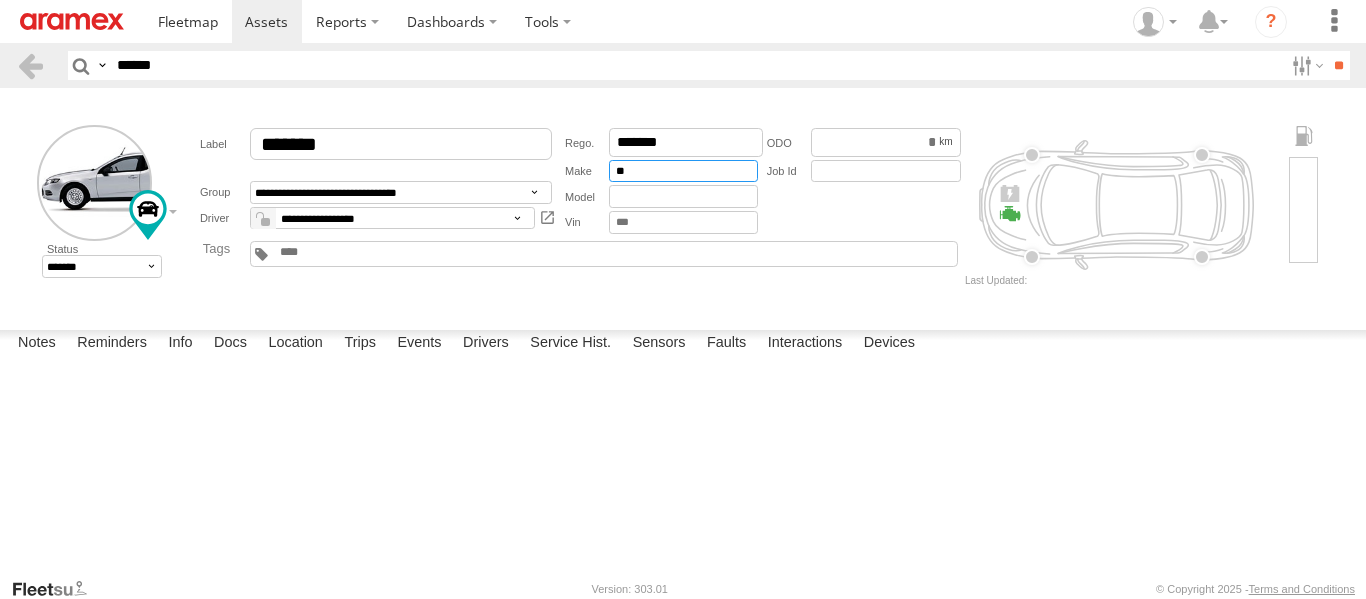 type on "*******" 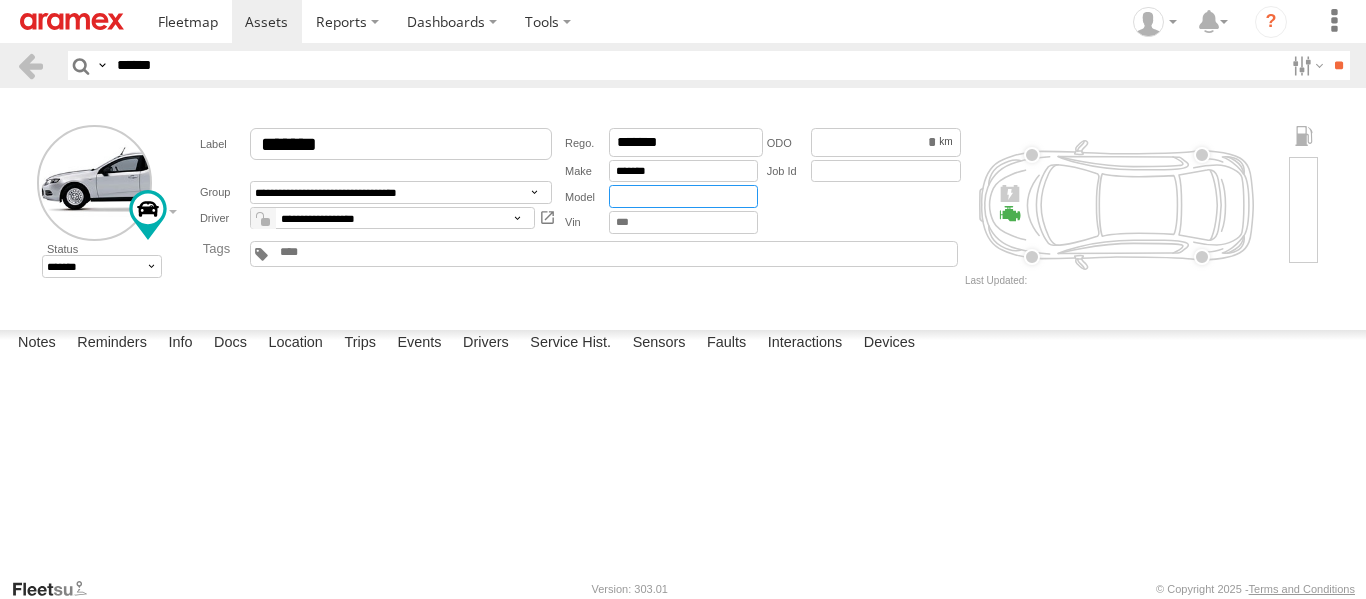 click at bounding box center [683, 196] 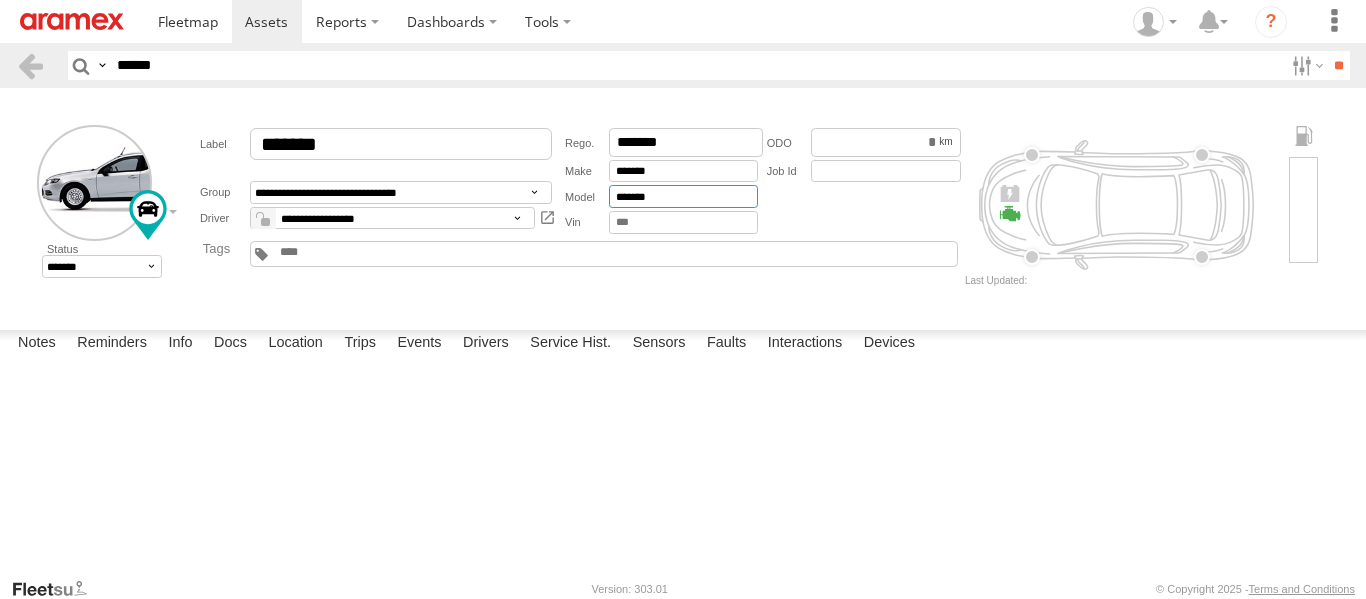 type on "*******" 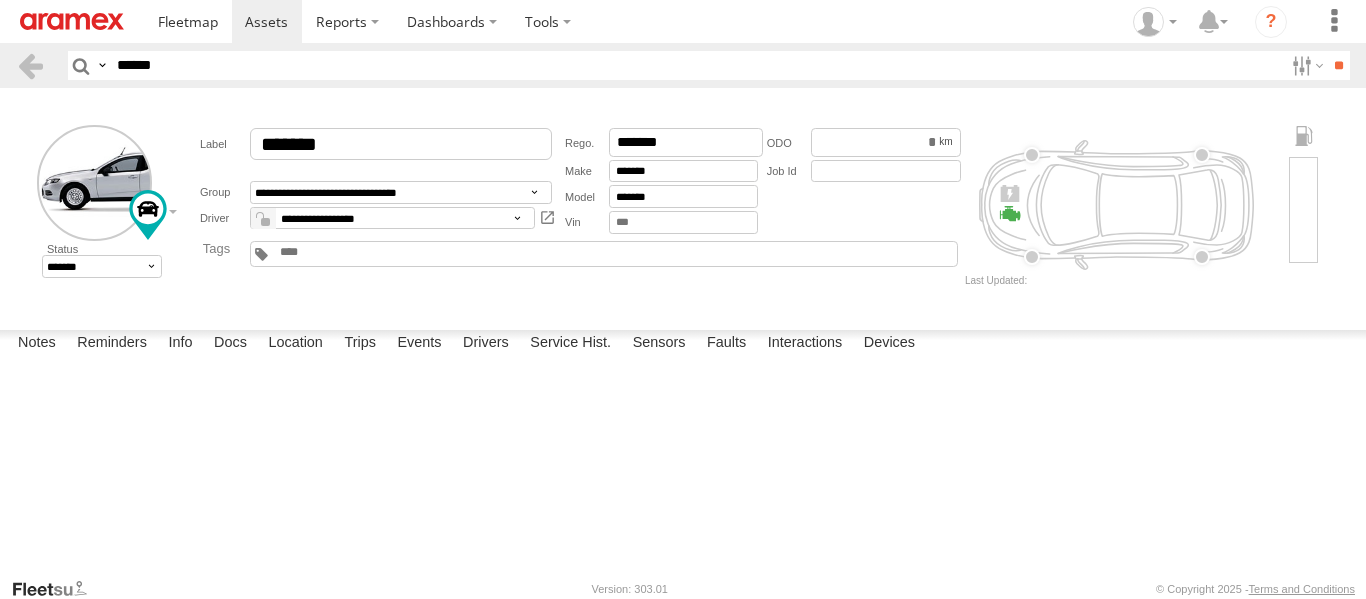 click on "**********" at bounding box center (573, 205) 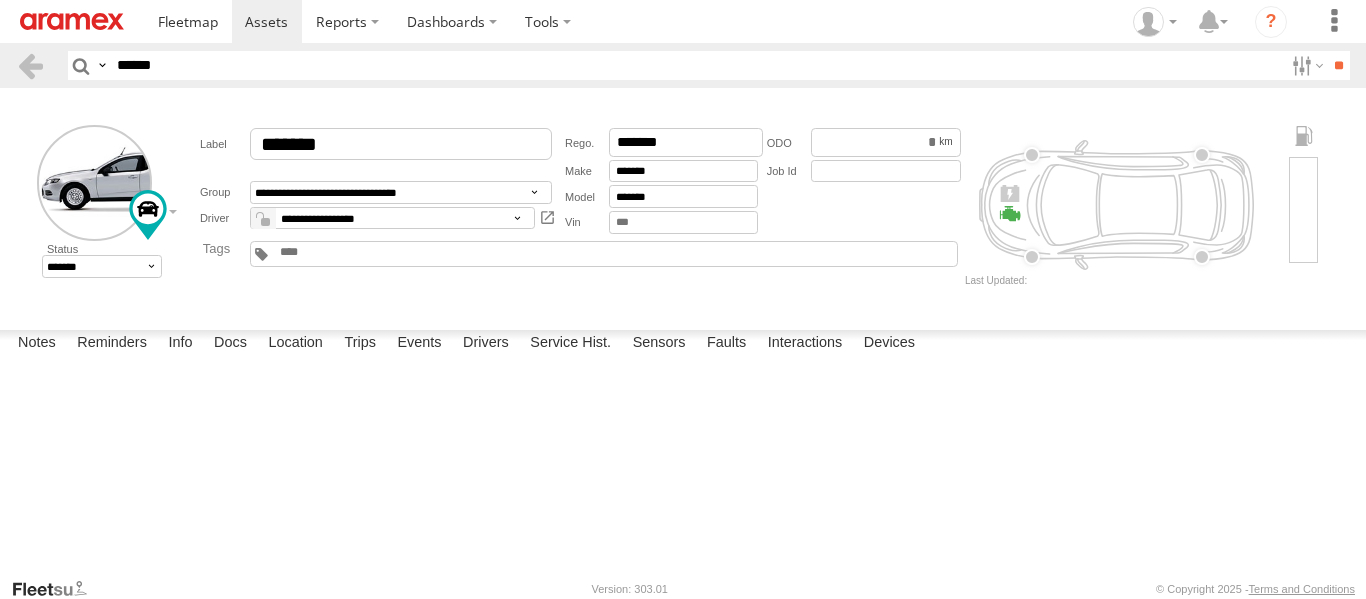 click on "Autonomous Bot BEY-Accounting BEY-Admin BEY-CMT BEY-CMT - Outlets BEY-Collectors BEY-ContactCenter BEY-Corporate BEY-CRM BEY-Crowdsource BEY-CS - US Embassy BEY-Customer Service BEY-Dedicated - Head Office BEY-DOM General BEY-DOM PersonalDel BEY-DOM Standard BEY-EXP General BEY-EXP Inbound BEY-EXP Inbound CC BEY-EXP Outbound BEY-Facilities BEY-Floater - Head Office BEY-Freight BEY-FRT - Air BEY-FRT - CnD BEY-FRT - Land BEY-FRT - Sea BEY-FRT General BEY-GC Freight BEY-GC General BEY-Heavy BEY-HR BEY-IT BEY-Linehaul - Bekaa Area BEY-Linehaul - Head Office BEY-LOC - Mar Roukoz BEY-LOC Airport BEY-LOC Beirut BEY-LOC Clemenceau BEY-LOC Free Zone BEY-LOC OPS Building BEY-LOC Saida BEY-LOC Tripoli BEY-LOG Jamalon BEY-Logistics BEY-Management BEY-Normal - Bekaa Area BEY-Normal - Head Office BEY-Normal - North Area BEY-Normal - South Area BEY-Ops EXP & DOM BEY-Ops General BEY-Regional" at bounding box center [604, 254] 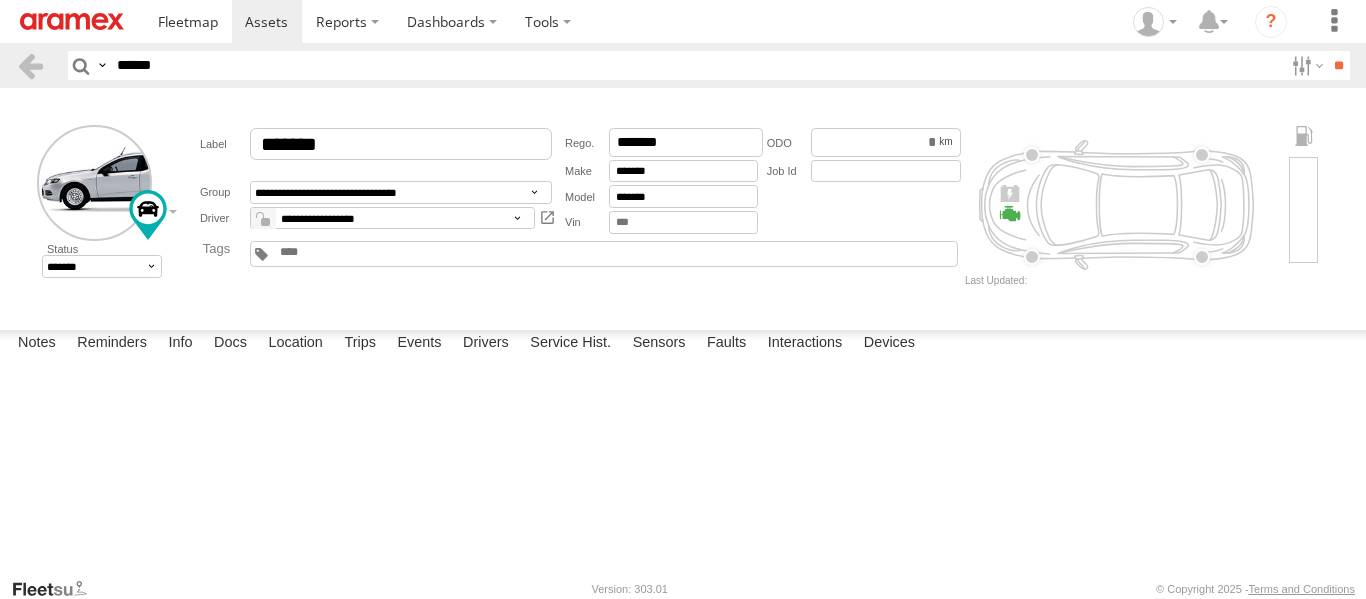 type 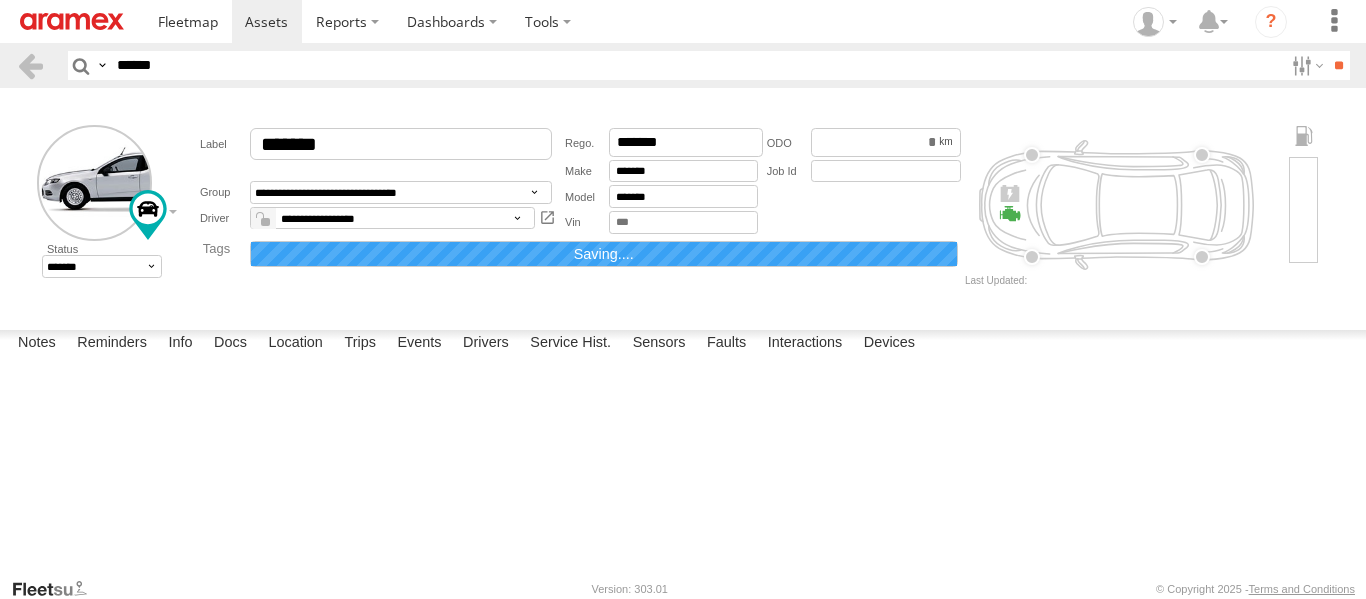 click at bounding box center [0, 0] 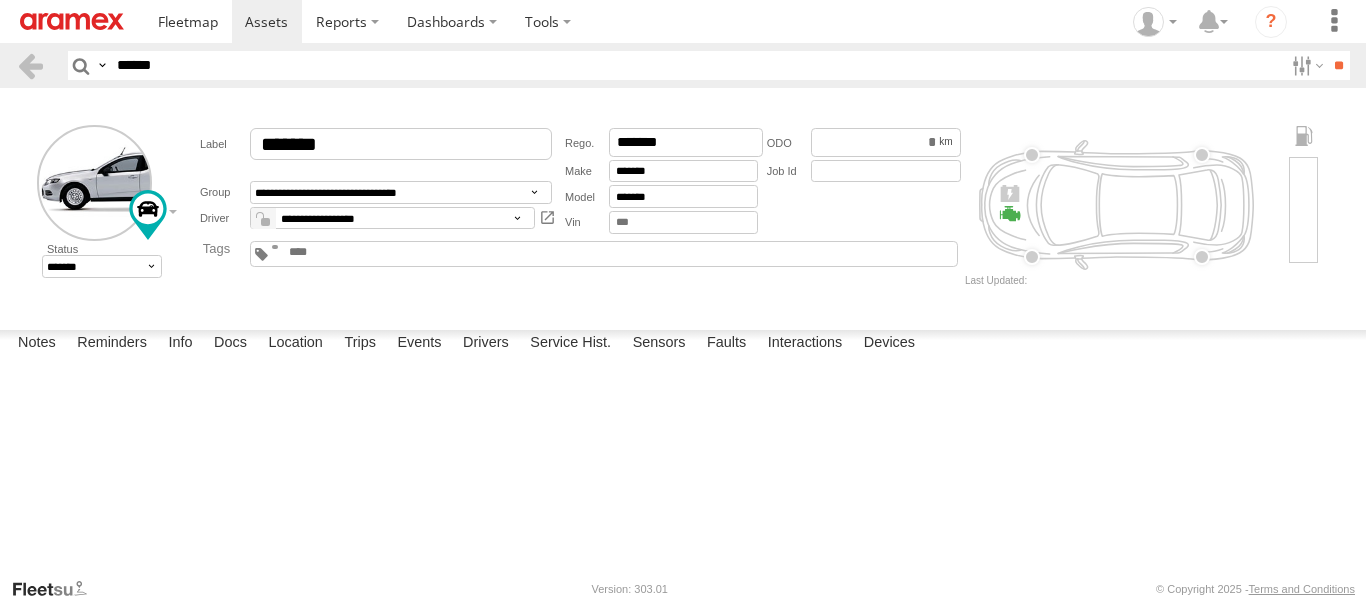 type on "**********" 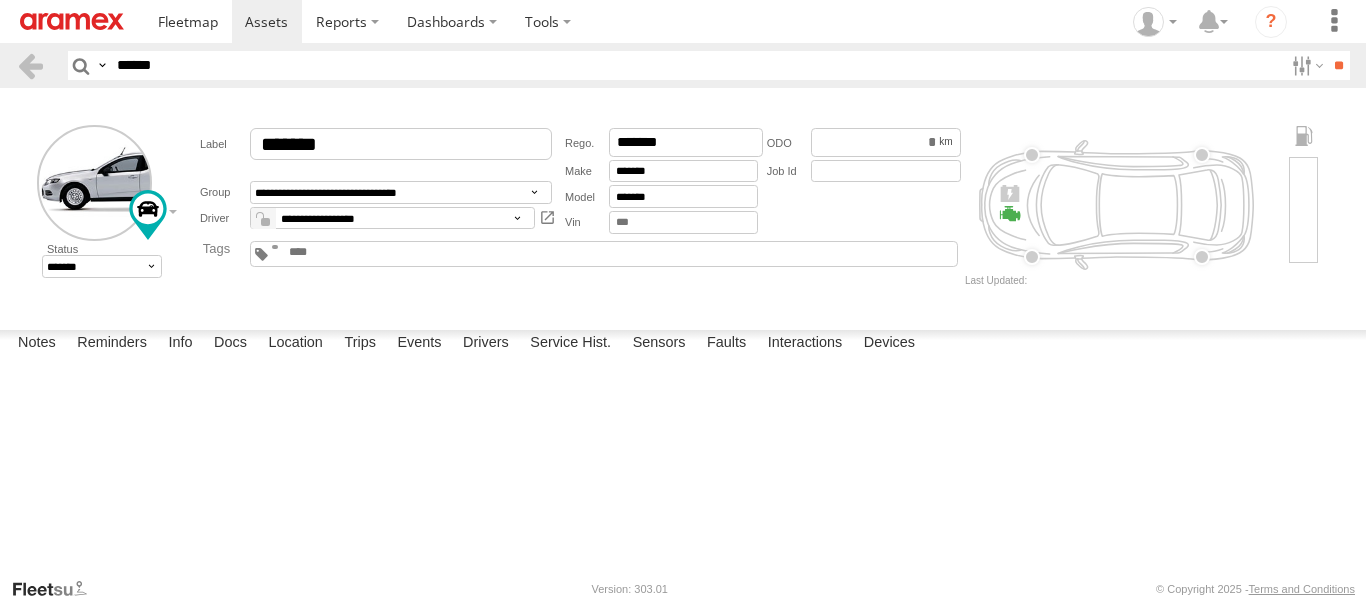 scroll, scrollTop: 100, scrollLeft: 0, axis: vertical 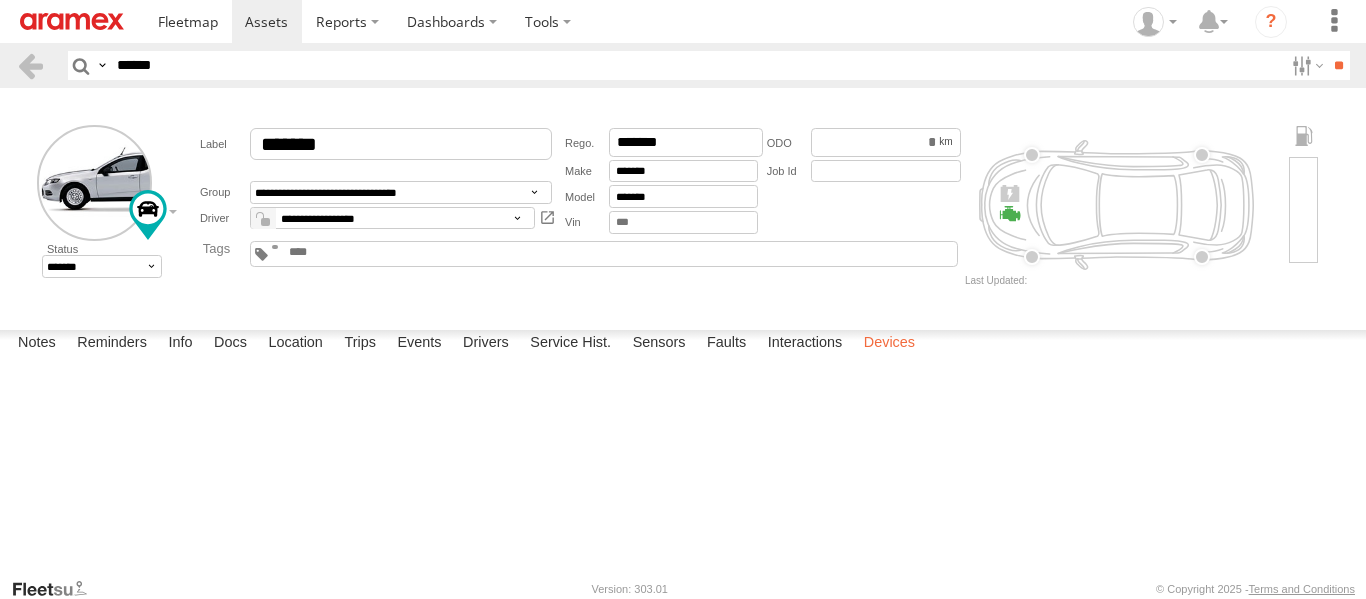 click on "Devices" at bounding box center [889, 344] 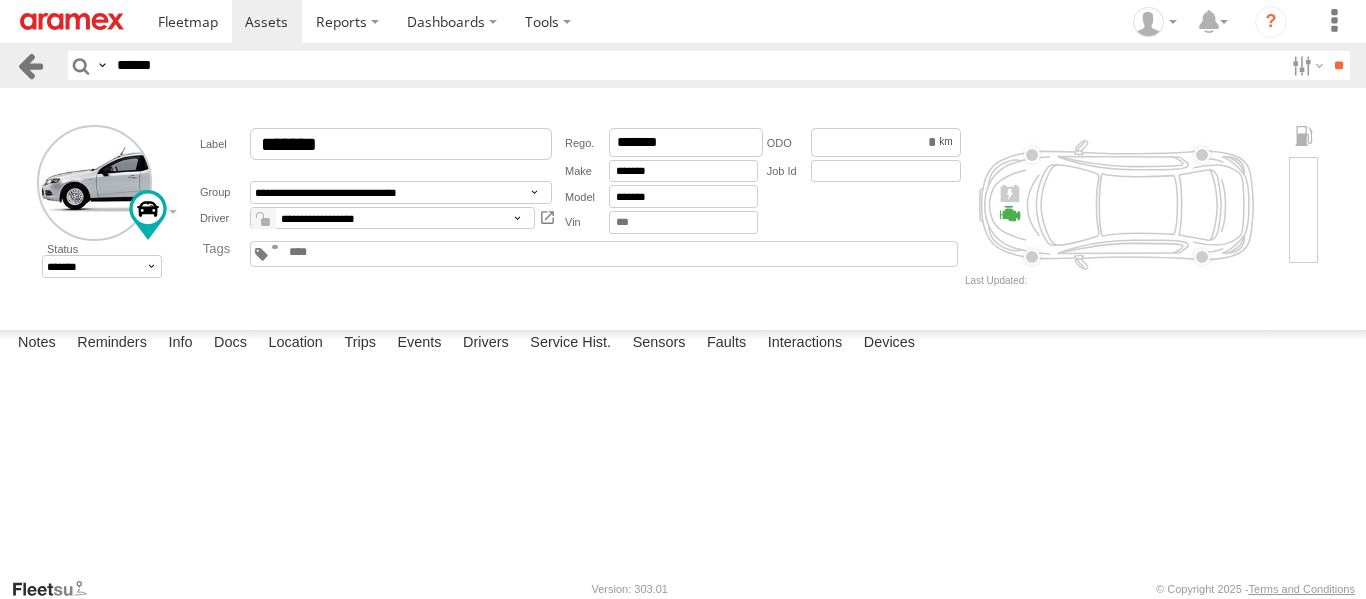 click at bounding box center (30, 65) 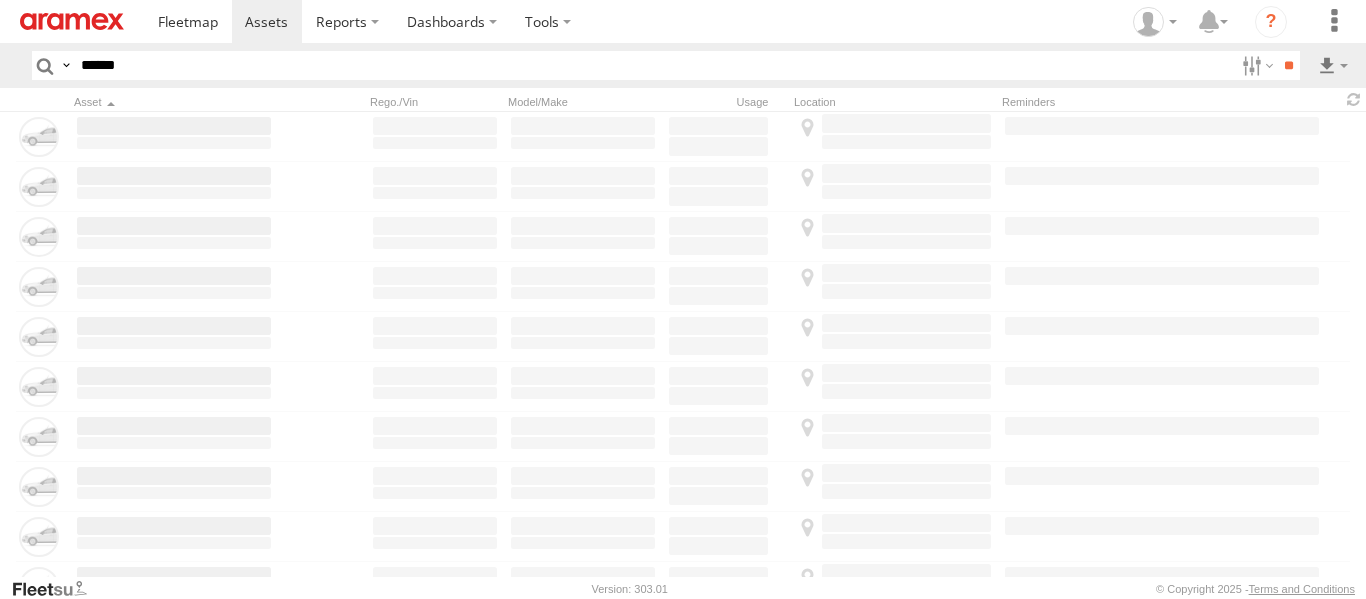 scroll, scrollTop: 0, scrollLeft: 0, axis: both 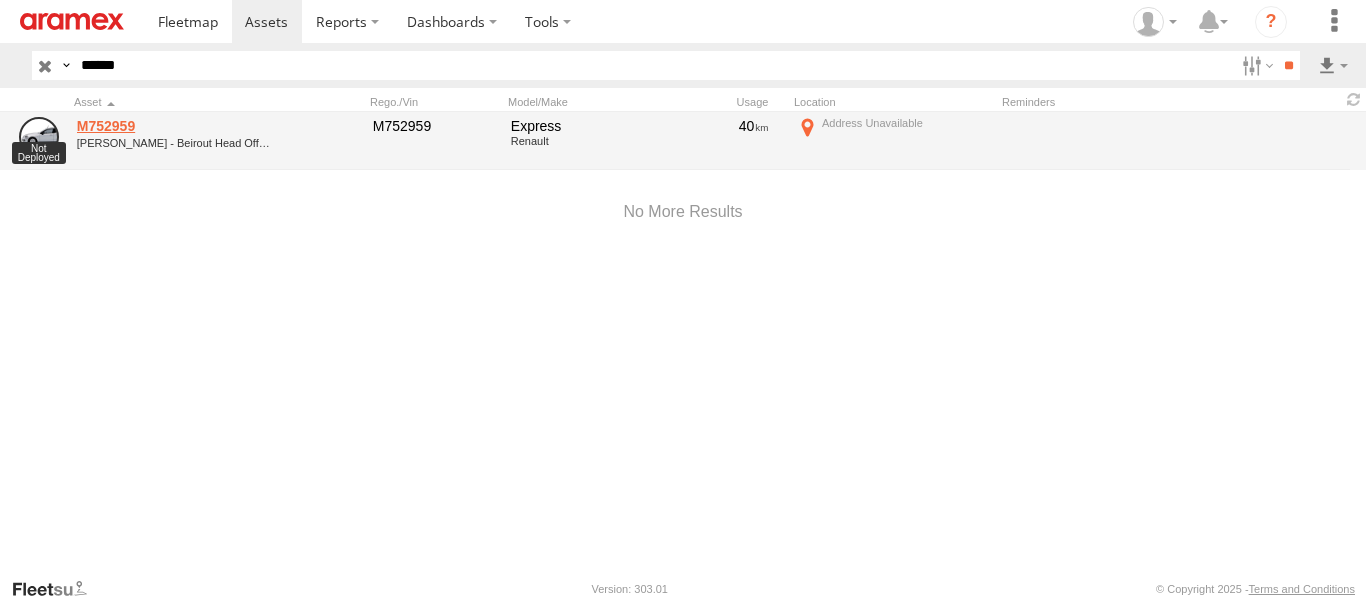 click on "M752959" at bounding box center [174, 126] 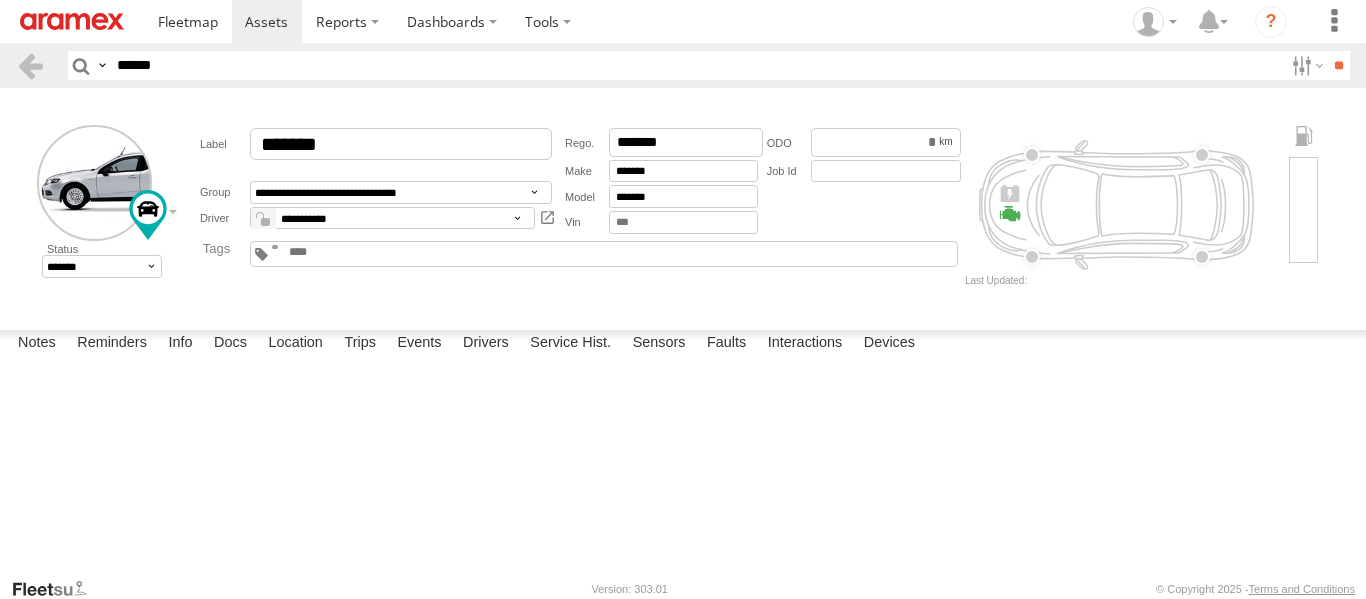 scroll, scrollTop: 0, scrollLeft: 0, axis: both 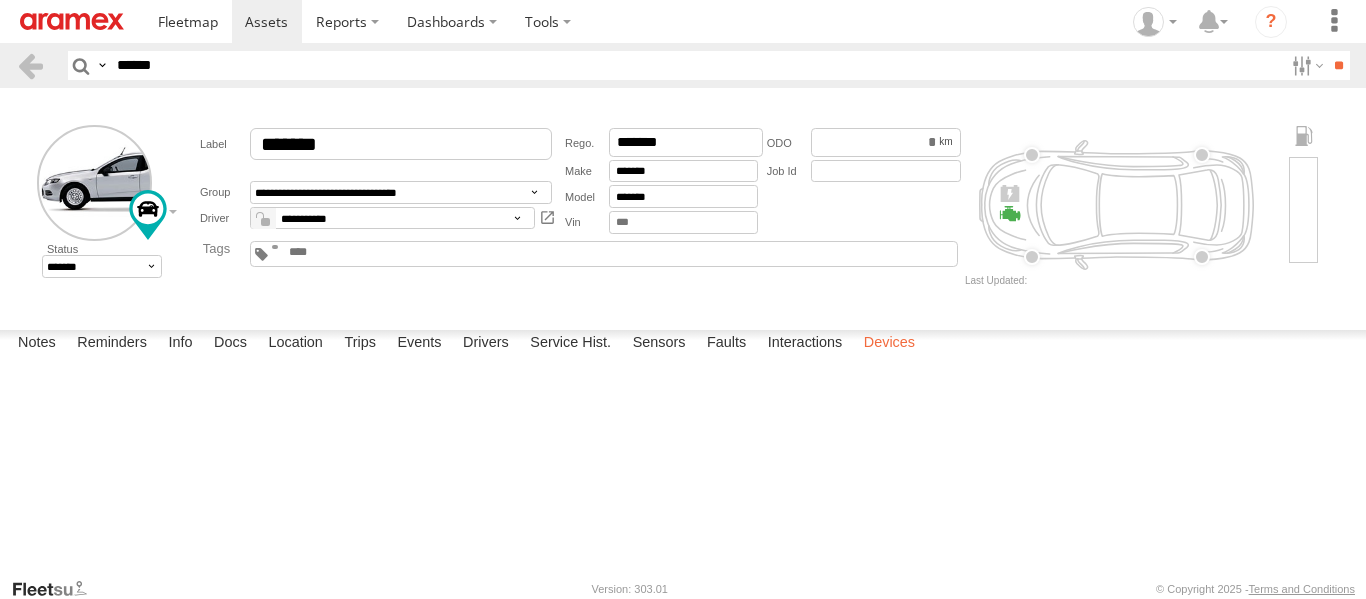 click on "Devices" at bounding box center (889, 344) 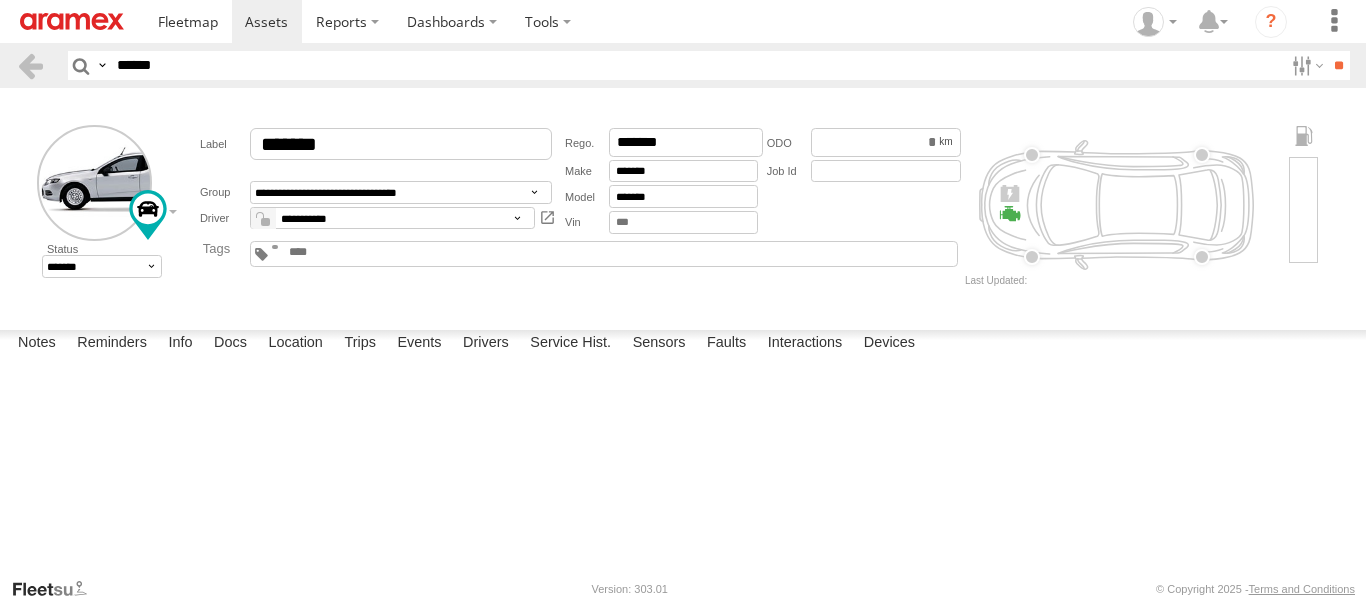 click at bounding box center (0, 0) 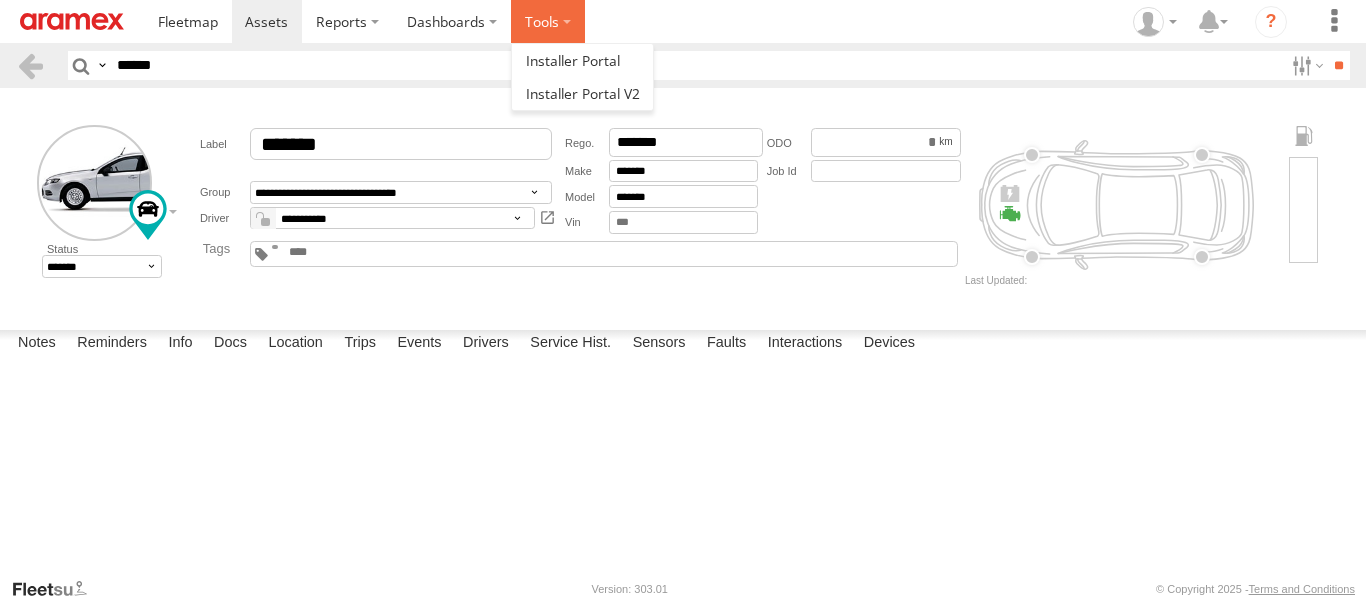 click at bounding box center (548, 21) 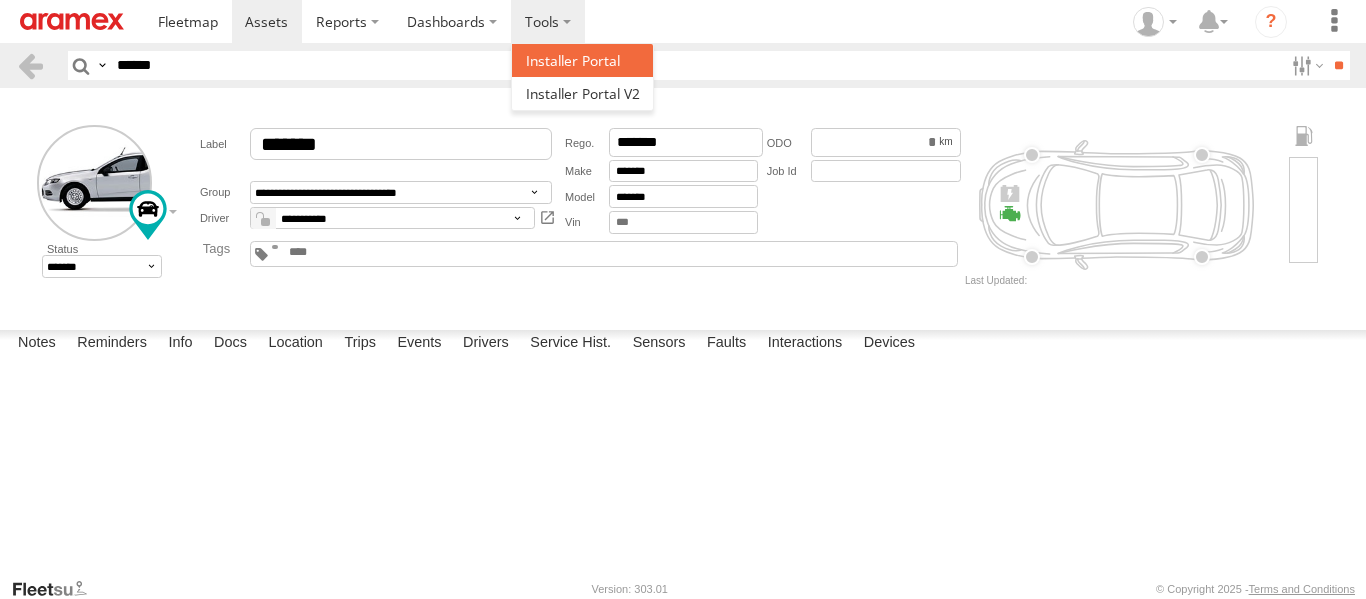 click at bounding box center (573, 60) 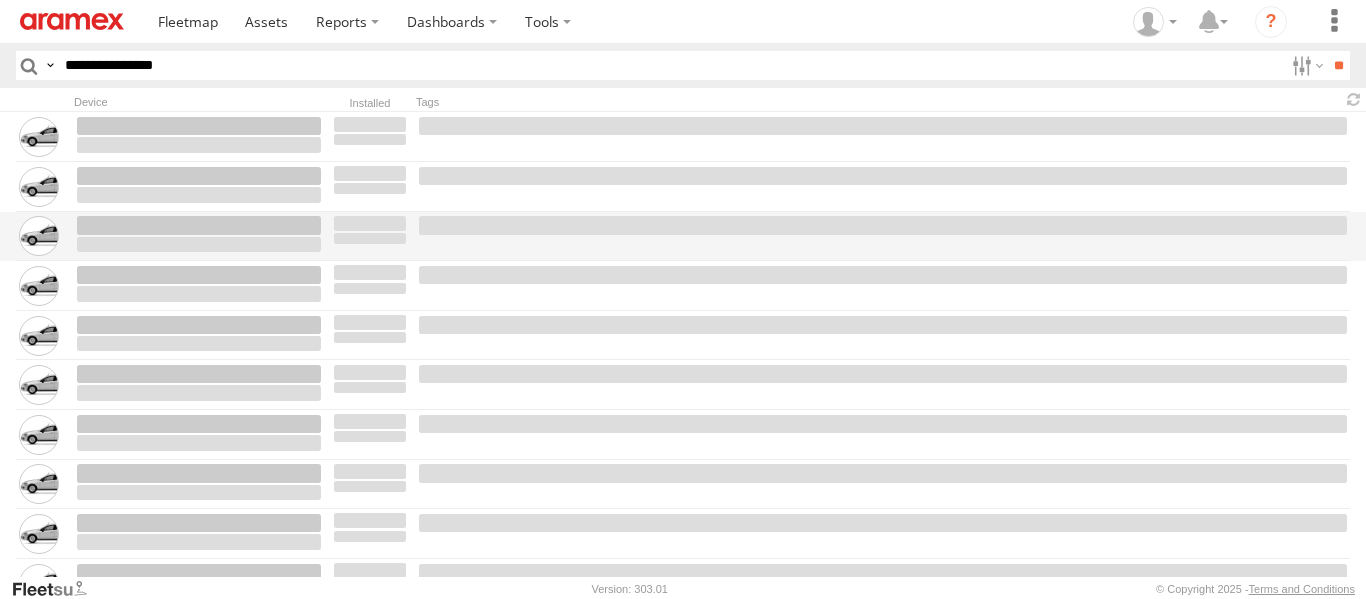 scroll, scrollTop: 0, scrollLeft: 0, axis: both 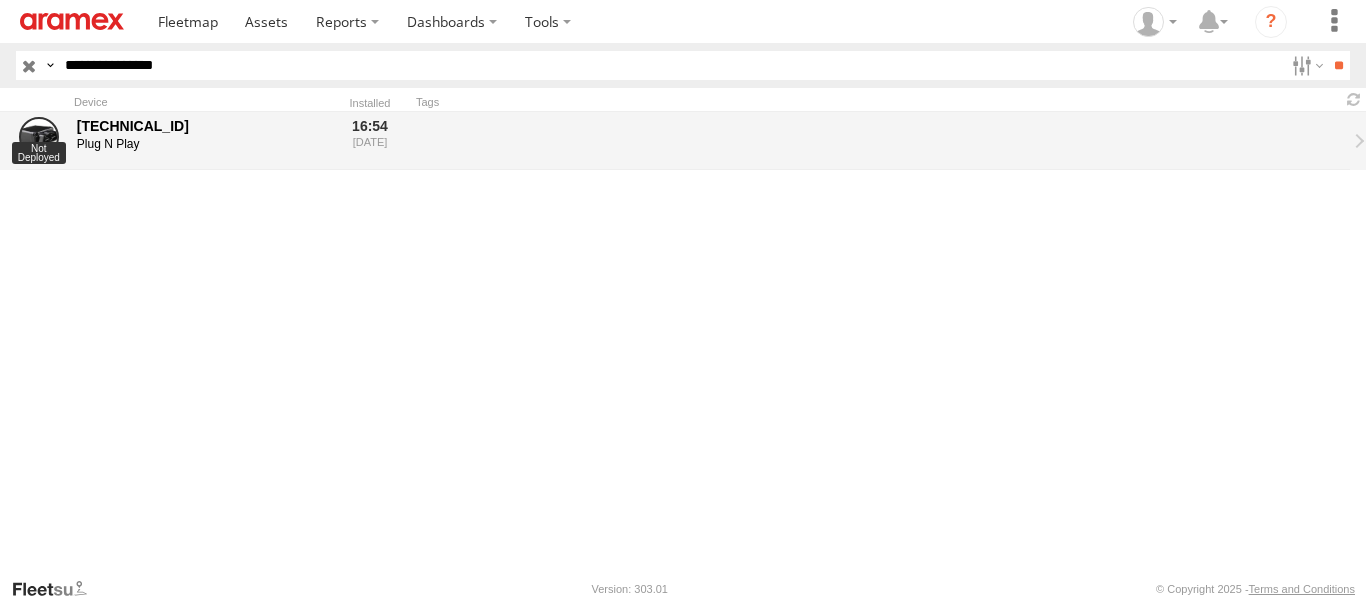click on "[TECHNICAL_ID]" at bounding box center (199, 126) 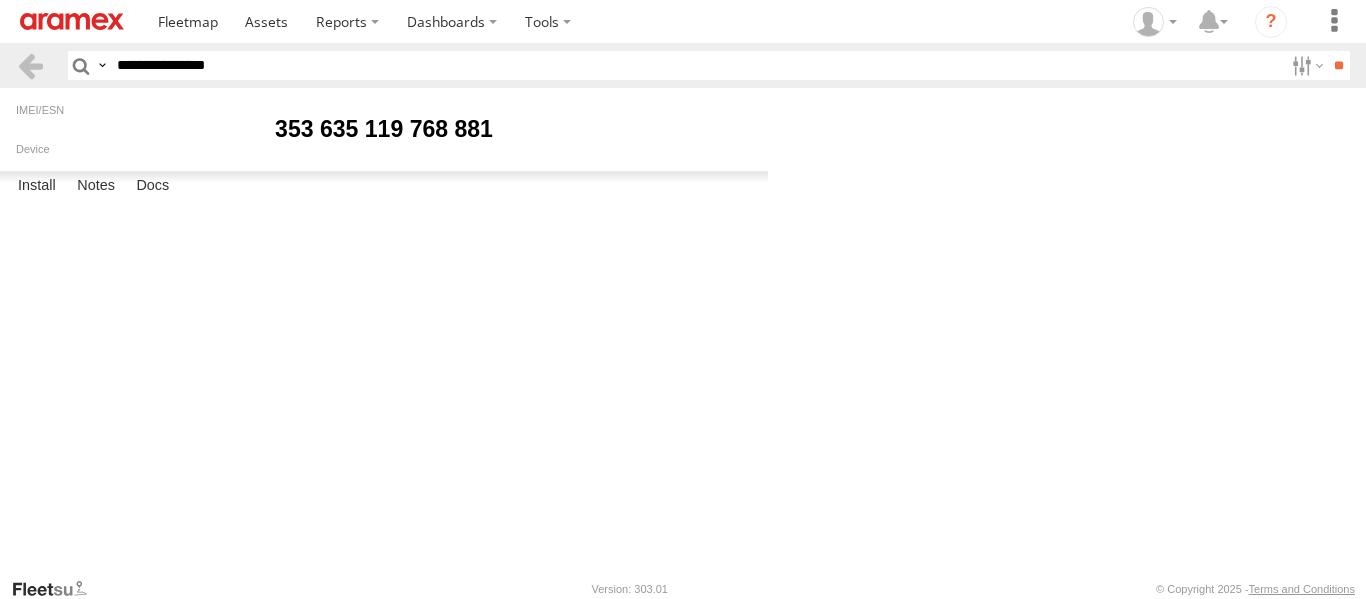 scroll, scrollTop: 0, scrollLeft: 0, axis: both 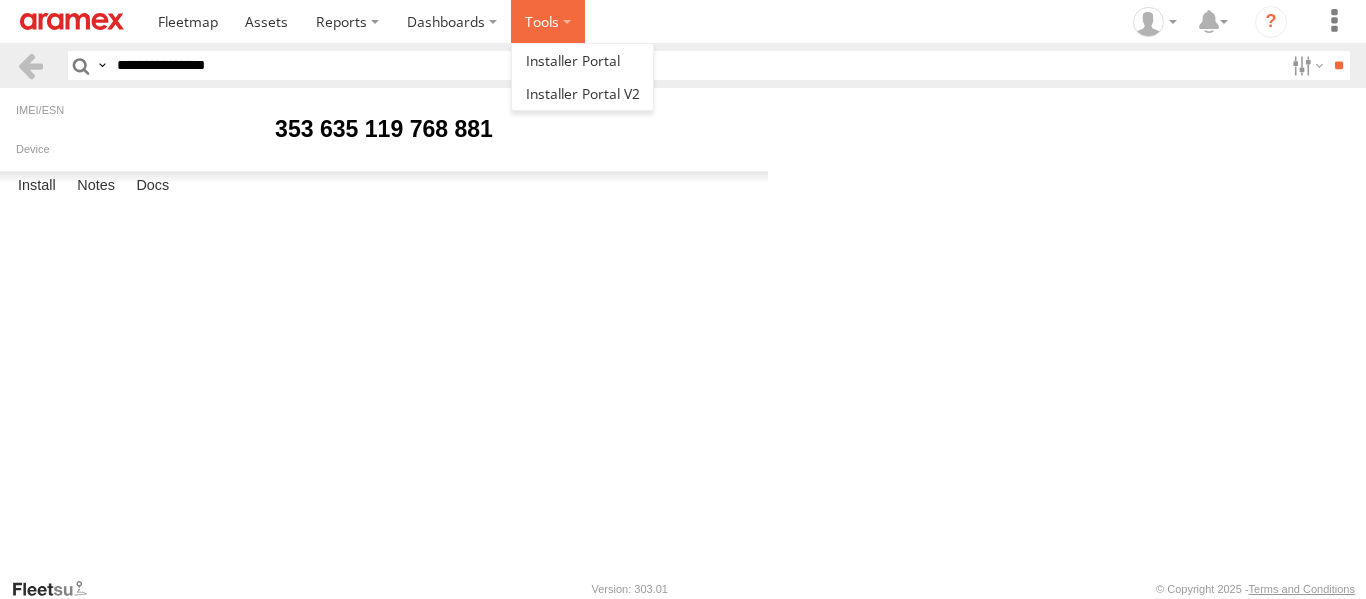 click at bounding box center [548, 21] 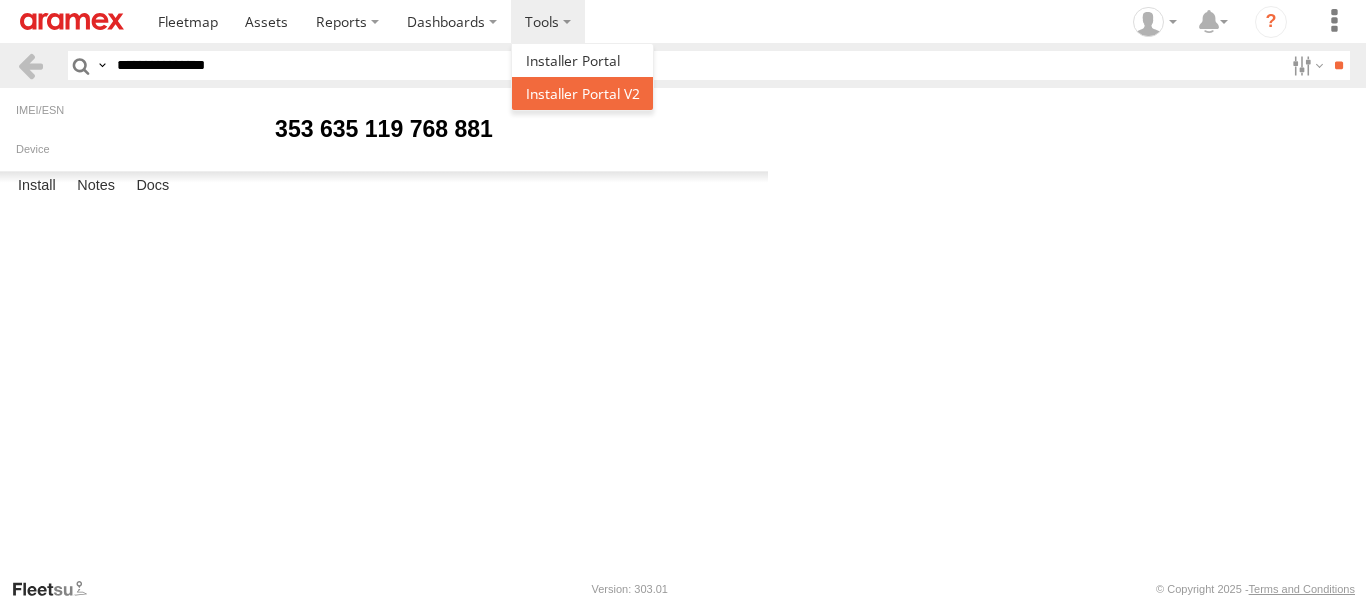 click at bounding box center [583, 93] 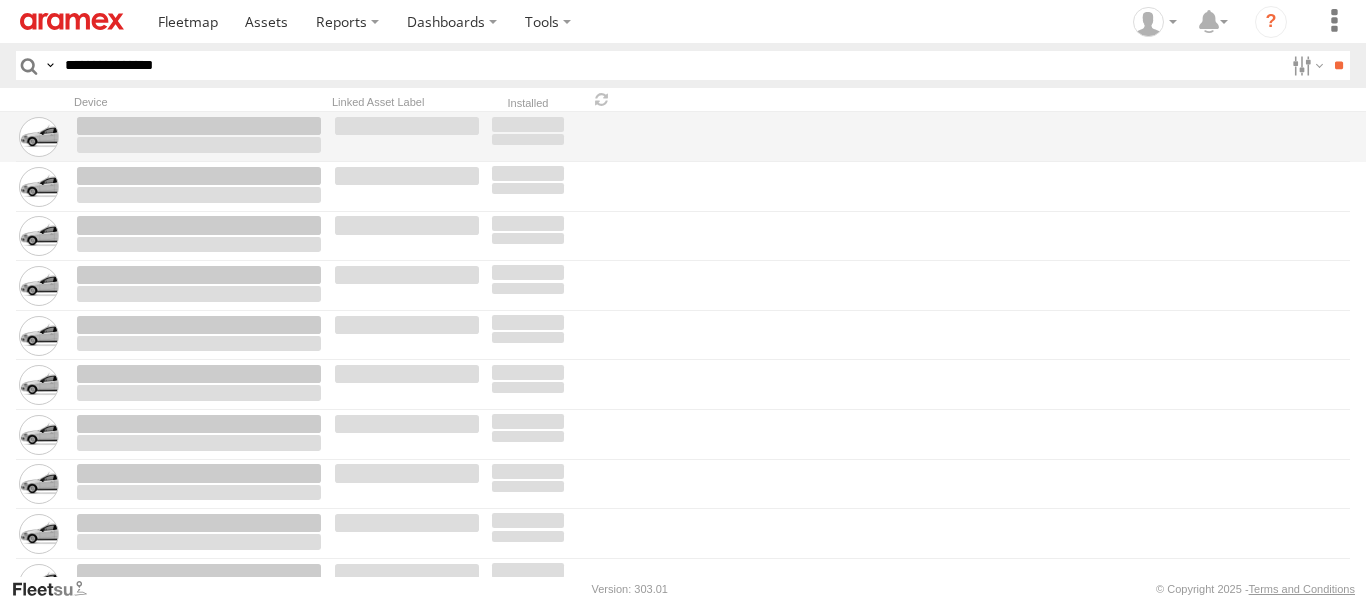 scroll, scrollTop: 0, scrollLeft: 0, axis: both 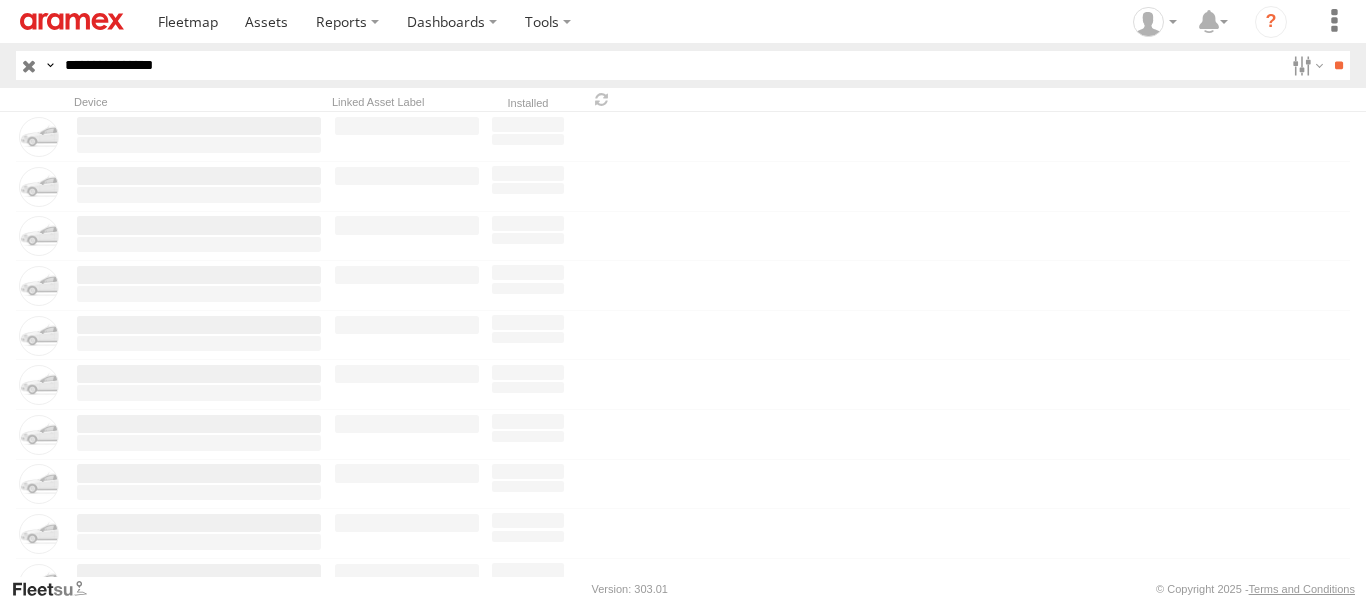 click on "**********" at bounding box center (670, 65) 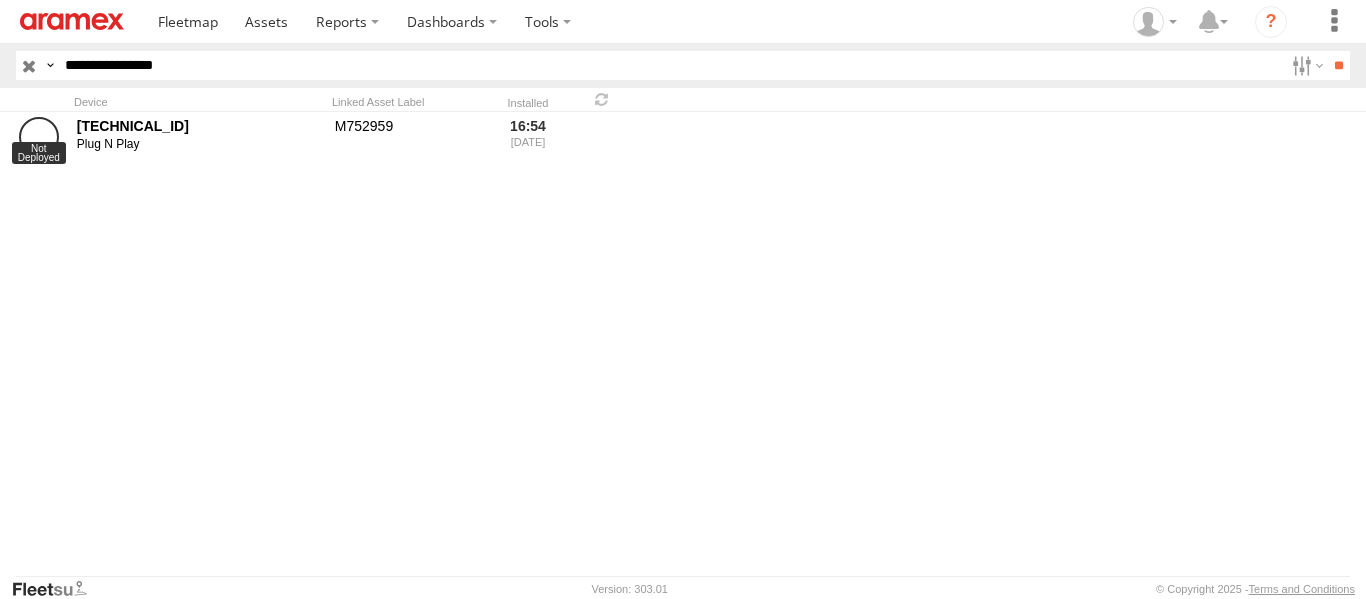 click on "**" at bounding box center [1338, 65] 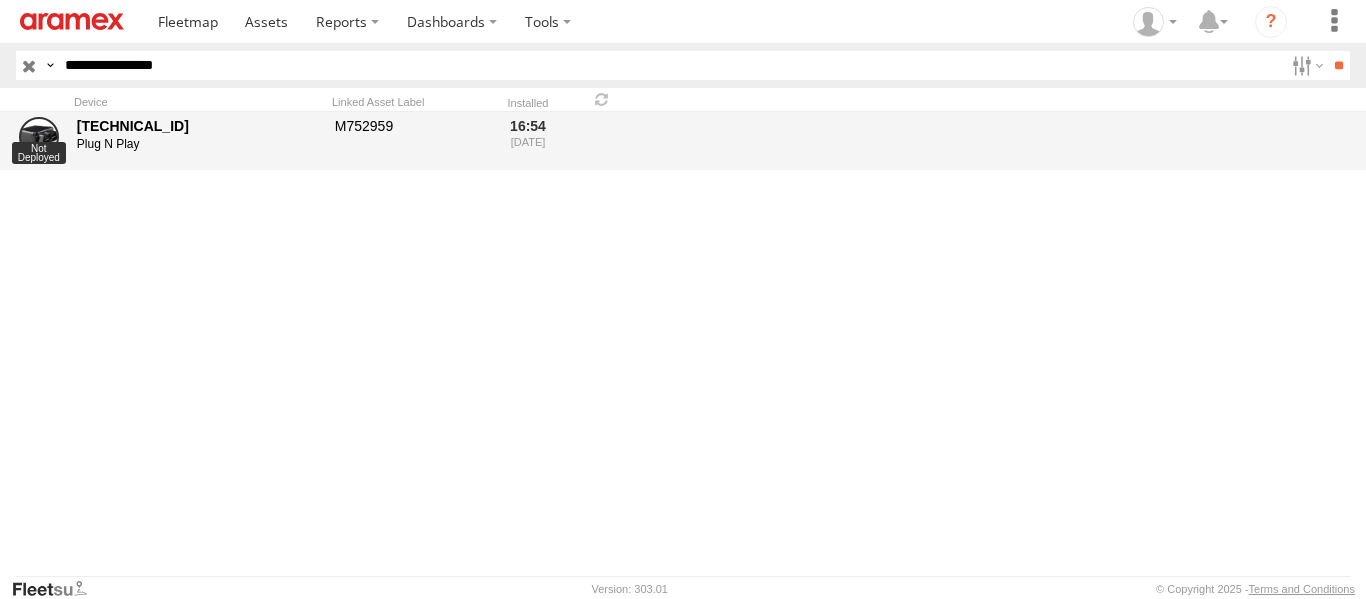click on "[TECHNICAL_ID]" at bounding box center (199, 126) 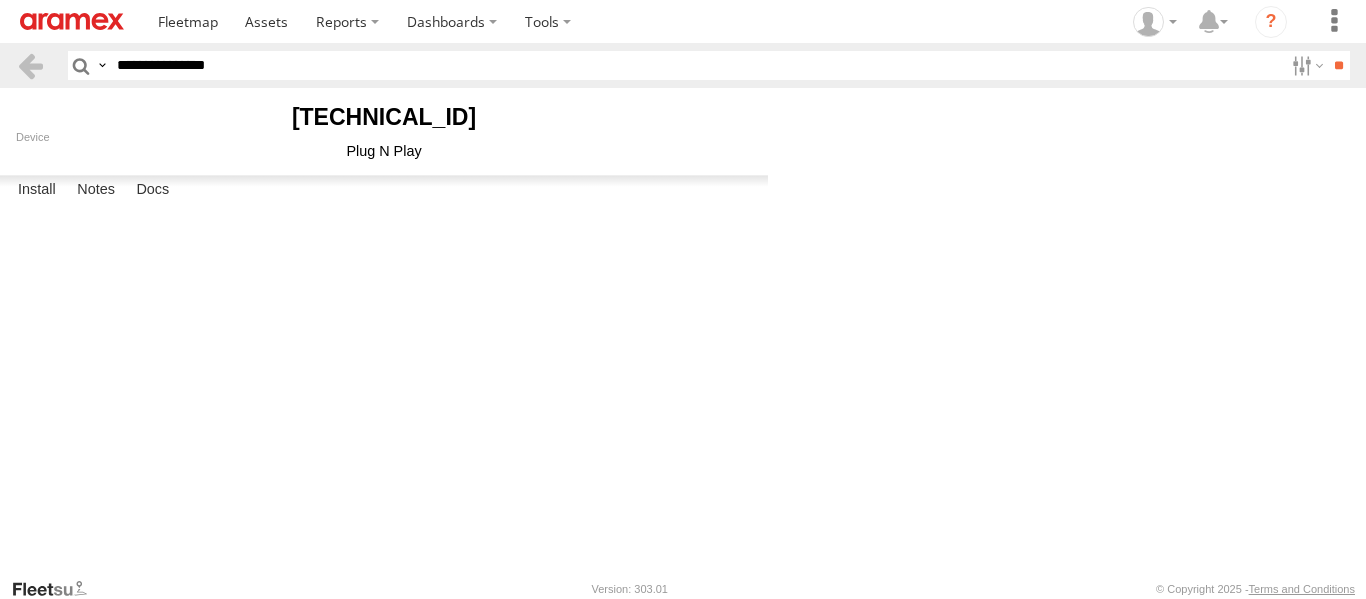 scroll, scrollTop: 0, scrollLeft: 0, axis: both 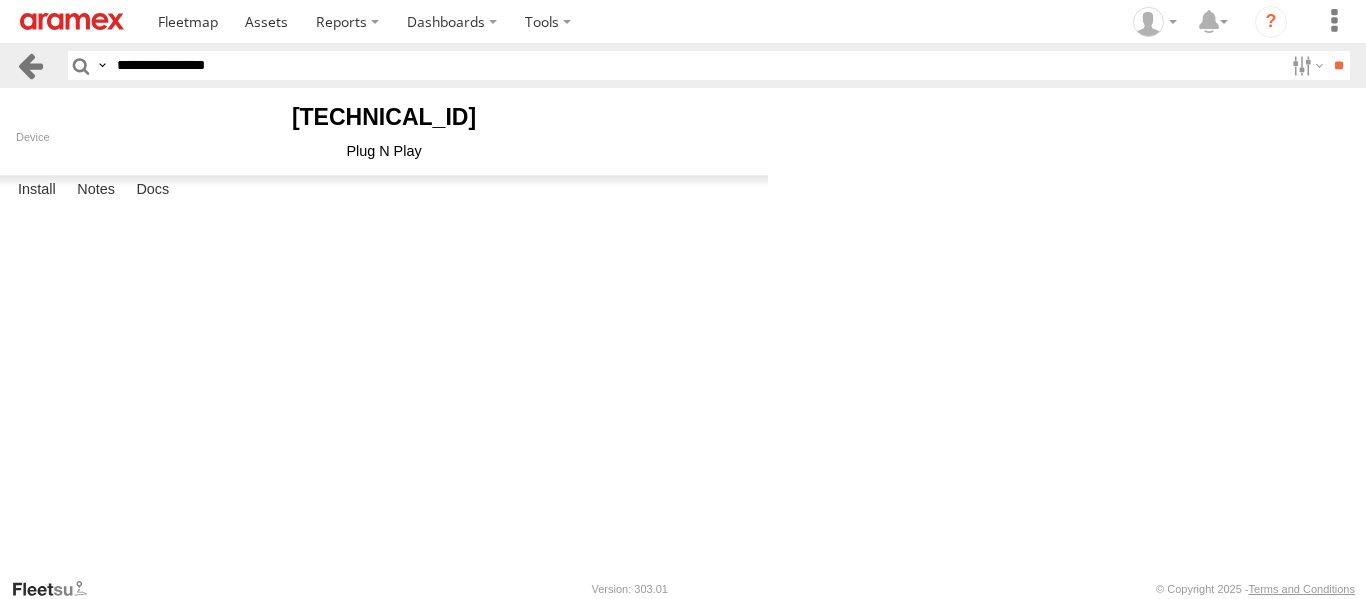 click at bounding box center (30, 65) 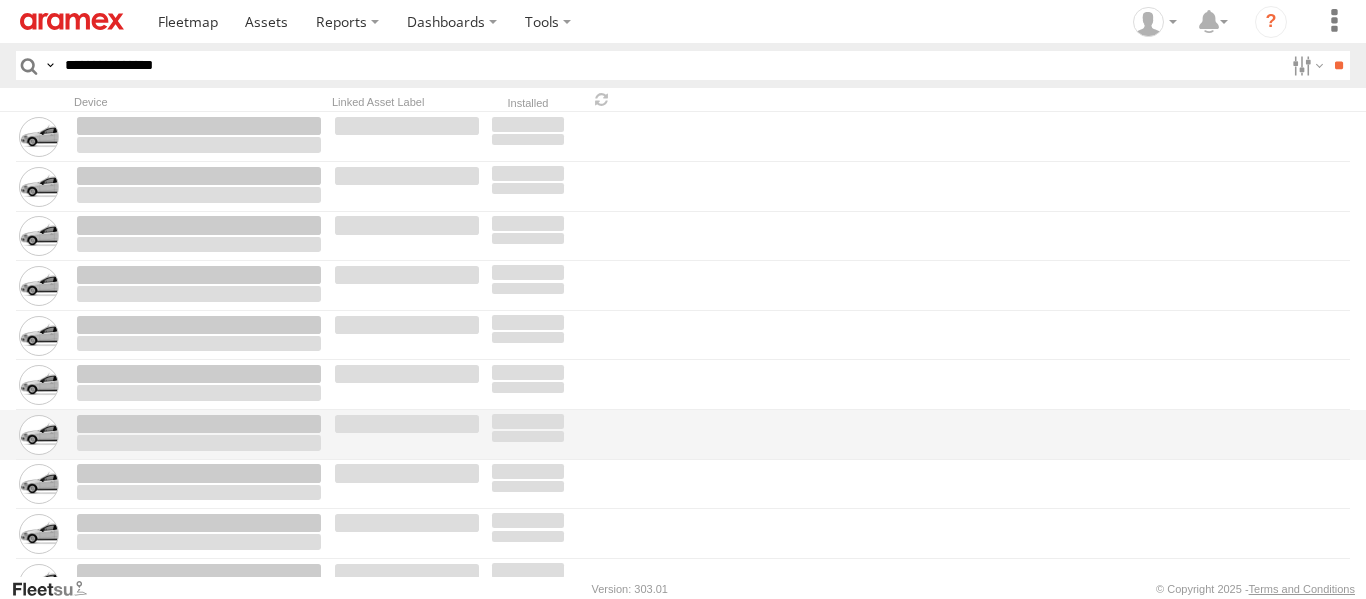 scroll, scrollTop: 0, scrollLeft: 0, axis: both 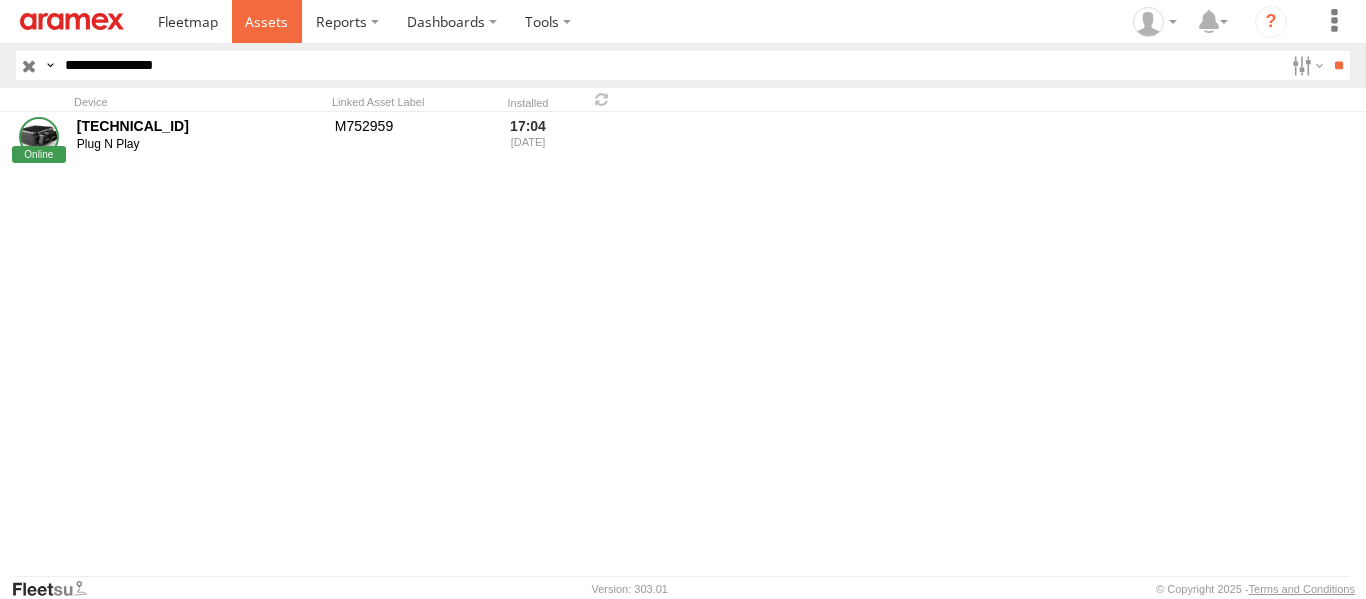 click at bounding box center (266, 21) 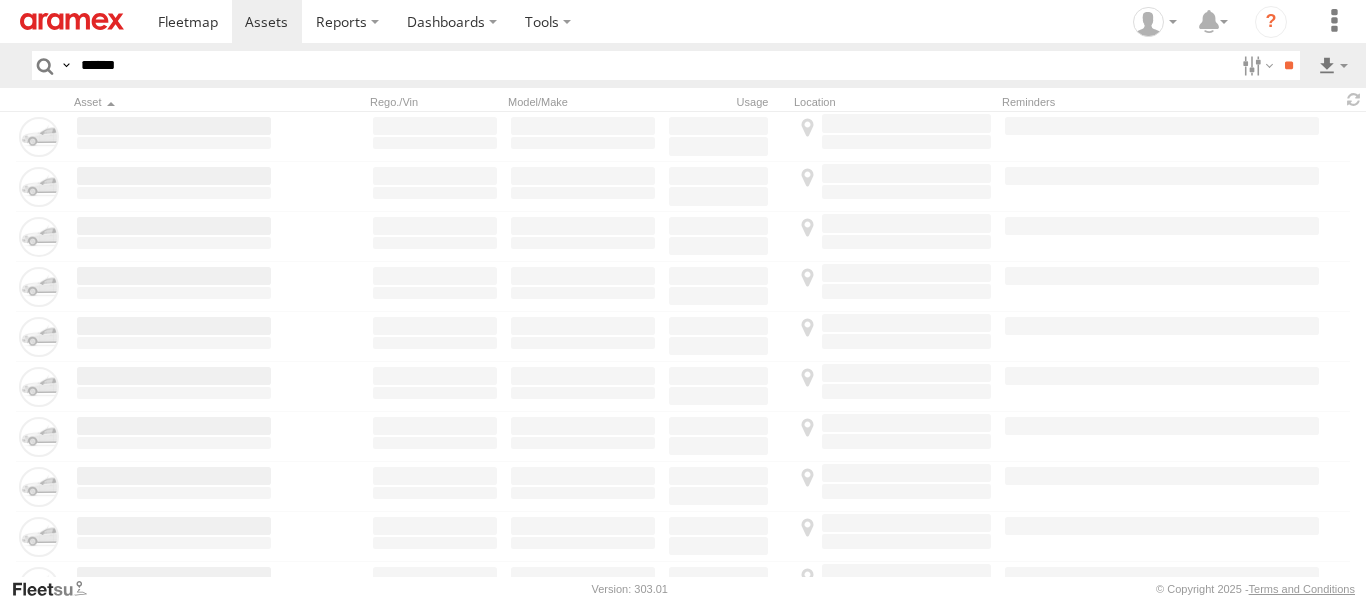 scroll, scrollTop: 0, scrollLeft: 0, axis: both 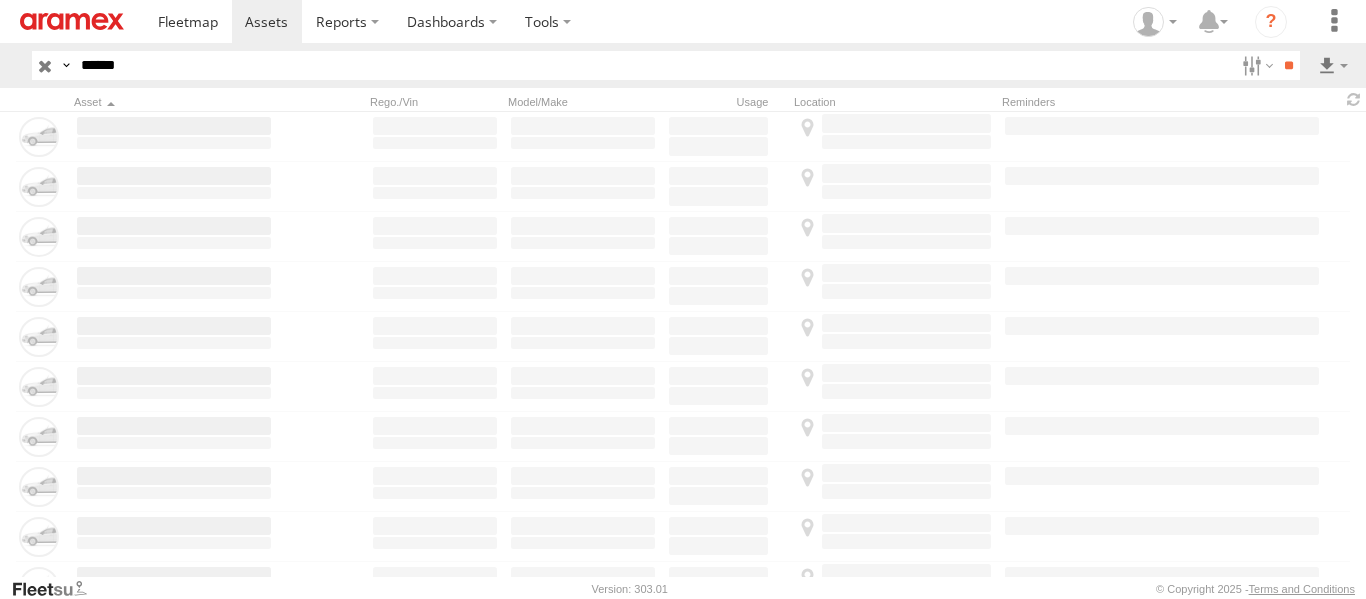 click on "******" at bounding box center [653, 65] 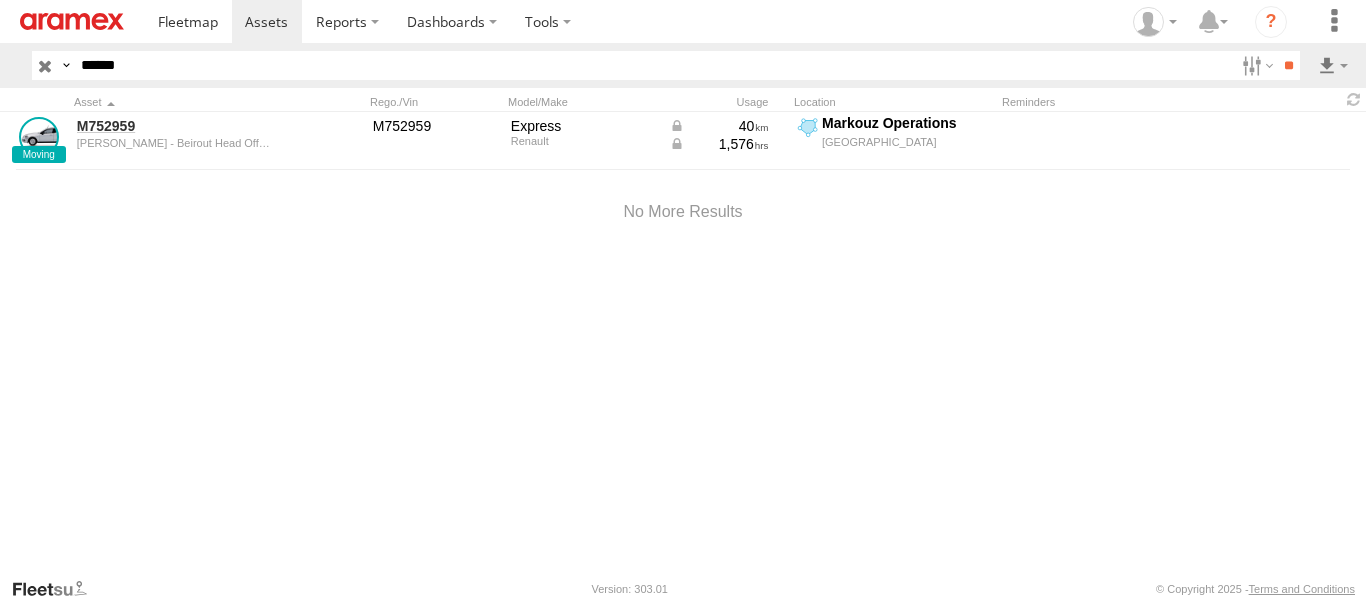 drag, startPoint x: 128, startPoint y: 69, endPoint x: 97, endPoint y: 70, distance: 31.016125 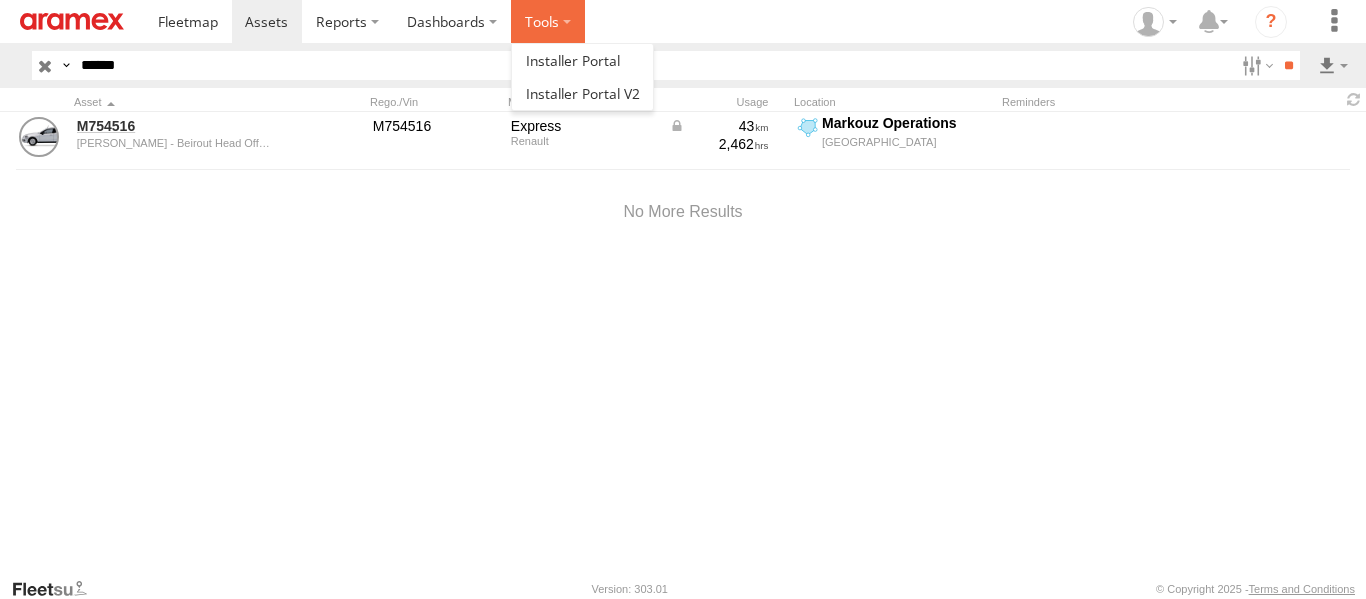 click at bounding box center (548, 21) 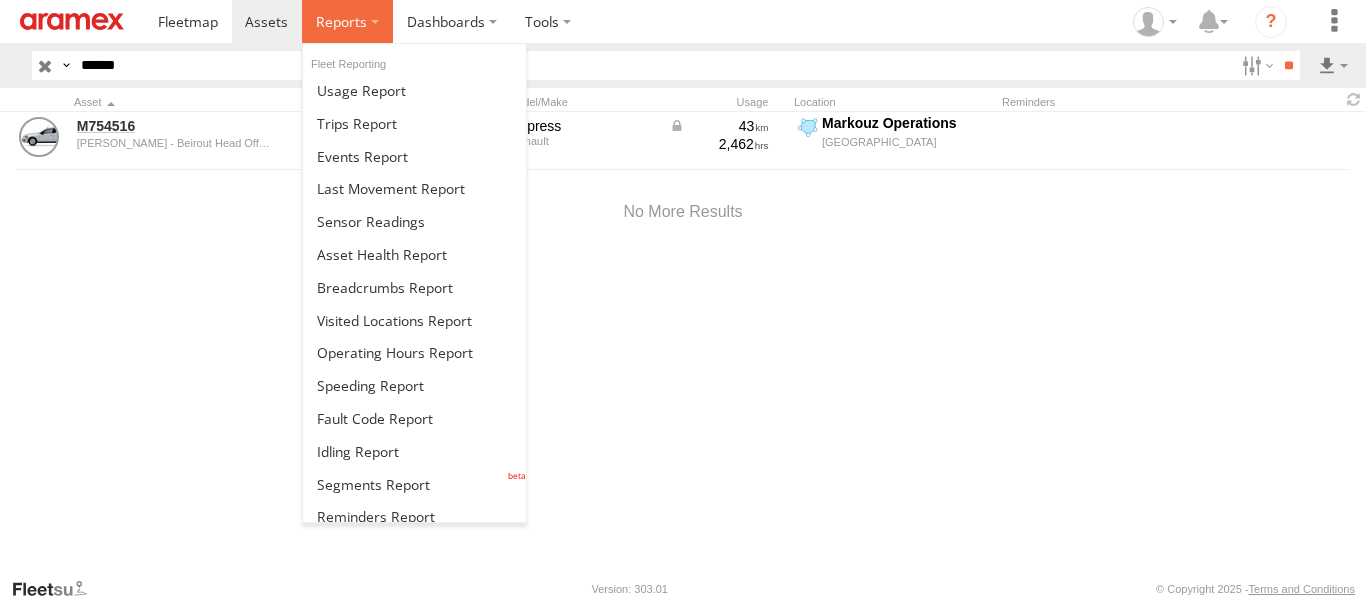 click at bounding box center [341, 21] 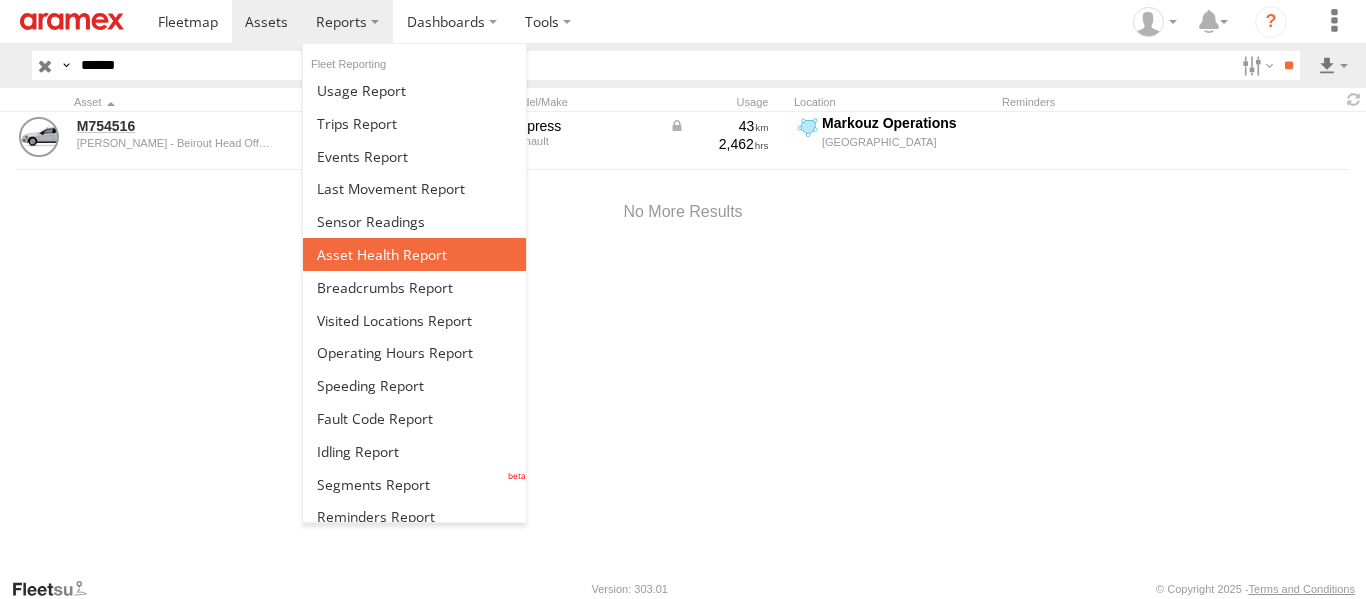click at bounding box center (382, 254) 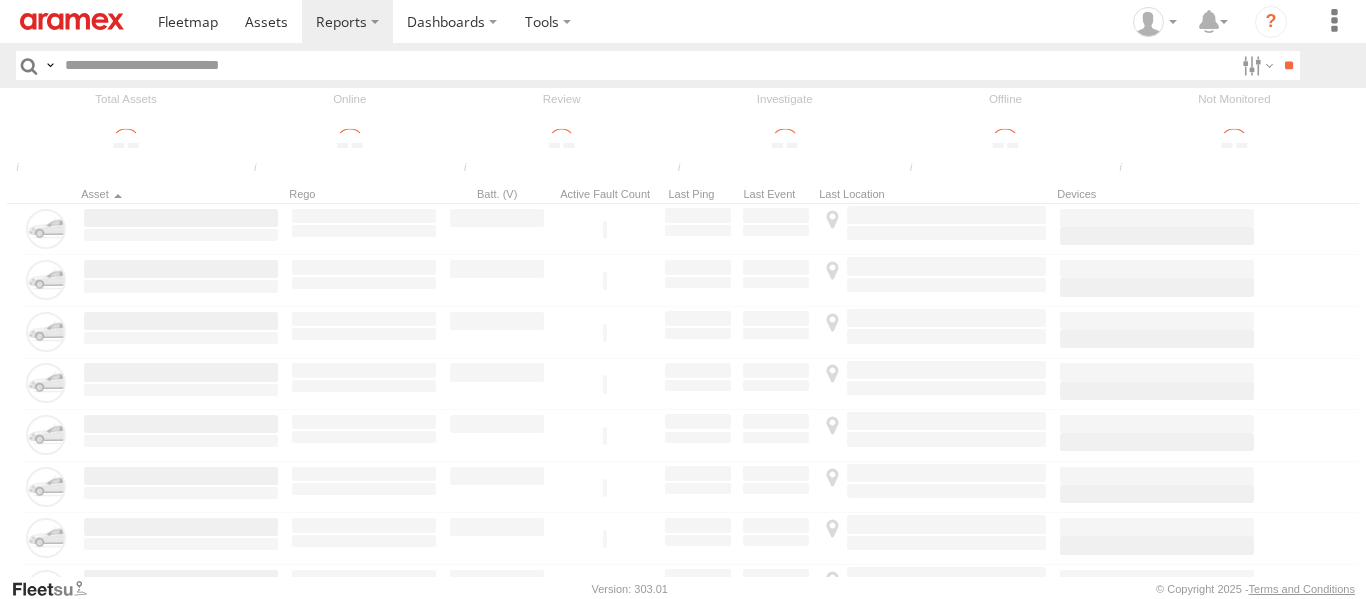 scroll, scrollTop: 0, scrollLeft: 0, axis: both 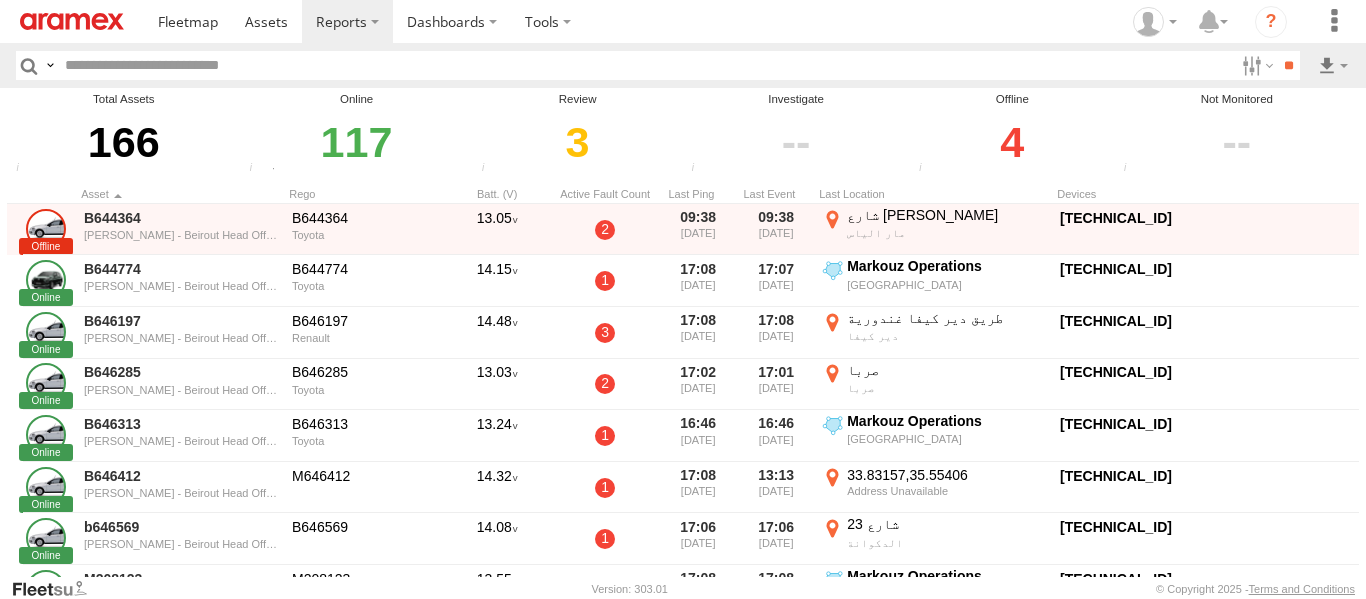 click on "4" at bounding box center (1012, 142) 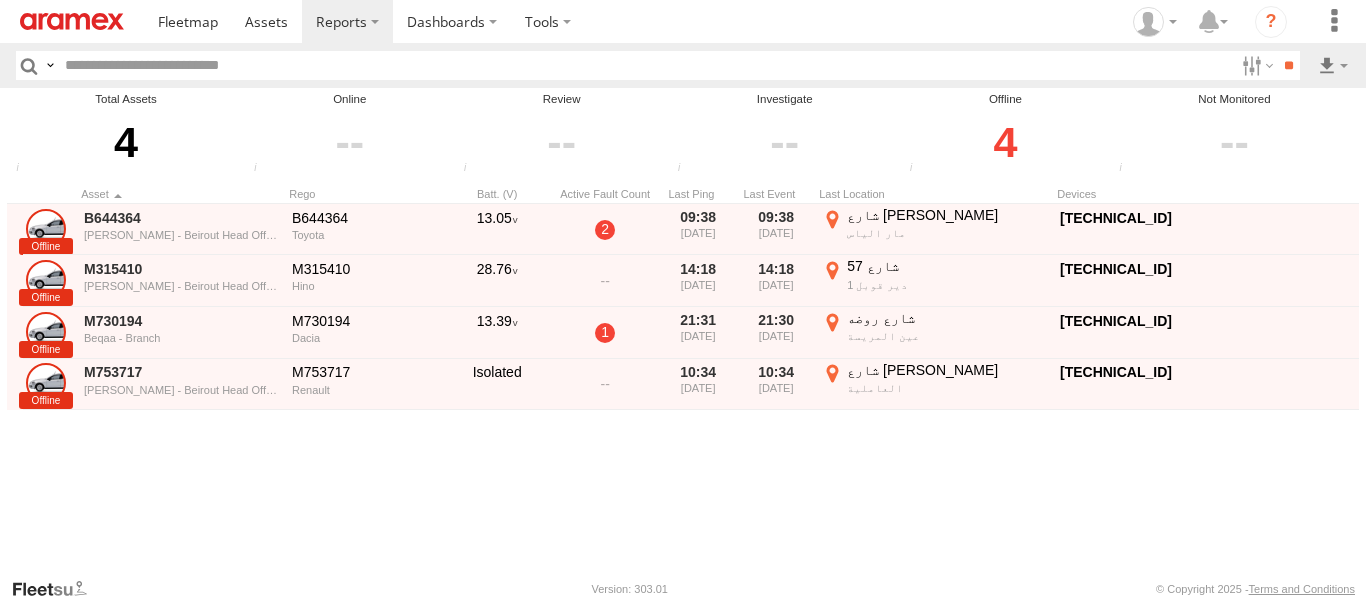 click on "B644364
Mar Roukoz - Beirout Head Office
B644364
Toyota
13.05
2
09:38 08/07/2025
09:38 08/07/2025
شارع محمد بيري
مار الياس
33.87275 35.4937
353635113526103
M315410 Hino 1" at bounding box center (707, 390) 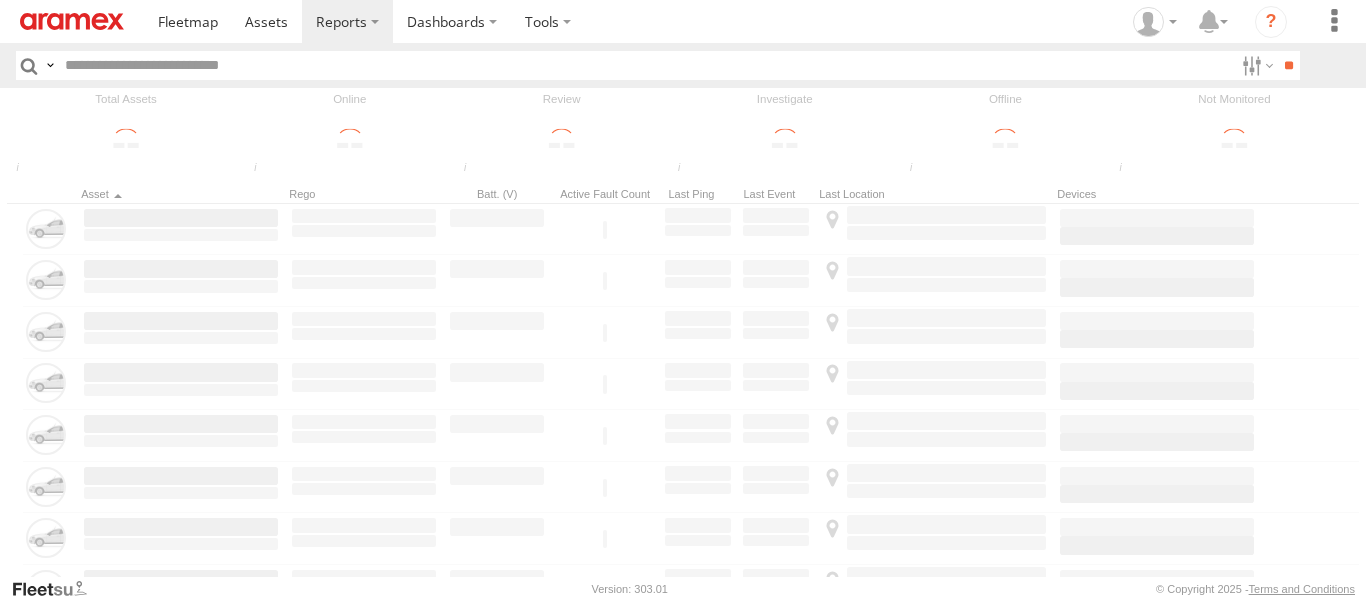 scroll, scrollTop: 0, scrollLeft: 0, axis: both 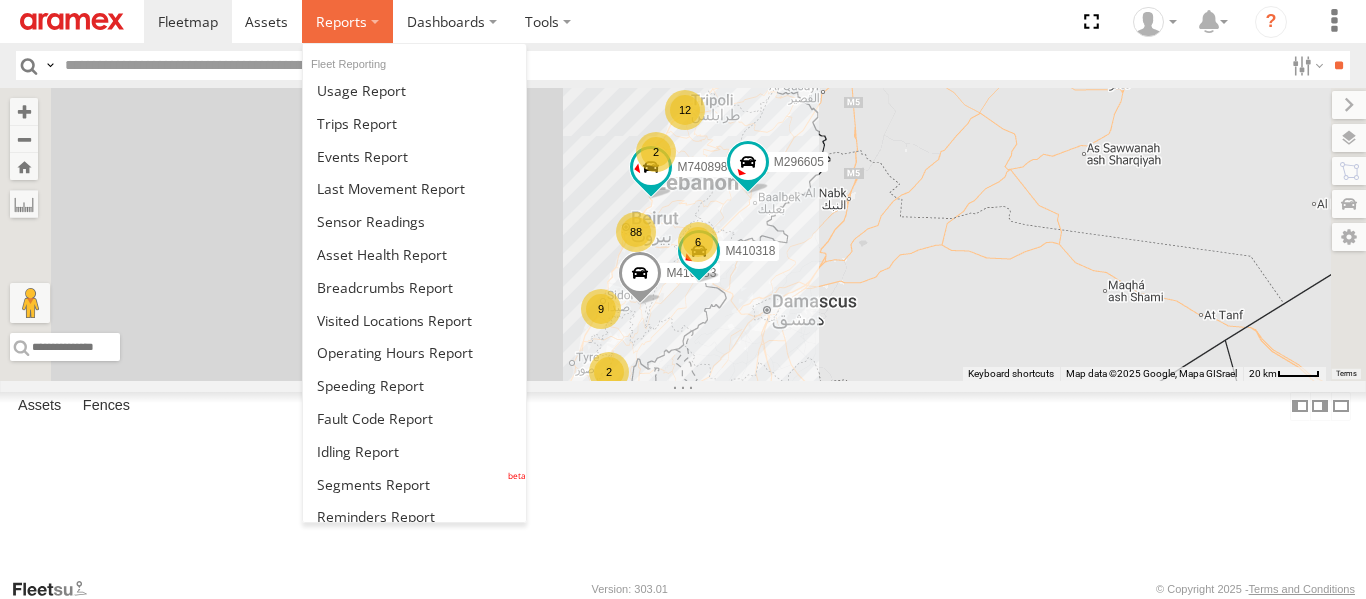 click at bounding box center [347, 21] 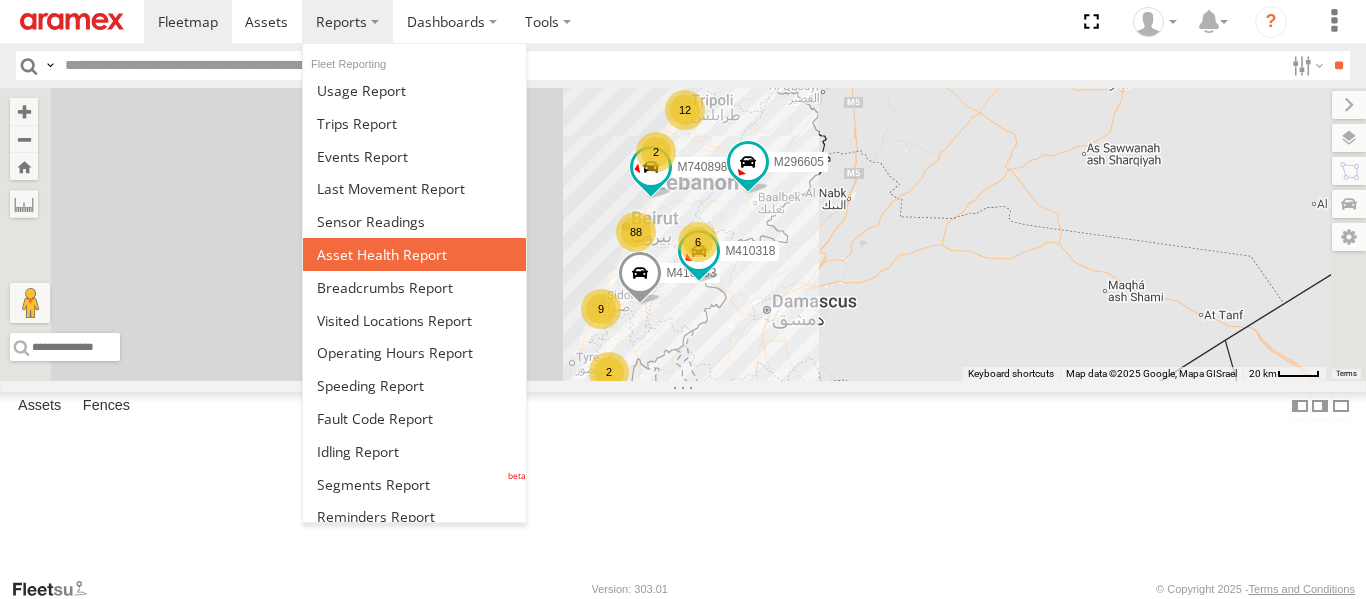 click at bounding box center (382, 254) 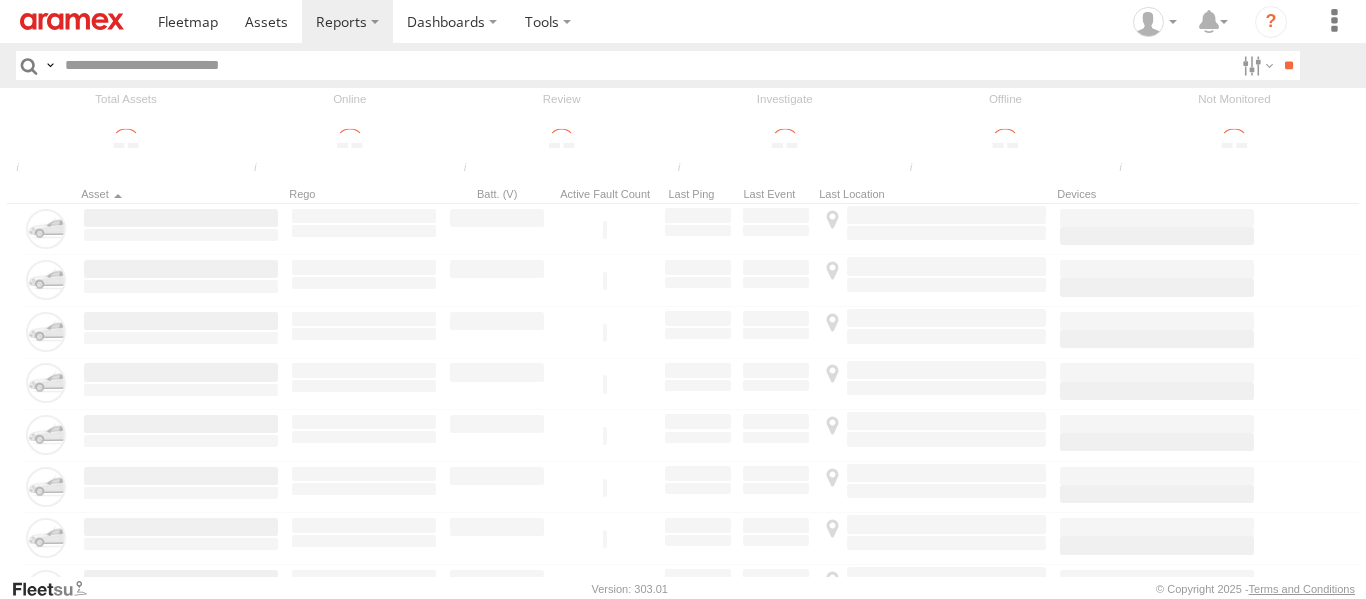 scroll, scrollTop: 0, scrollLeft: 0, axis: both 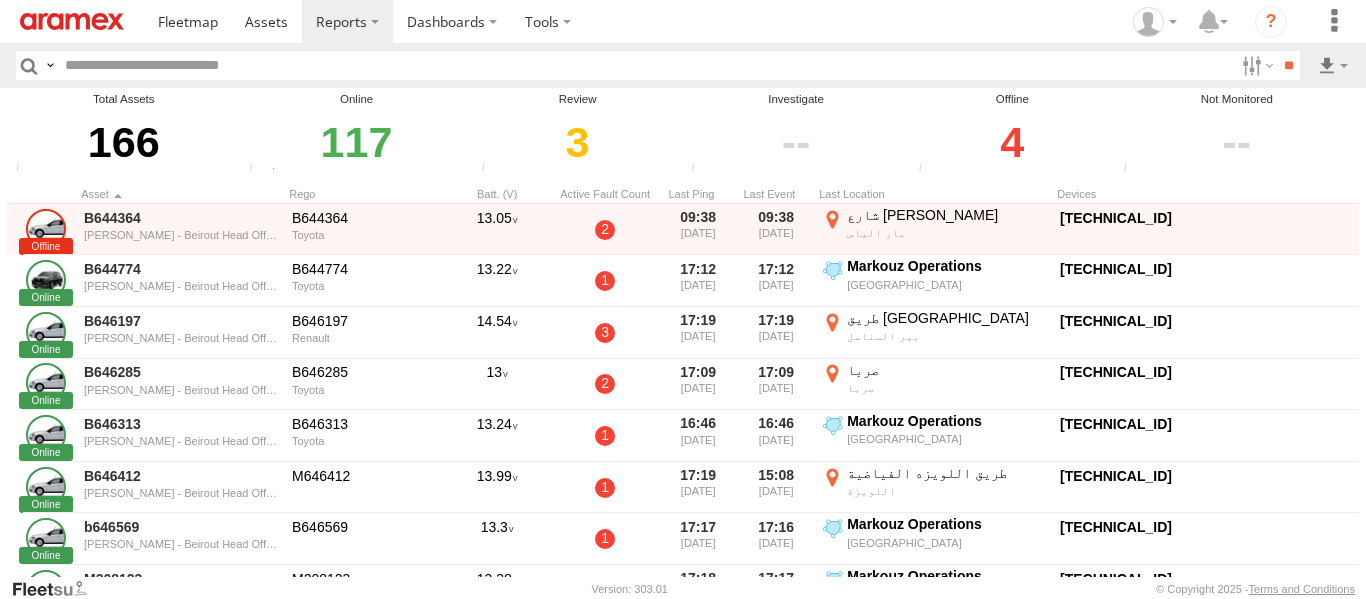 click on "4" at bounding box center [1012, 142] 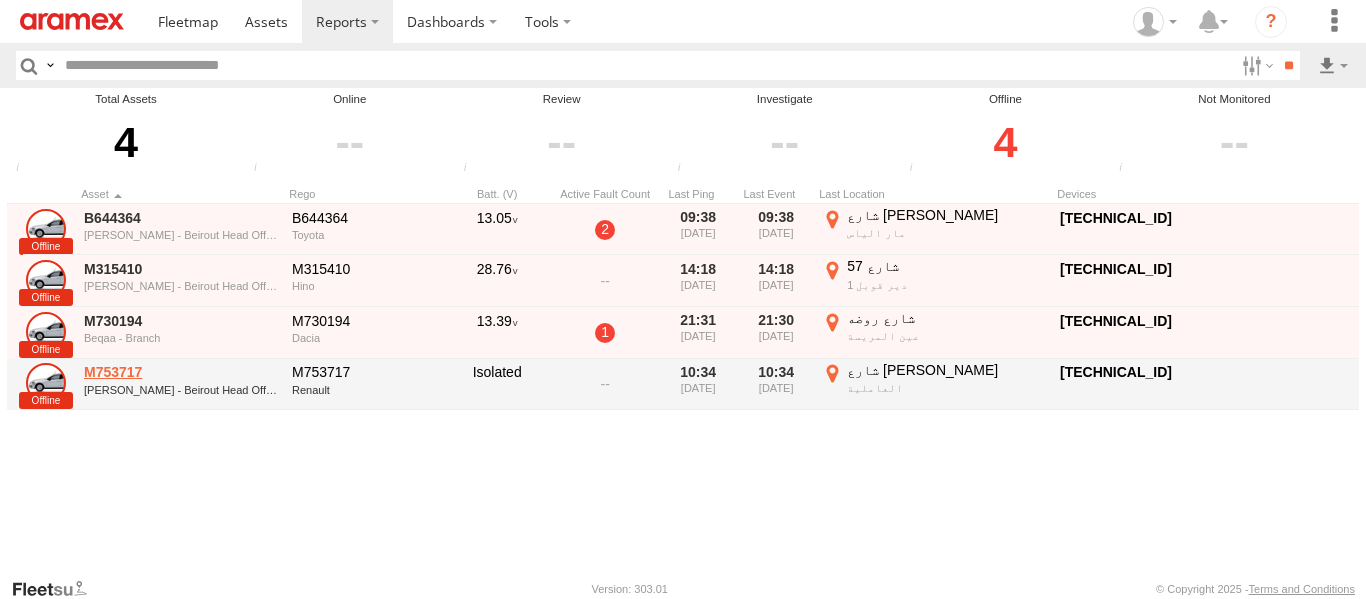click on "M753717" at bounding box center [181, 372] 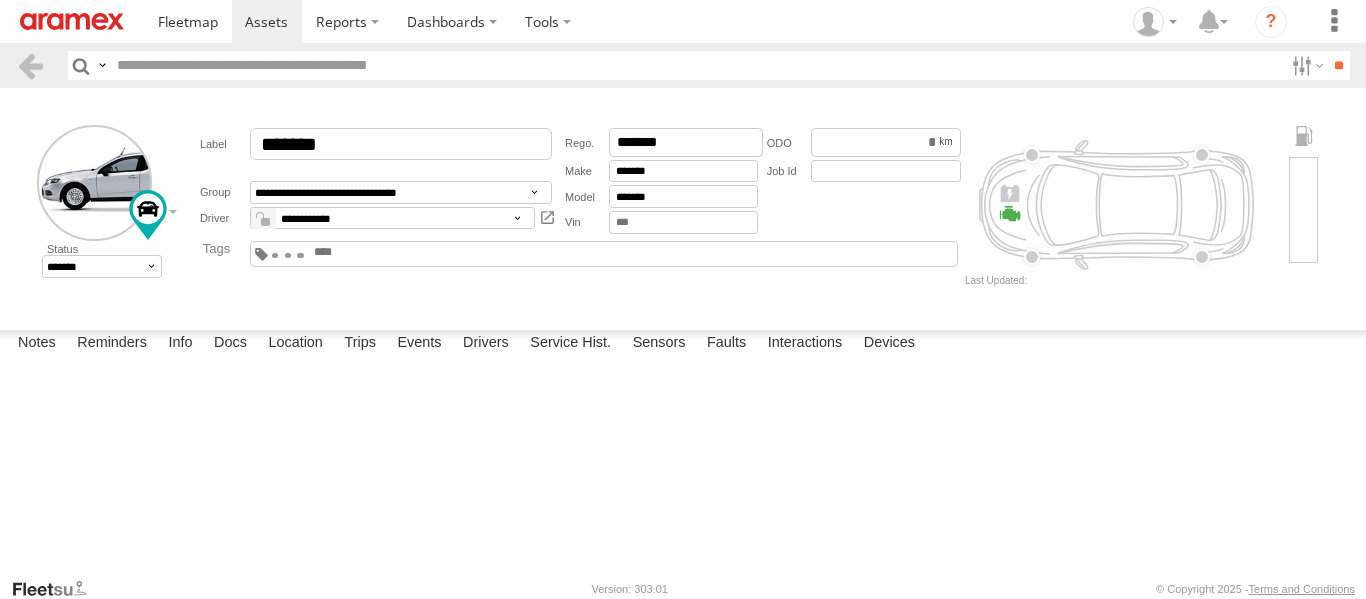 scroll, scrollTop: 0, scrollLeft: 0, axis: both 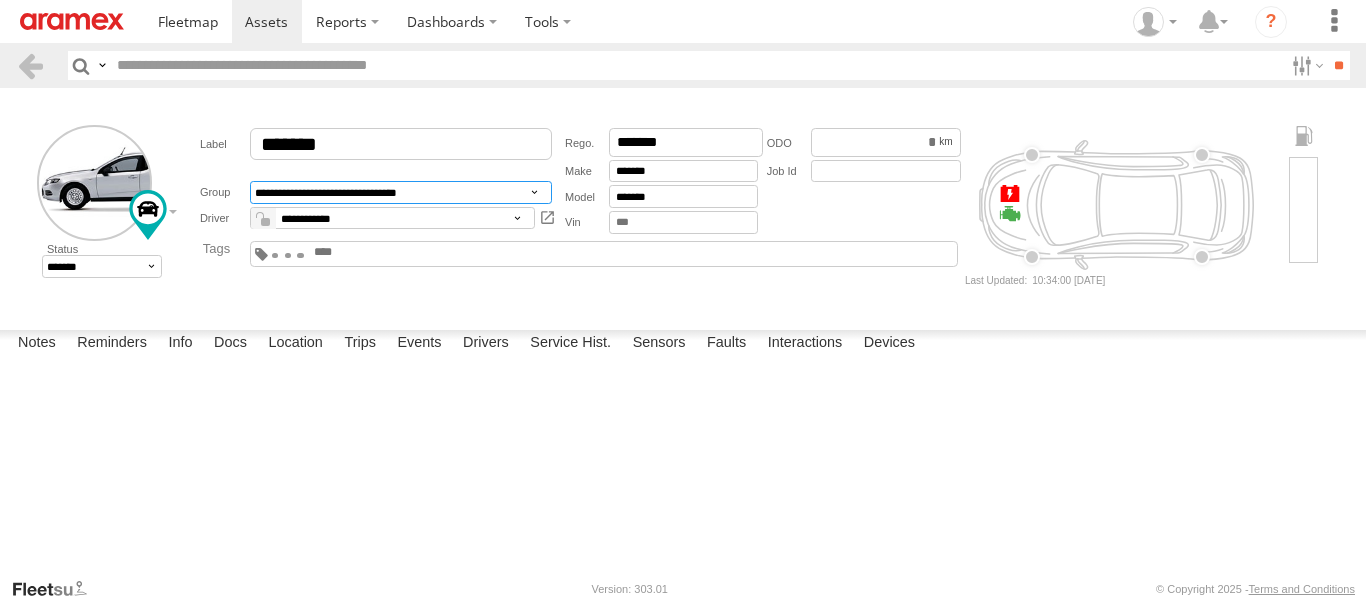 click on "**********" at bounding box center [401, 192] 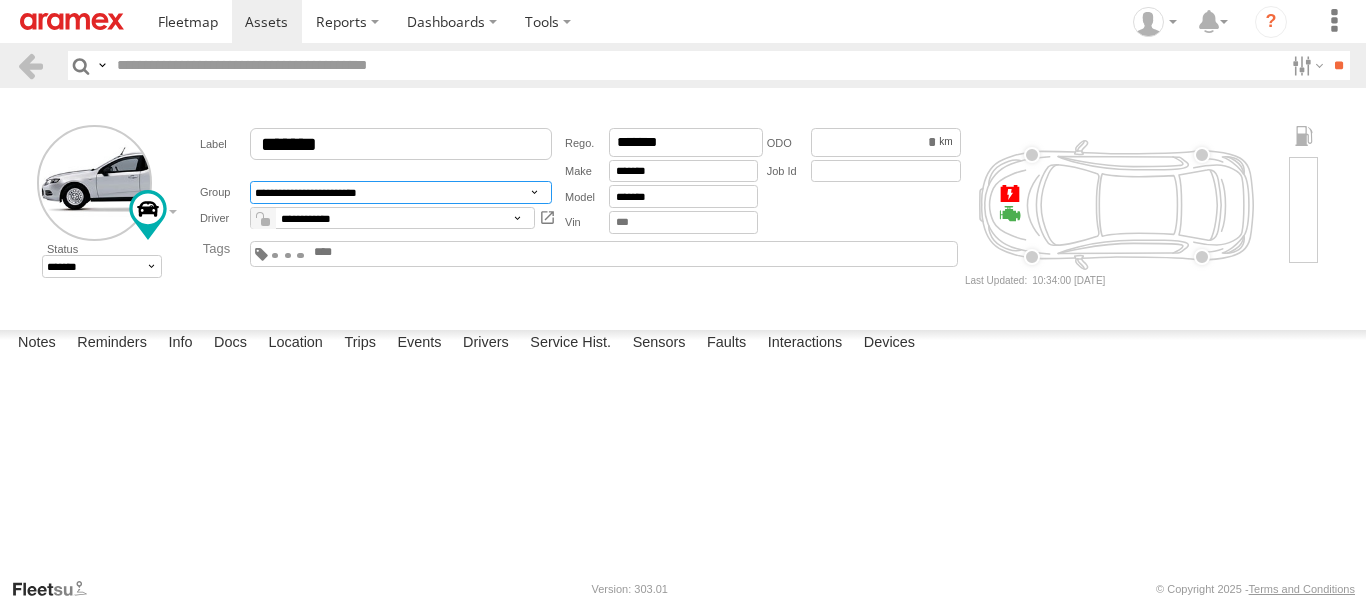 click on "**********" at bounding box center (401, 192) 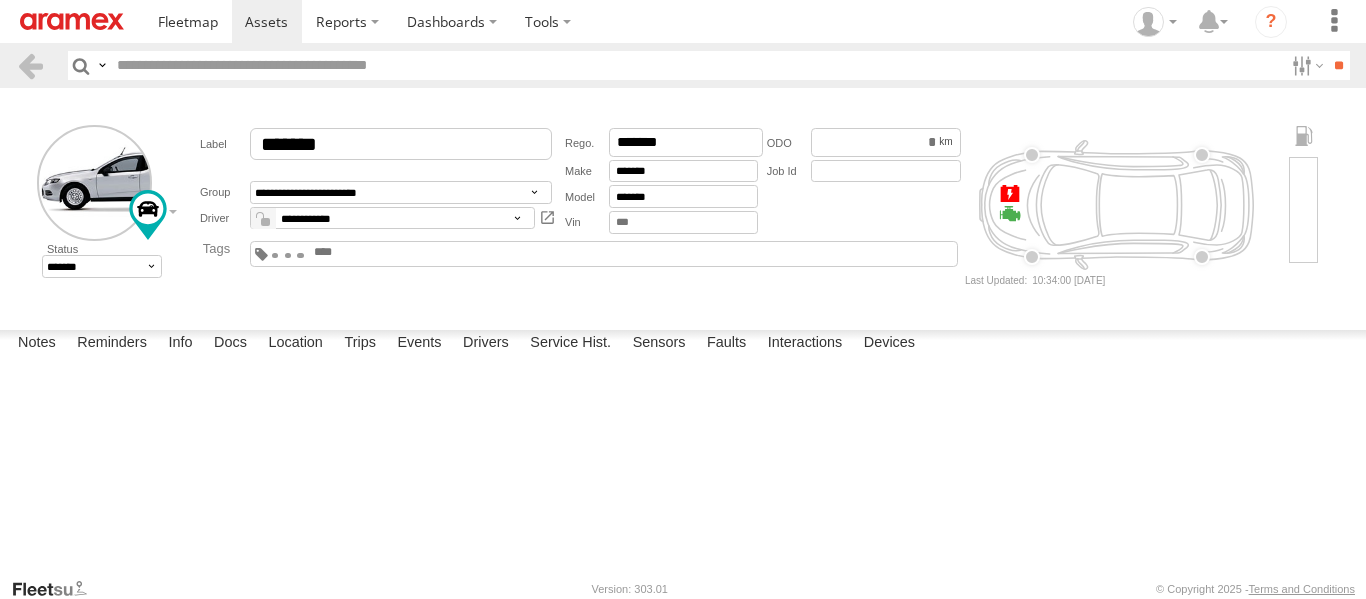 click on "Date/Time
Type
Note
Status" at bounding box center (0, 0) 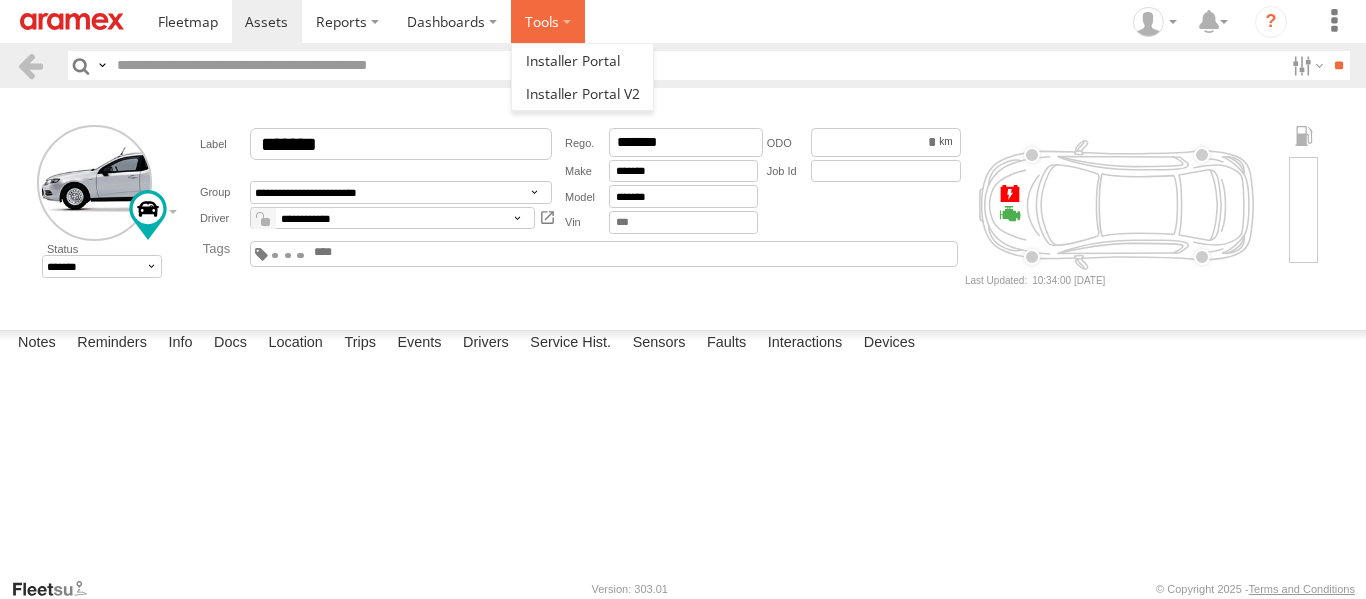 click at bounding box center (548, 21) 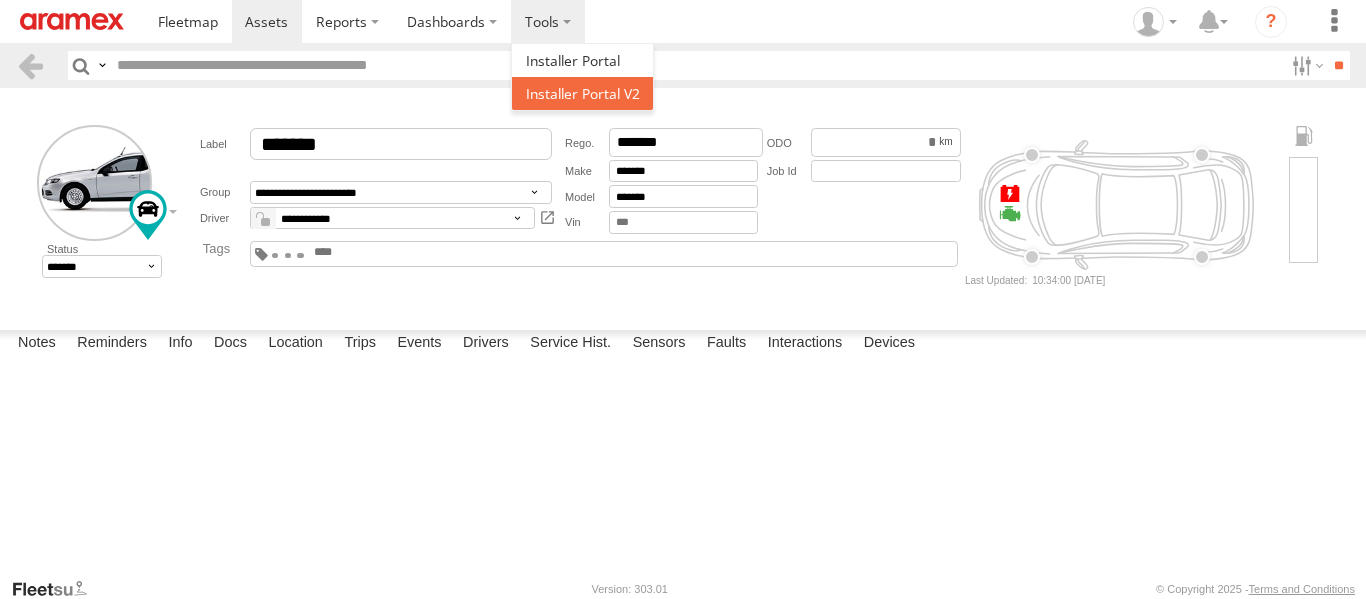 click at bounding box center [583, 93] 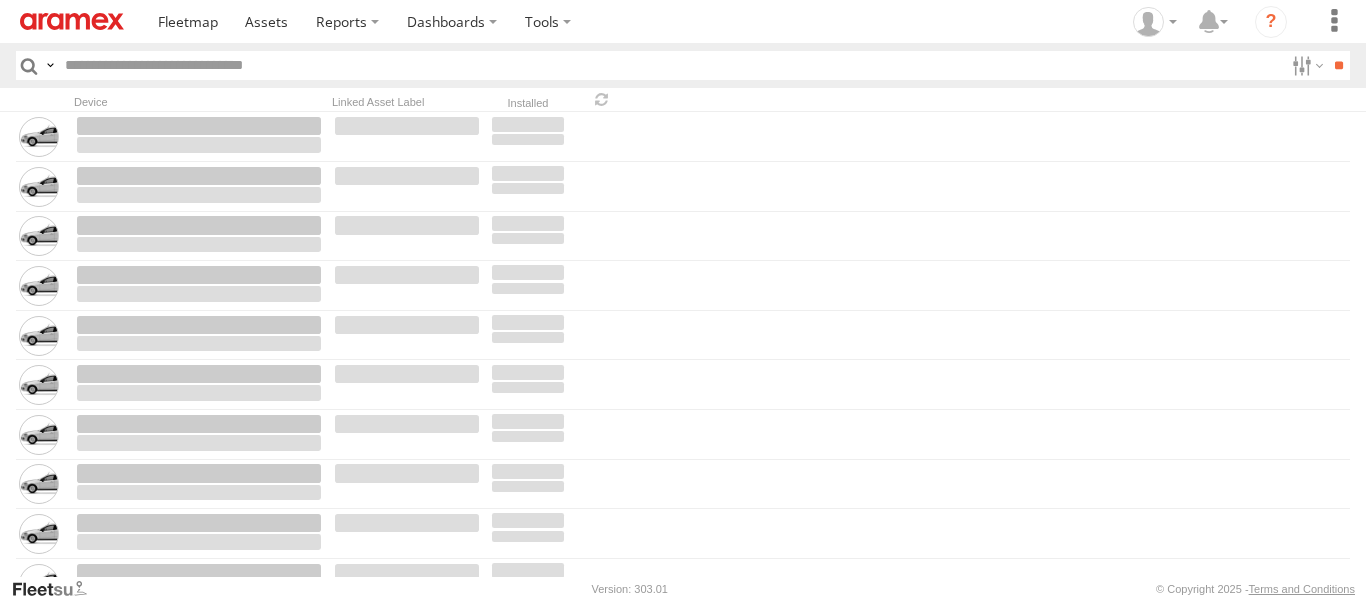 scroll, scrollTop: 0, scrollLeft: 0, axis: both 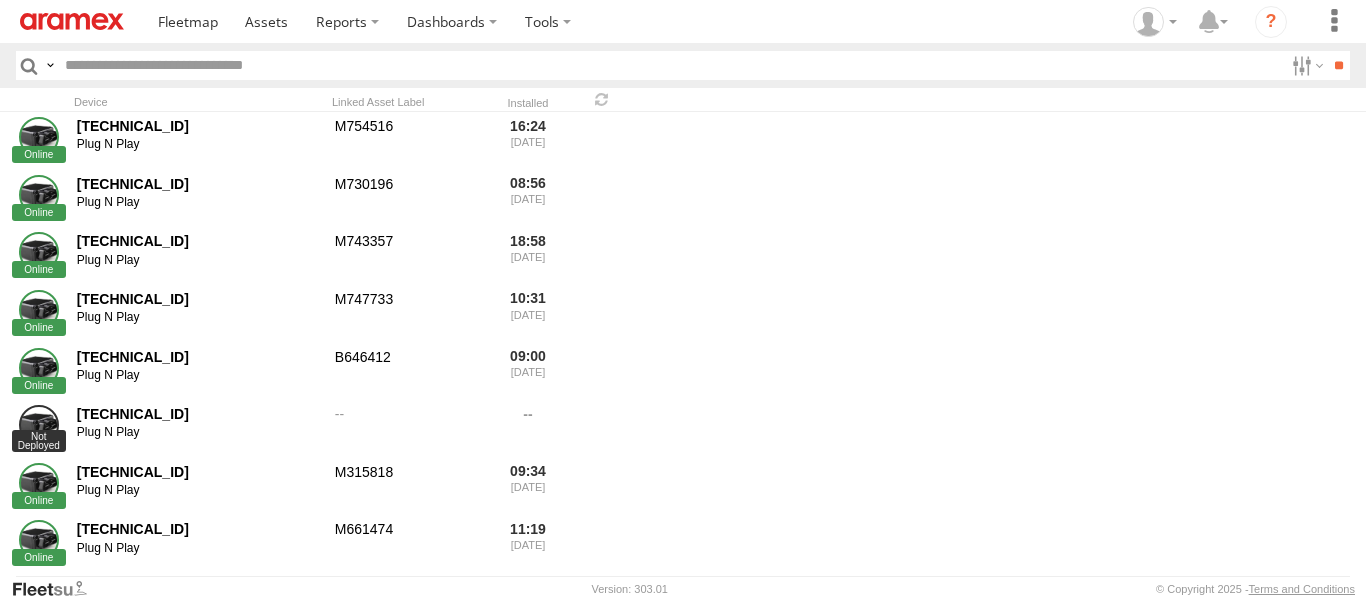 click at bounding box center [670, 65] 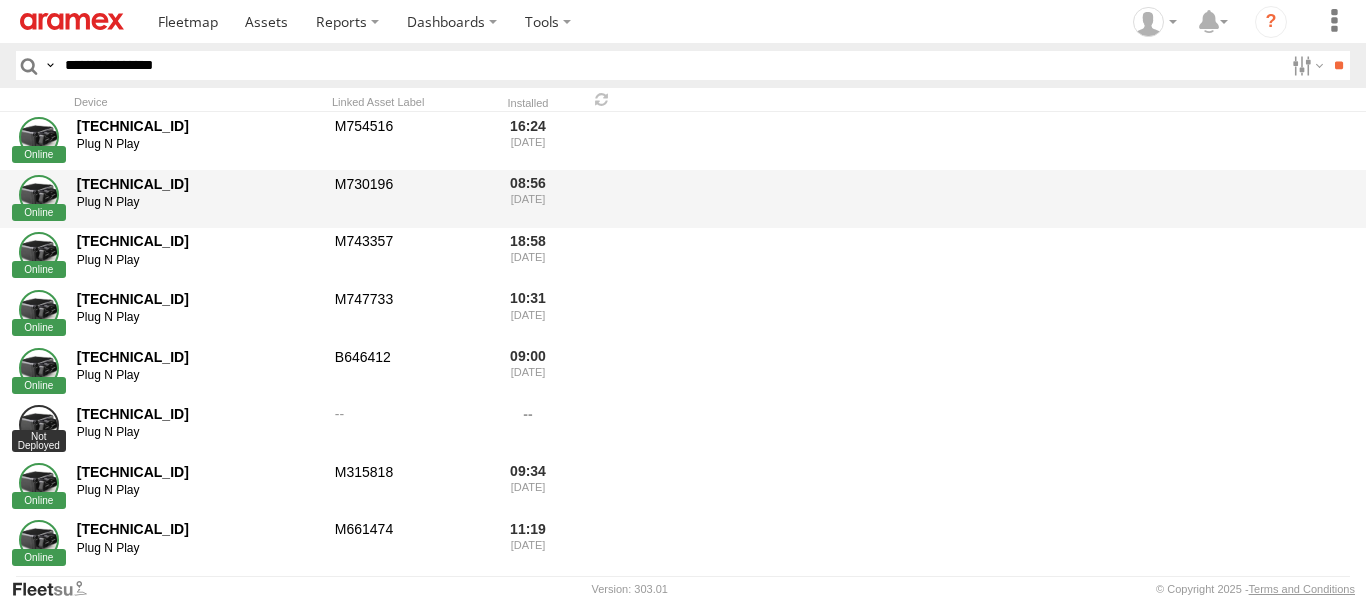 type on "**********" 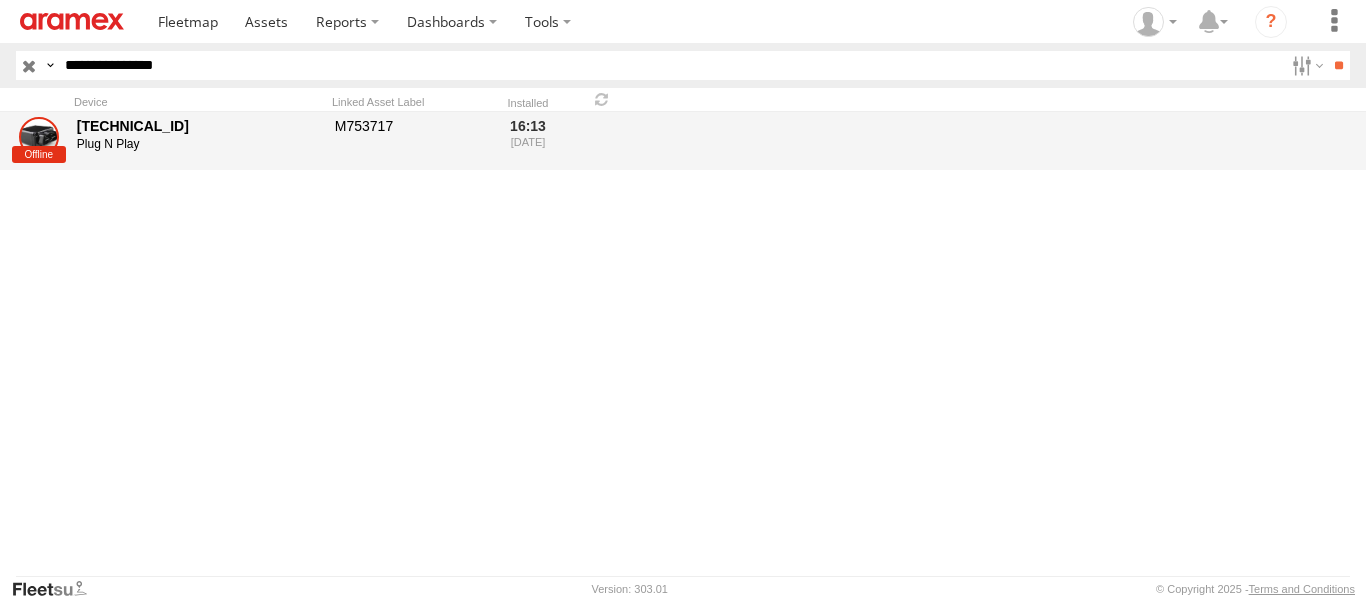 click on "353635119998322" at bounding box center (199, 126) 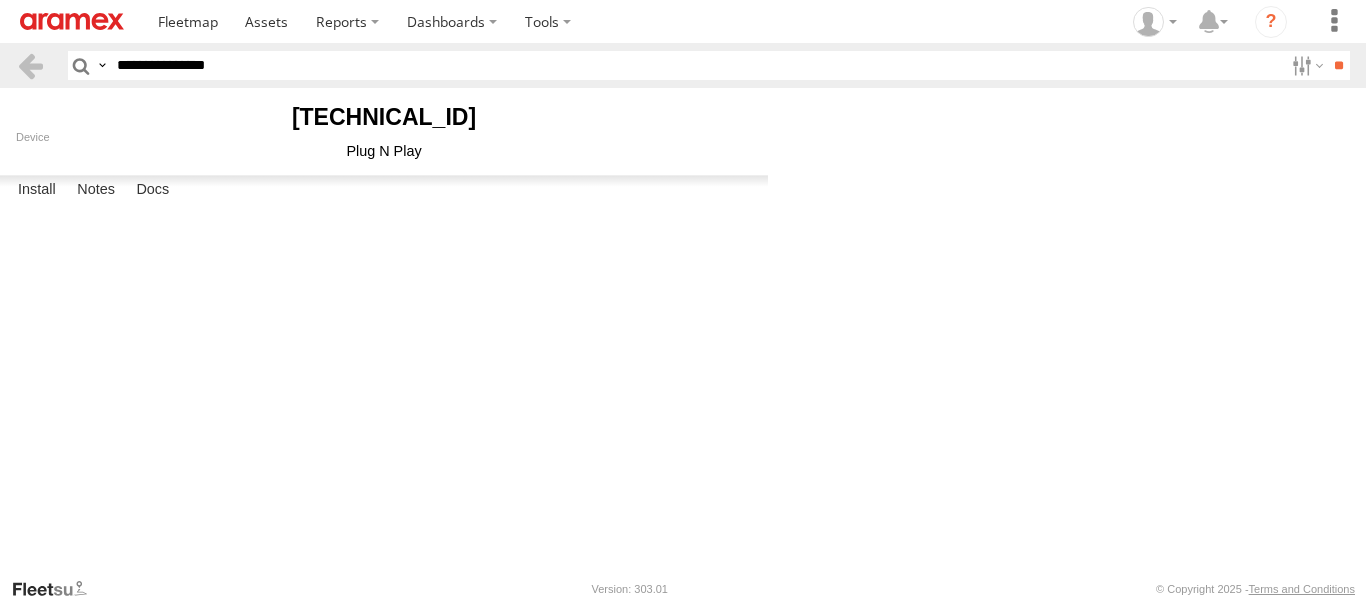 scroll, scrollTop: 0, scrollLeft: 0, axis: both 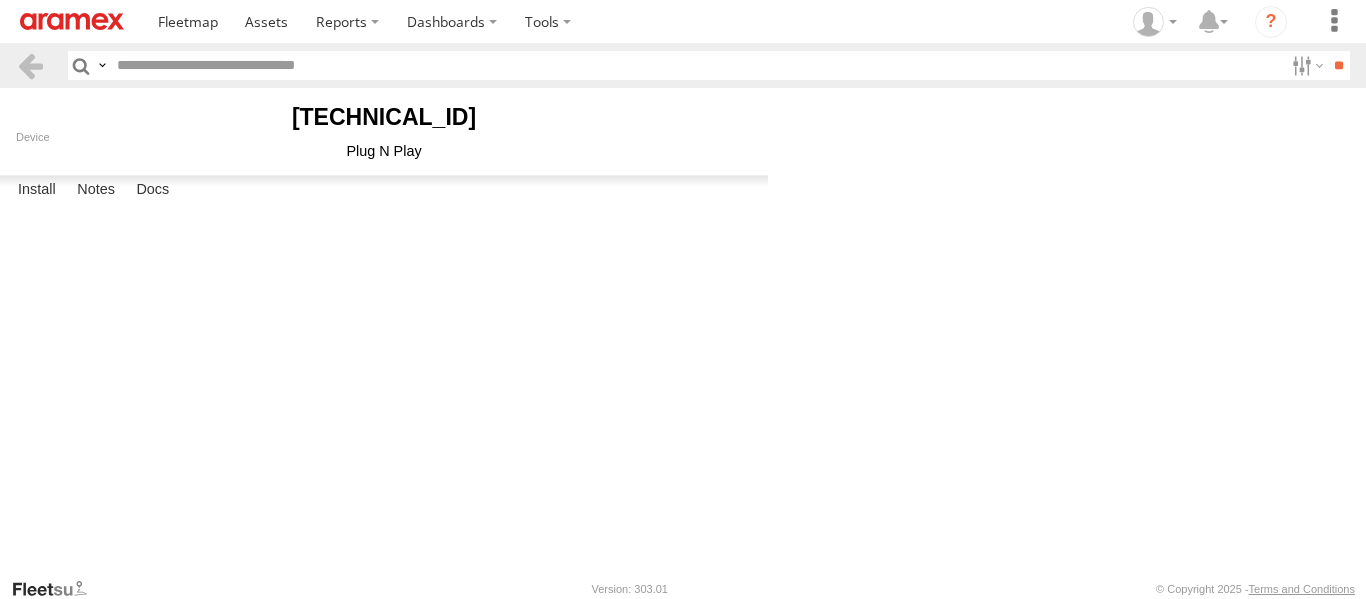 click at bounding box center (696, 65) 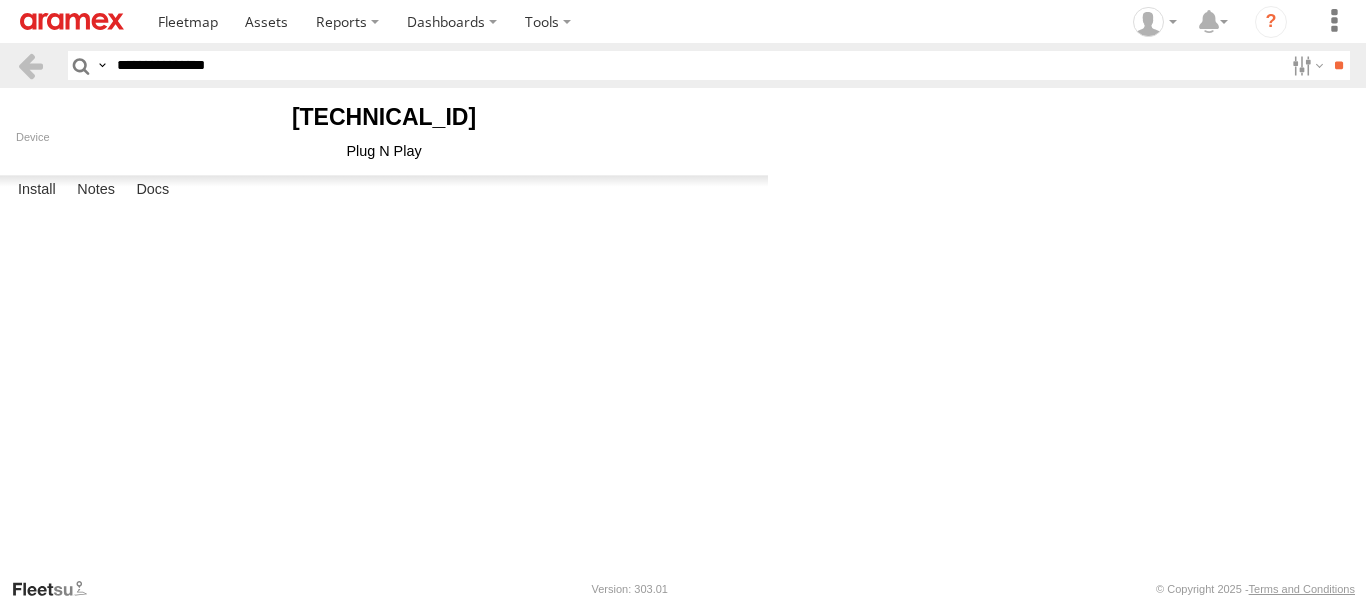 type on "**********" 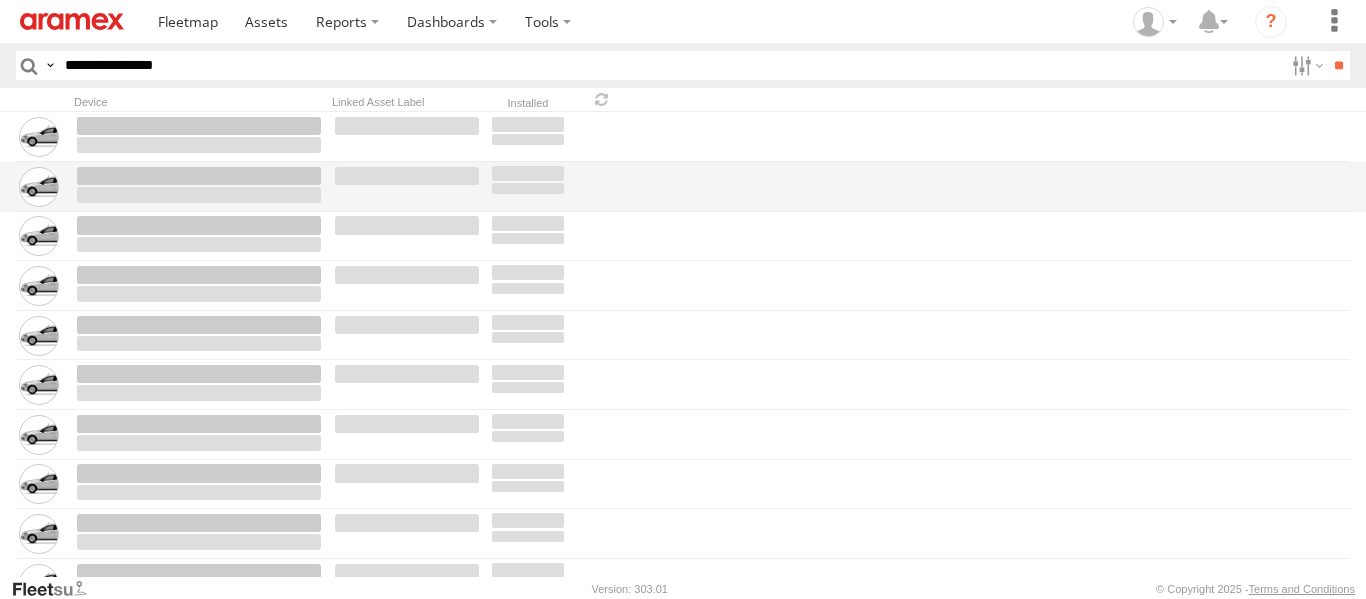scroll, scrollTop: 0, scrollLeft: 0, axis: both 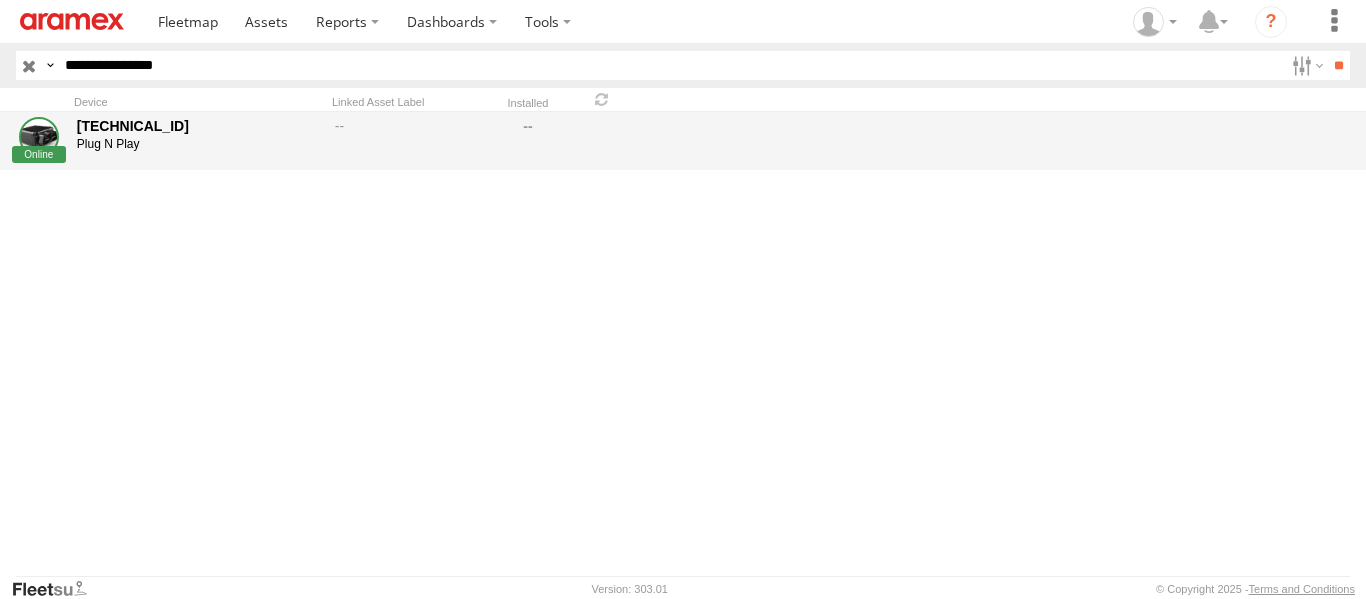 click on "[TECHNICAL_ID]" at bounding box center (199, 126) 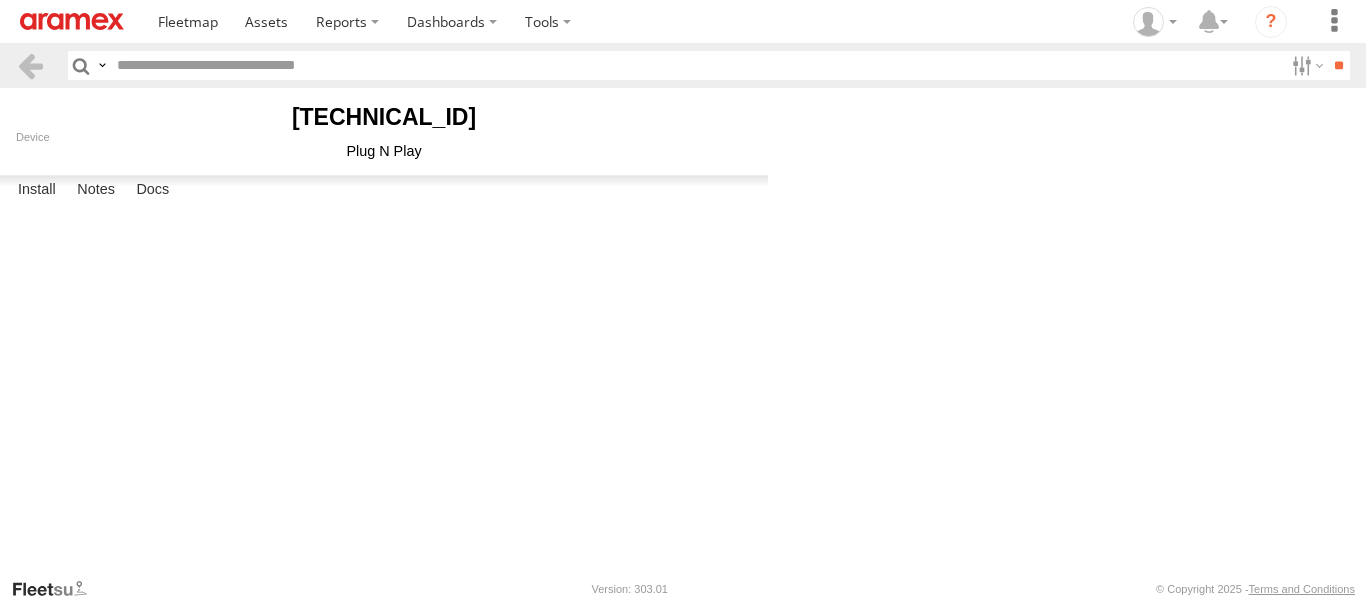 type on "**********" 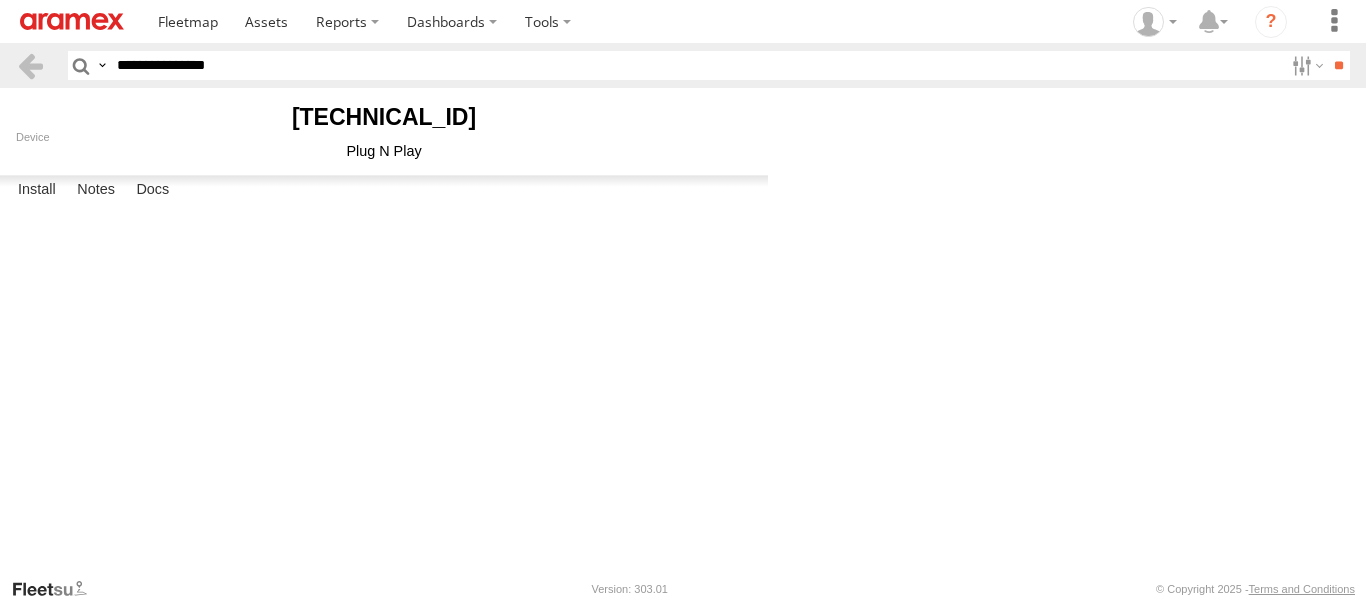 scroll, scrollTop: 0, scrollLeft: 0, axis: both 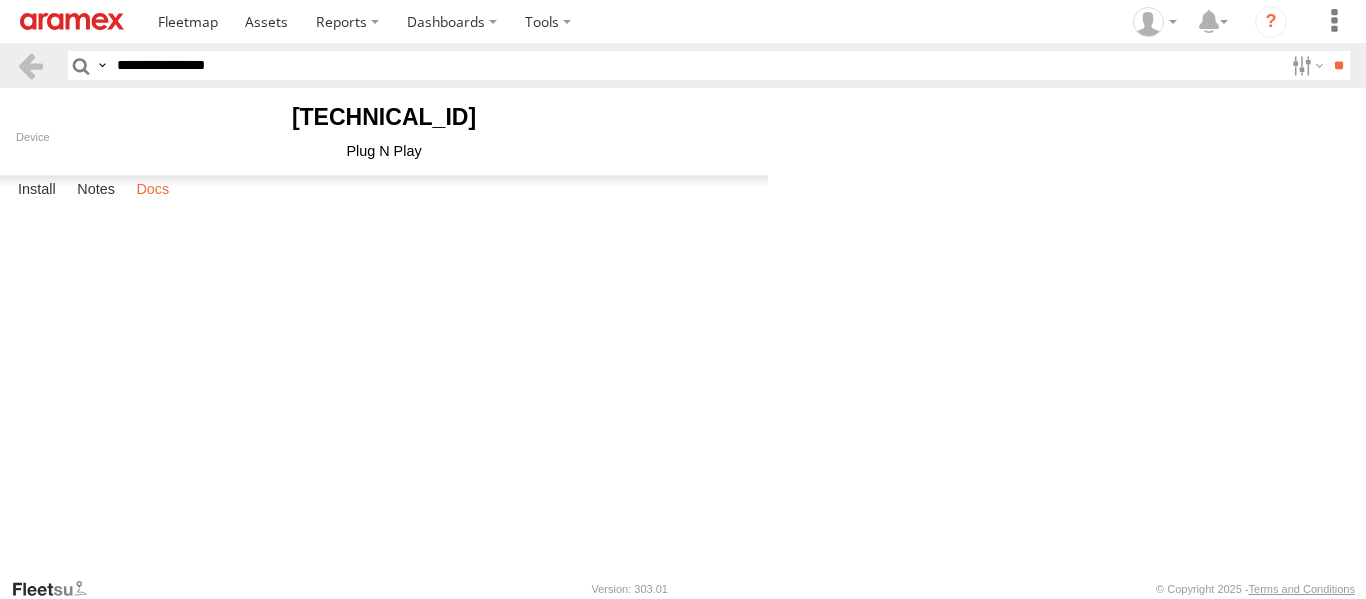 click on "Docs" at bounding box center [152, 190] 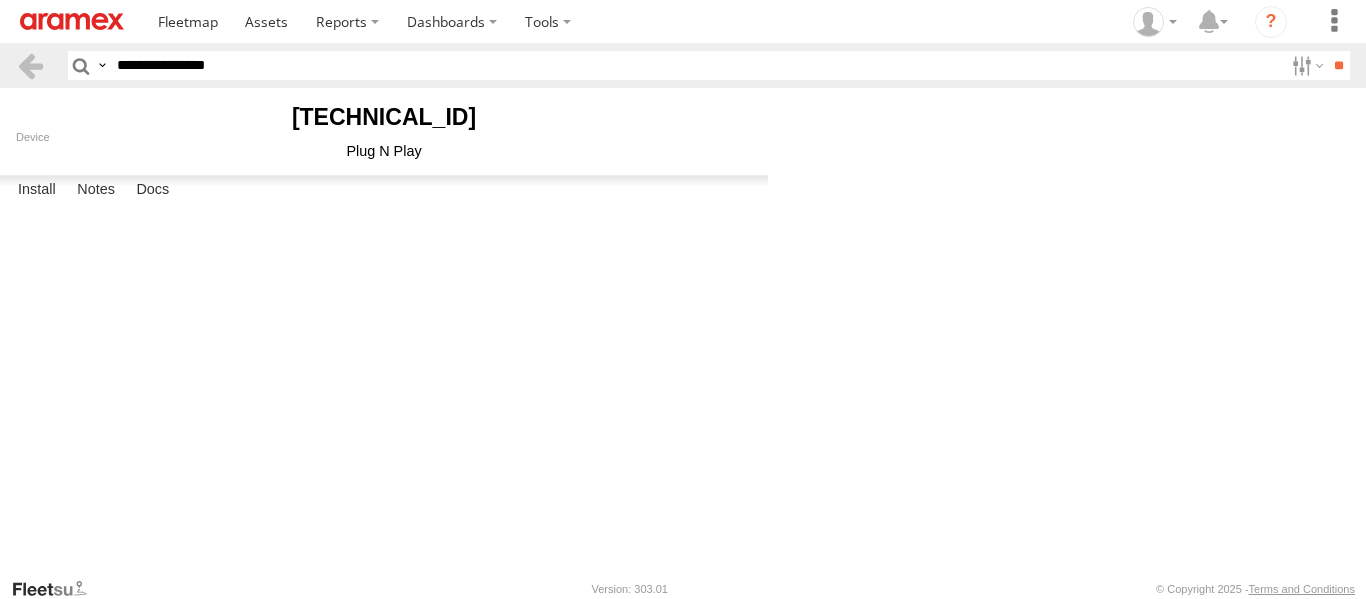 click at bounding box center [0, 0] 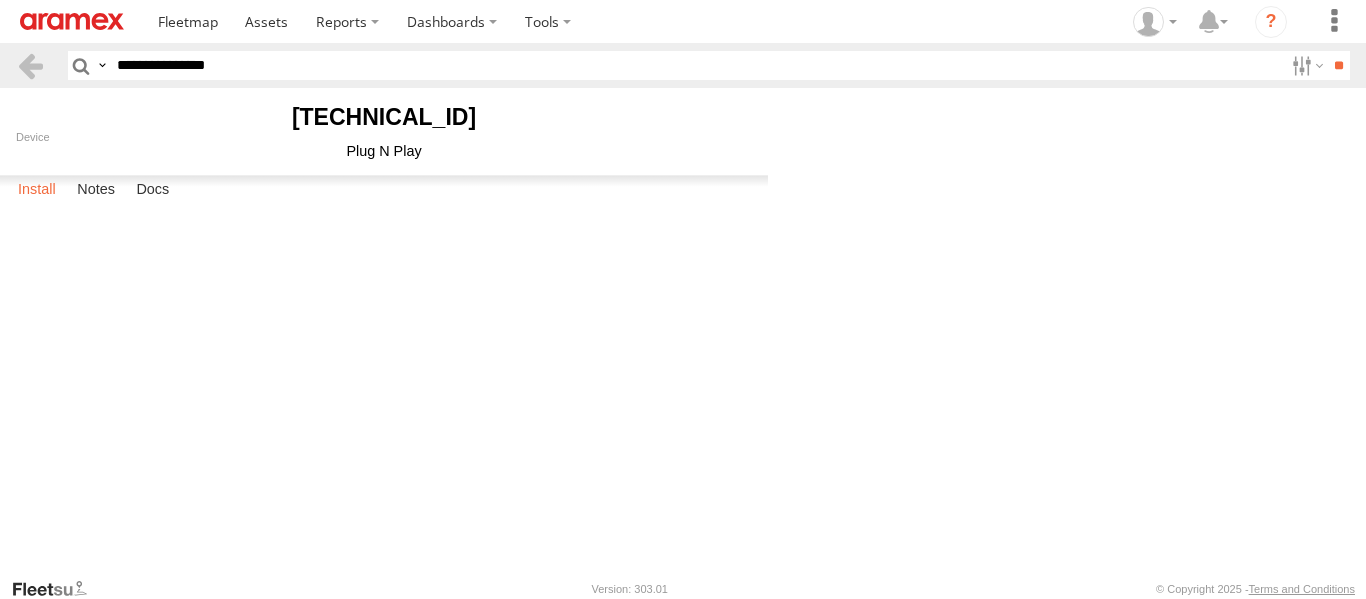 click on "Install" at bounding box center (37, 190) 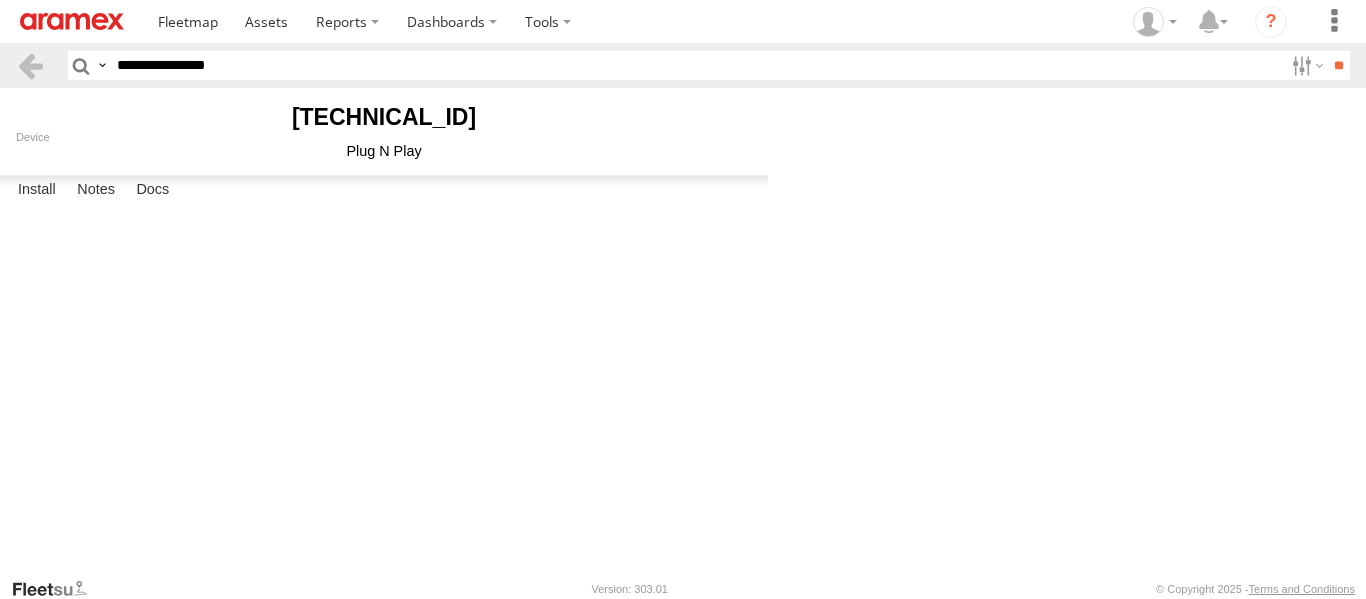 scroll, scrollTop: 383, scrollLeft: 0, axis: vertical 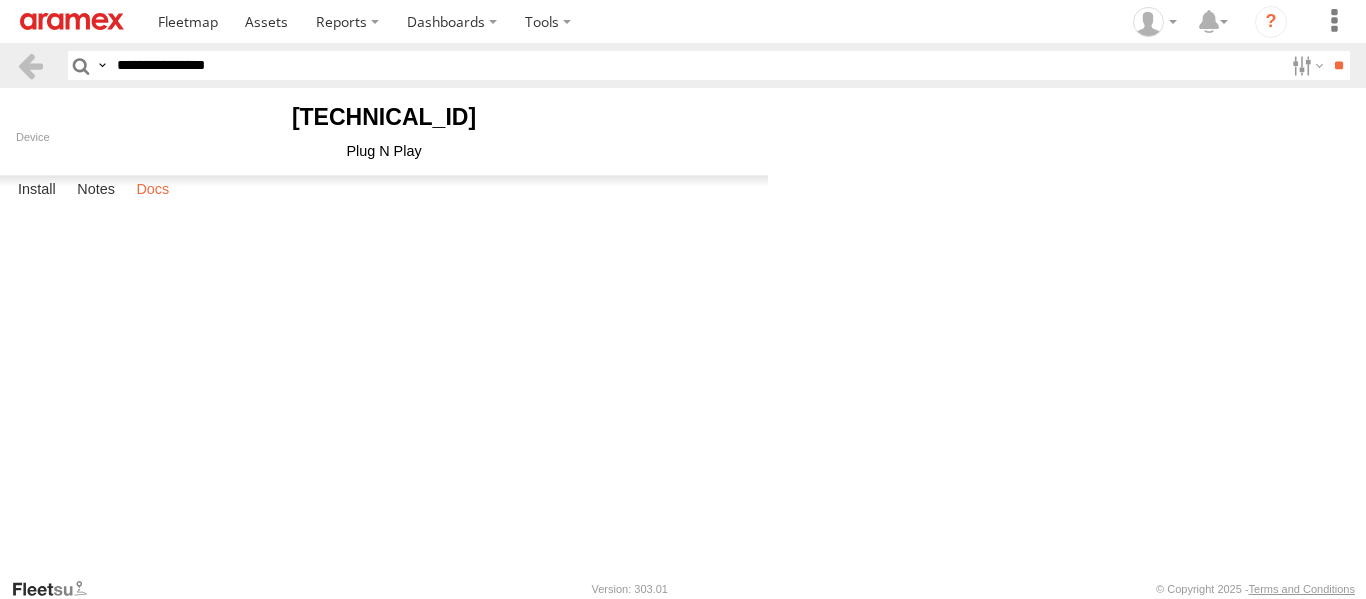 click on "Docs" at bounding box center [152, 190] 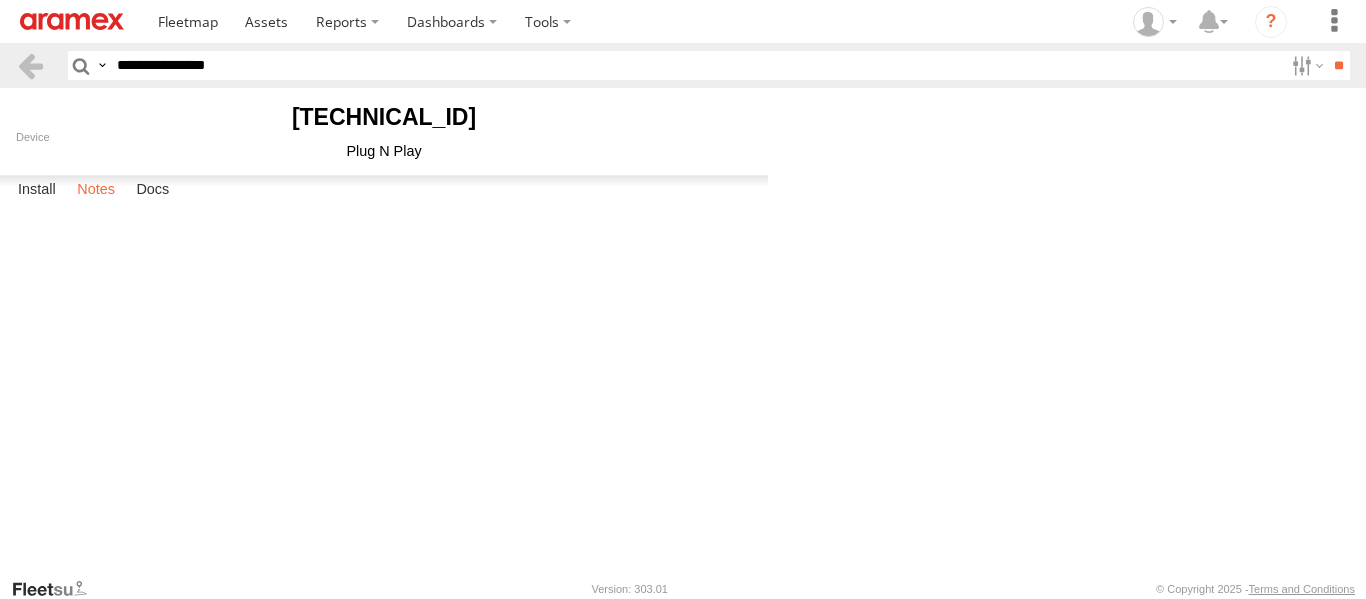 scroll, scrollTop: 0, scrollLeft: 0, axis: both 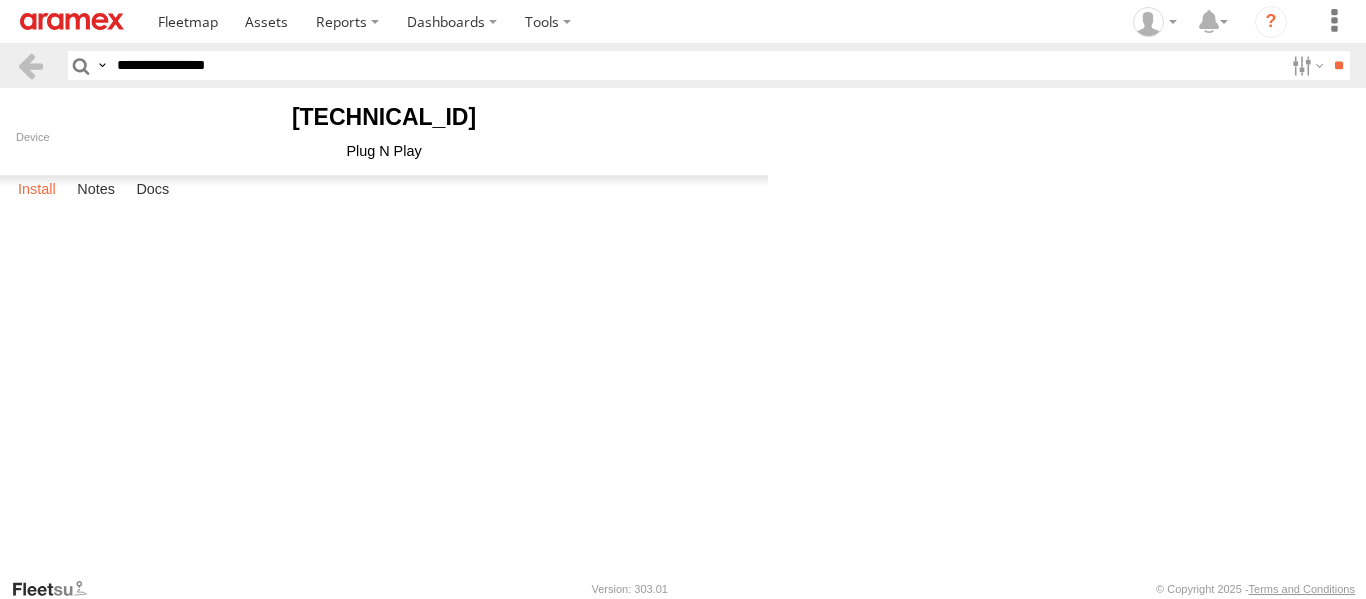 click on "Install" at bounding box center (37, 190) 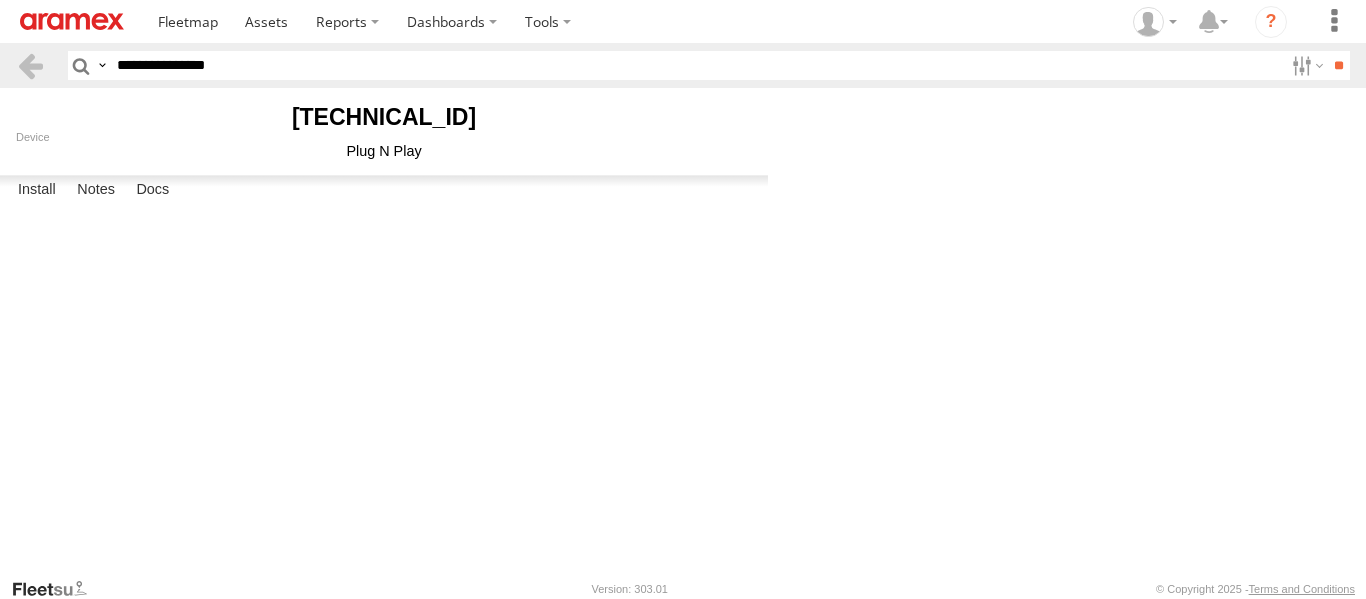drag, startPoint x: 259, startPoint y: 66, endPoint x: 76, endPoint y: 68, distance: 183.01093 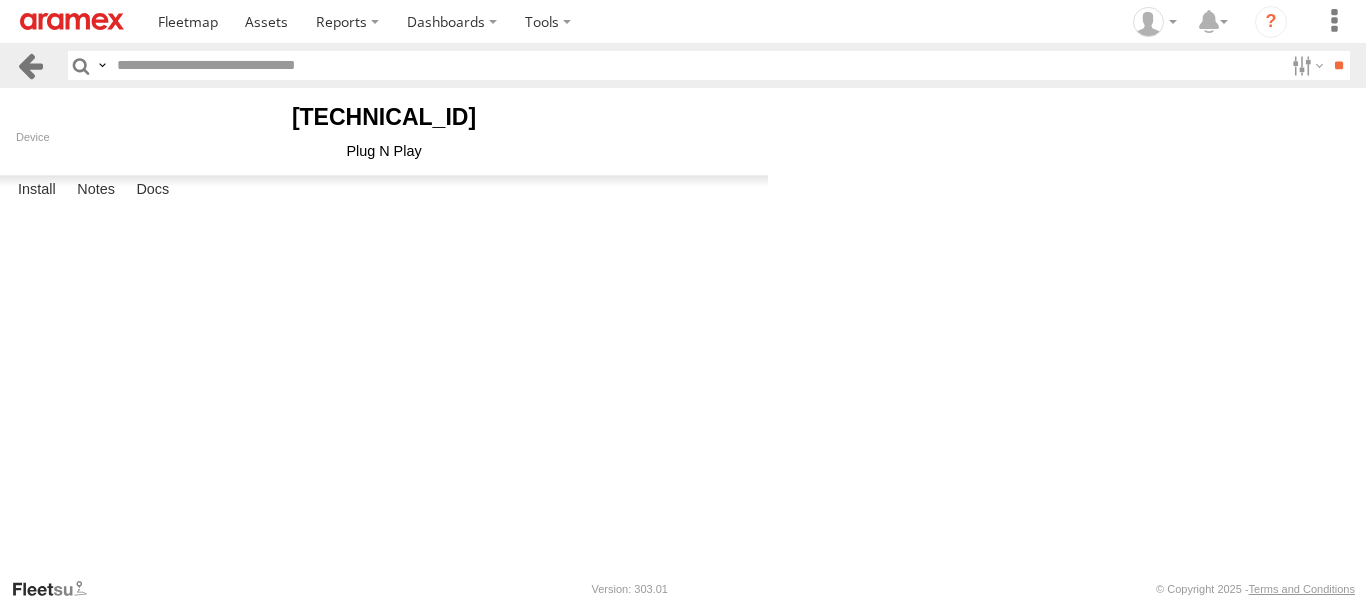 type 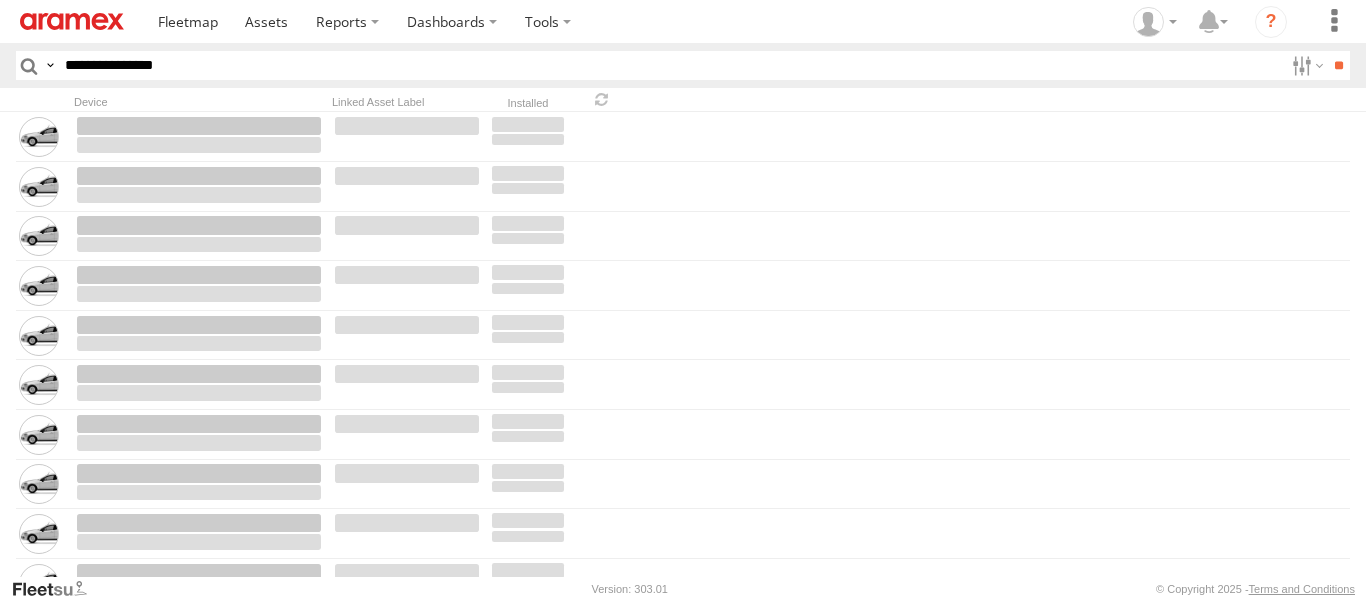 scroll, scrollTop: 0, scrollLeft: 0, axis: both 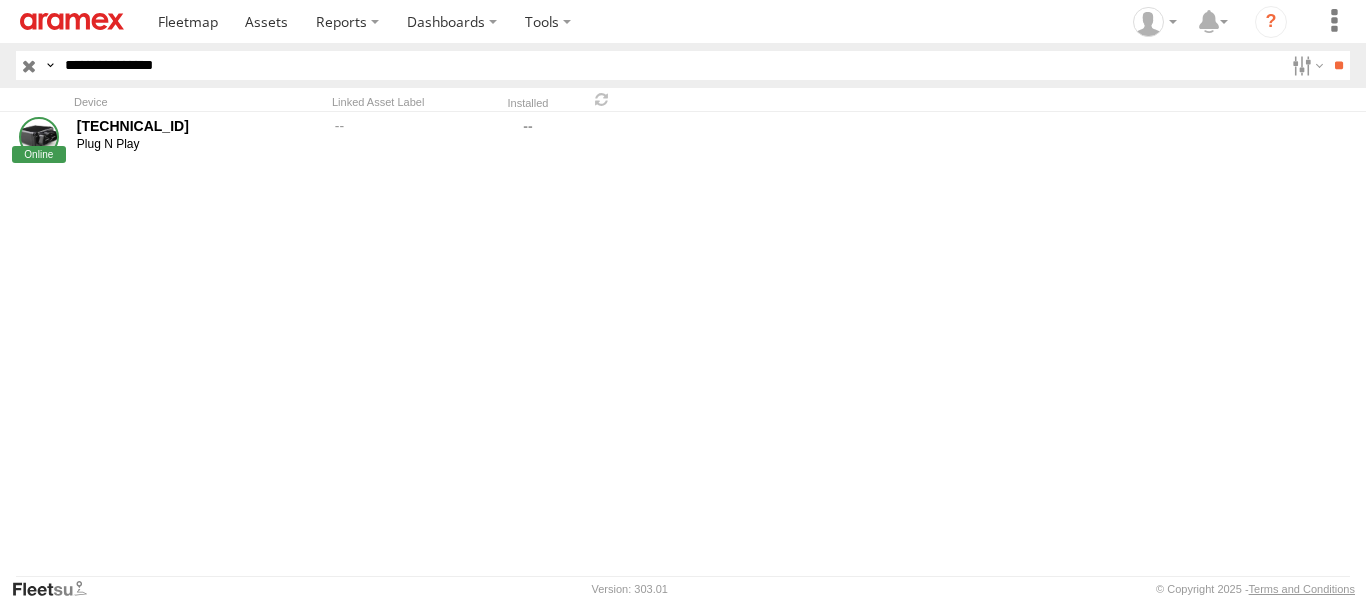 drag, startPoint x: 226, startPoint y: 73, endPoint x: 56, endPoint y: 64, distance: 170.23807 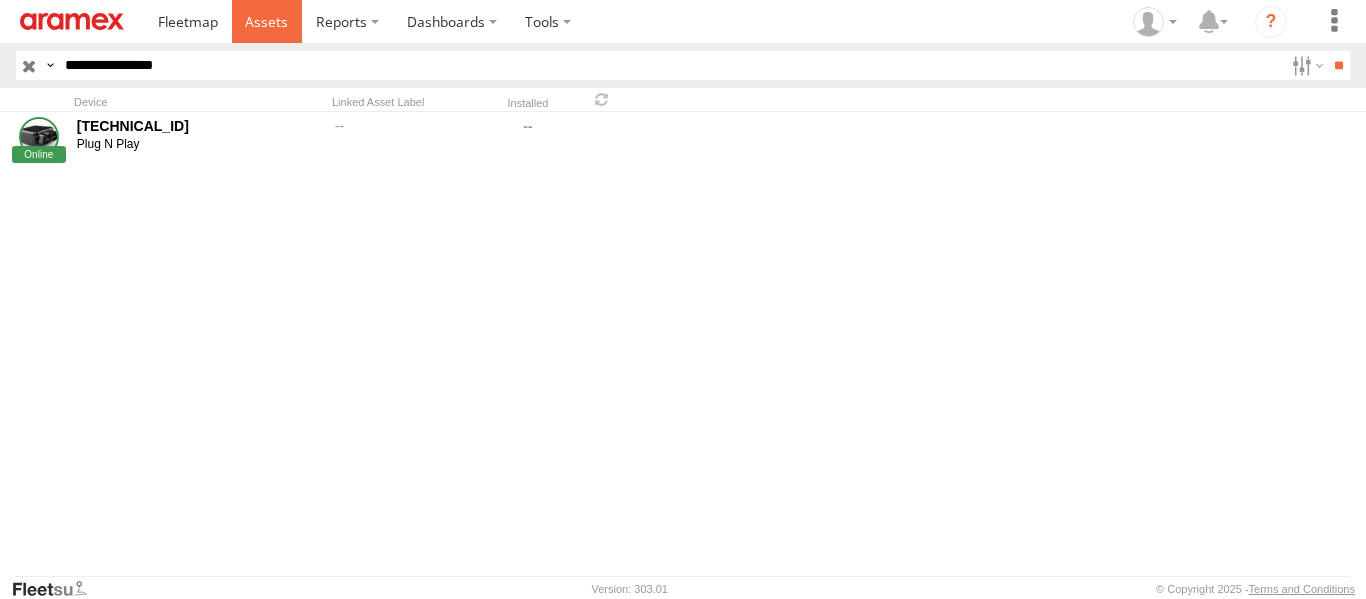 click at bounding box center [267, 21] 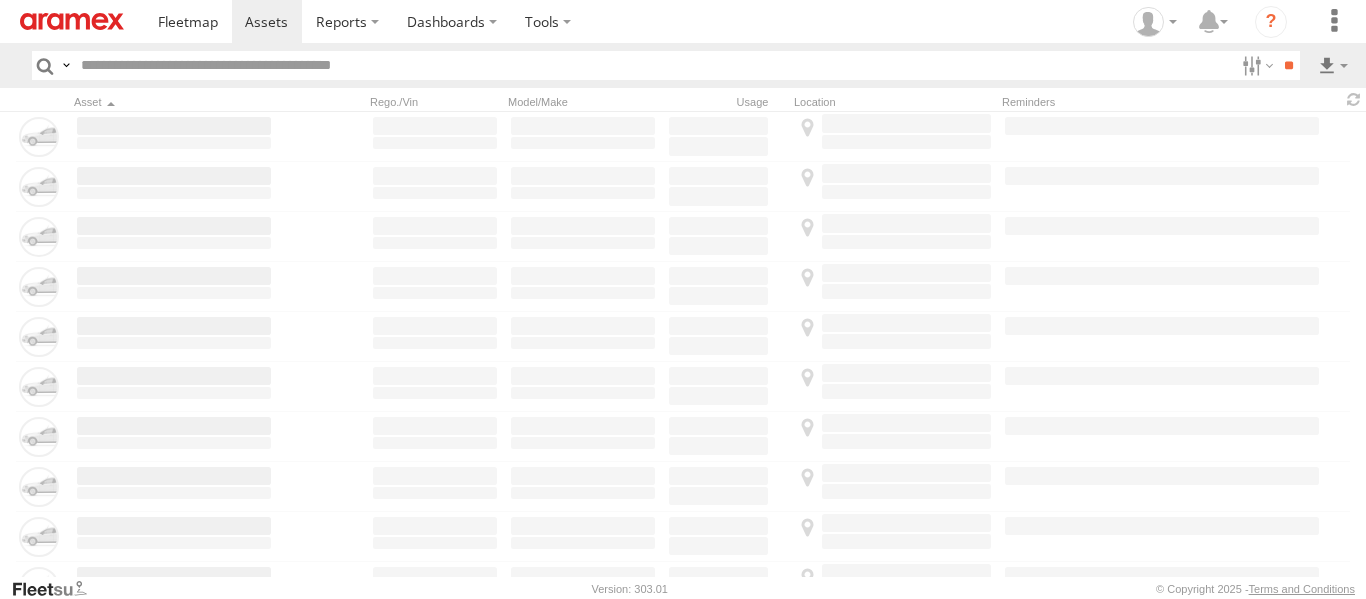 scroll, scrollTop: 0, scrollLeft: 0, axis: both 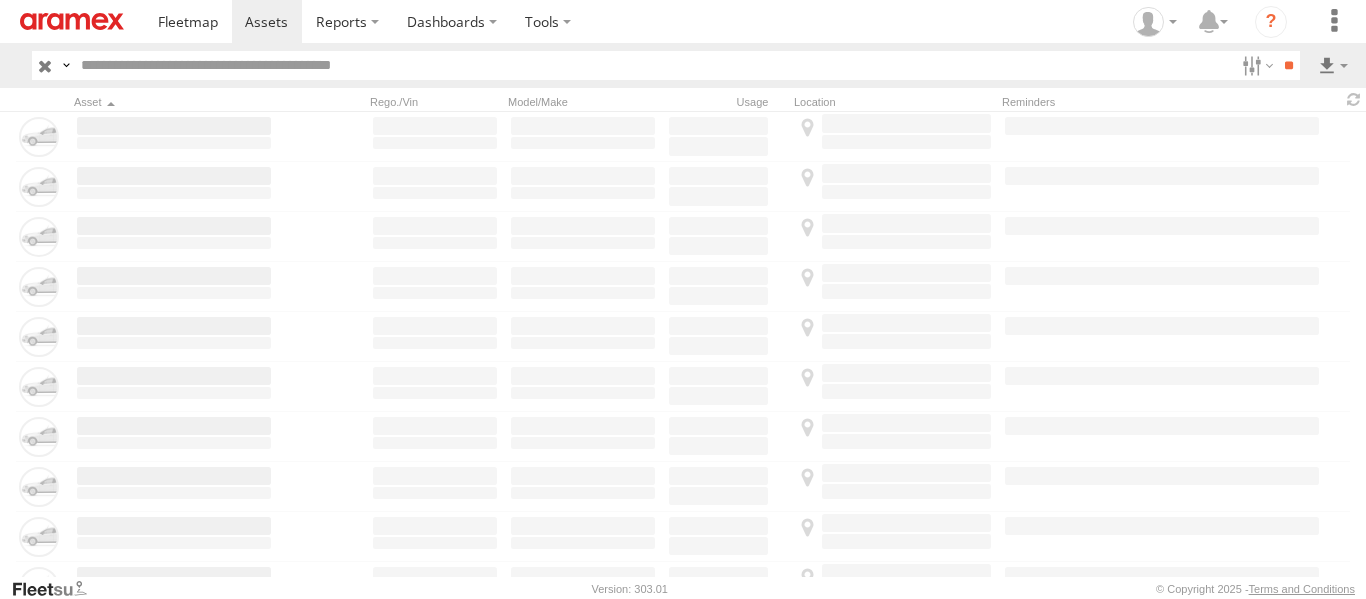 click at bounding box center [653, 65] 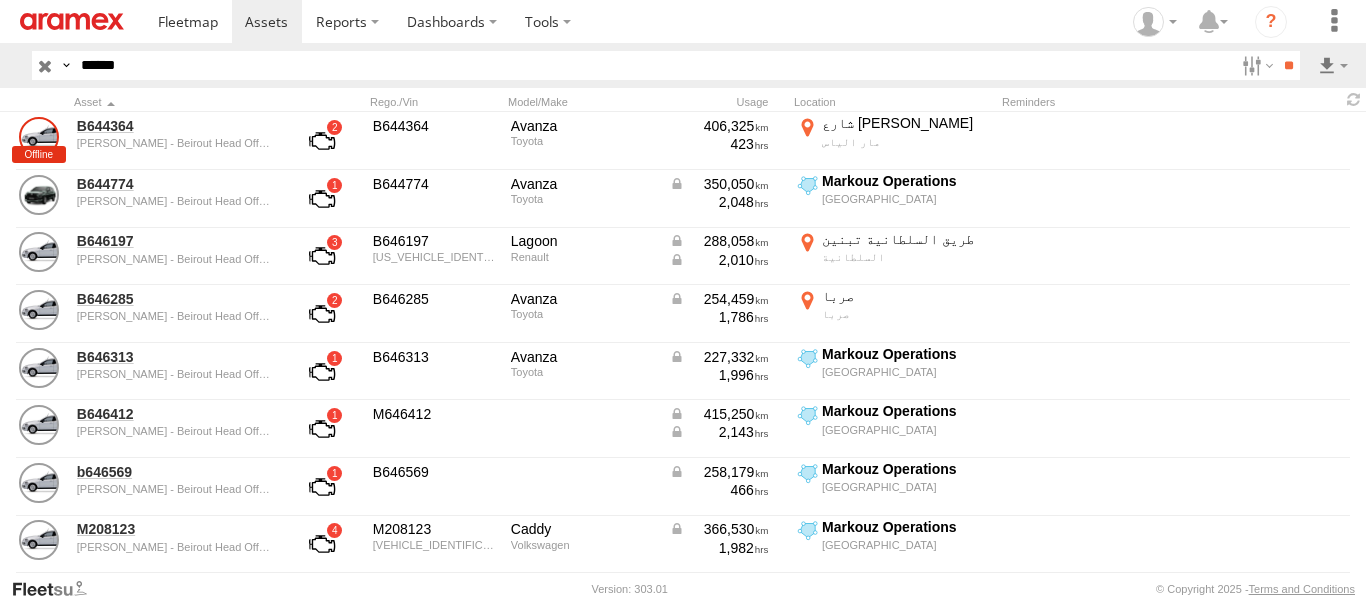 type on "******" 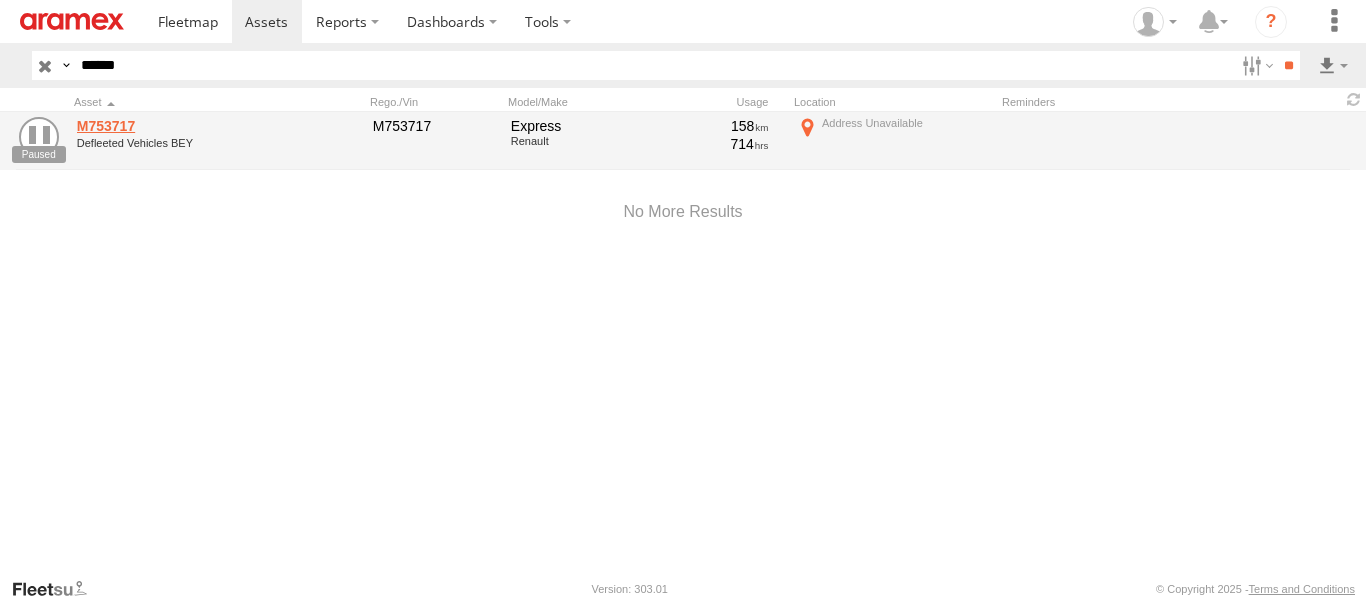 click on "M753717" at bounding box center (174, 126) 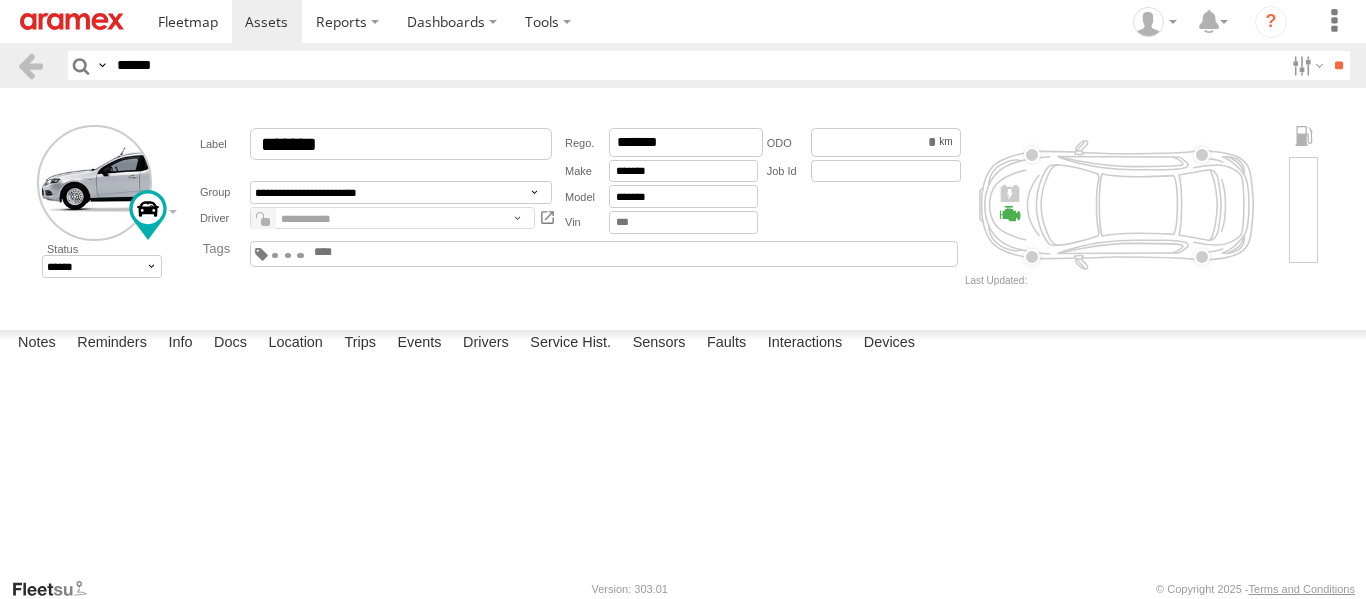 scroll, scrollTop: 0, scrollLeft: 0, axis: both 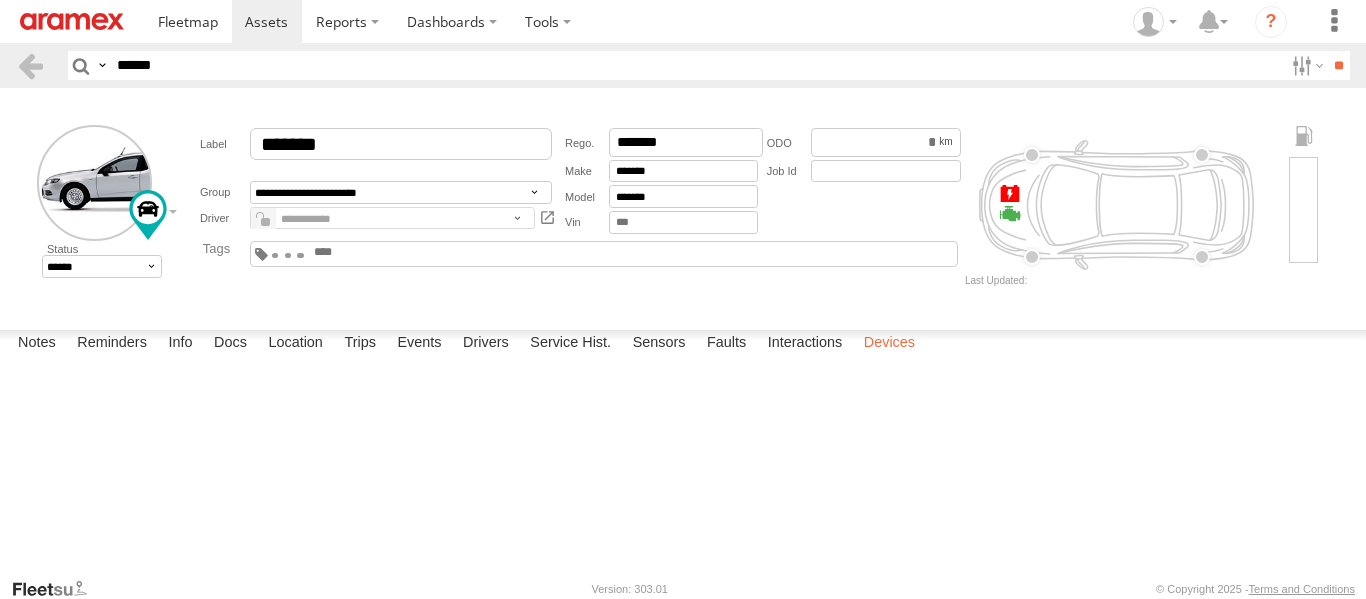 click on "Devices" at bounding box center [889, 344] 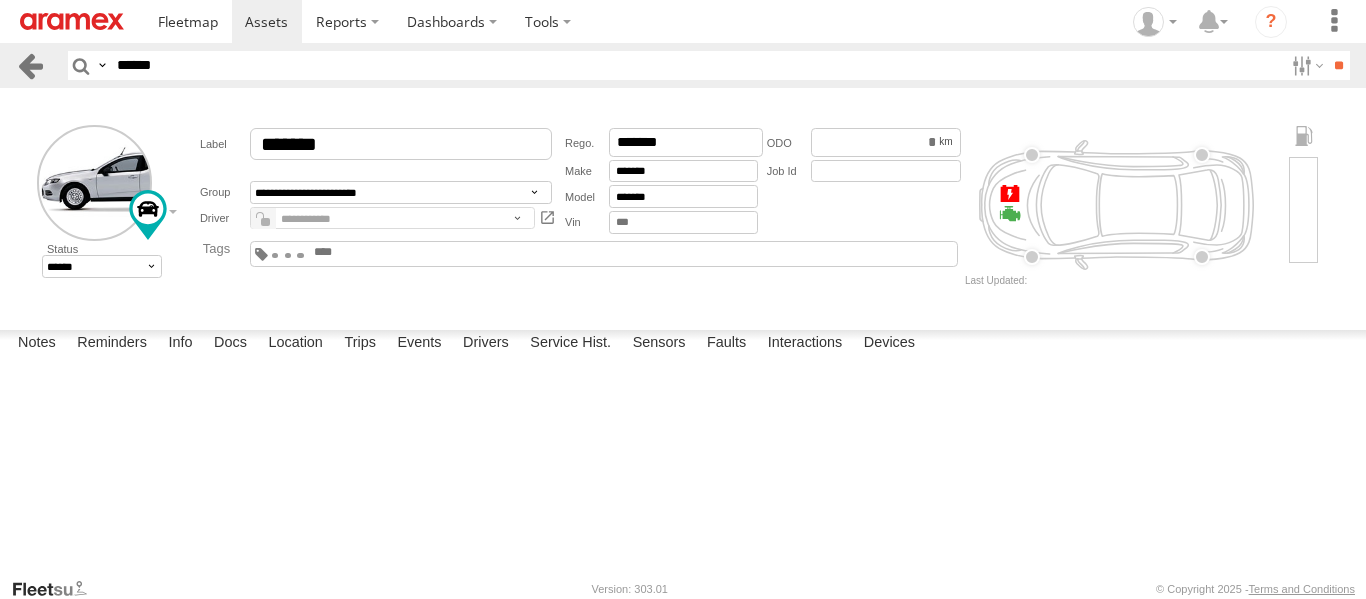 click at bounding box center [30, 65] 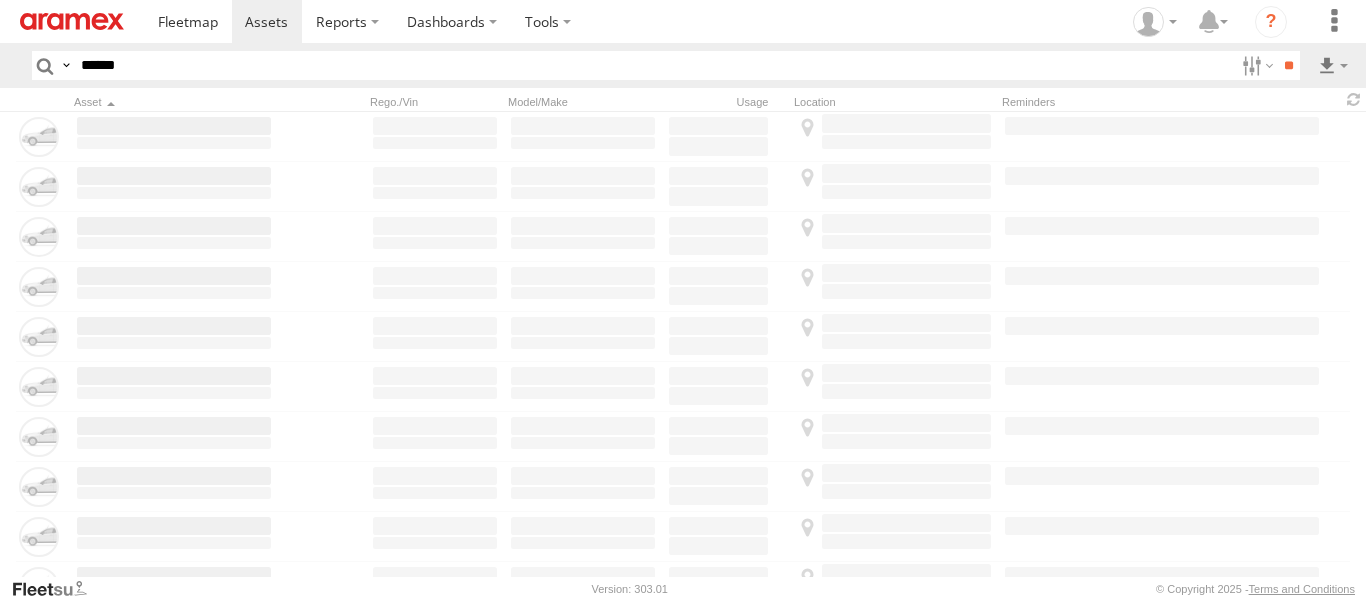 scroll, scrollTop: 0, scrollLeft: 0, axis: both 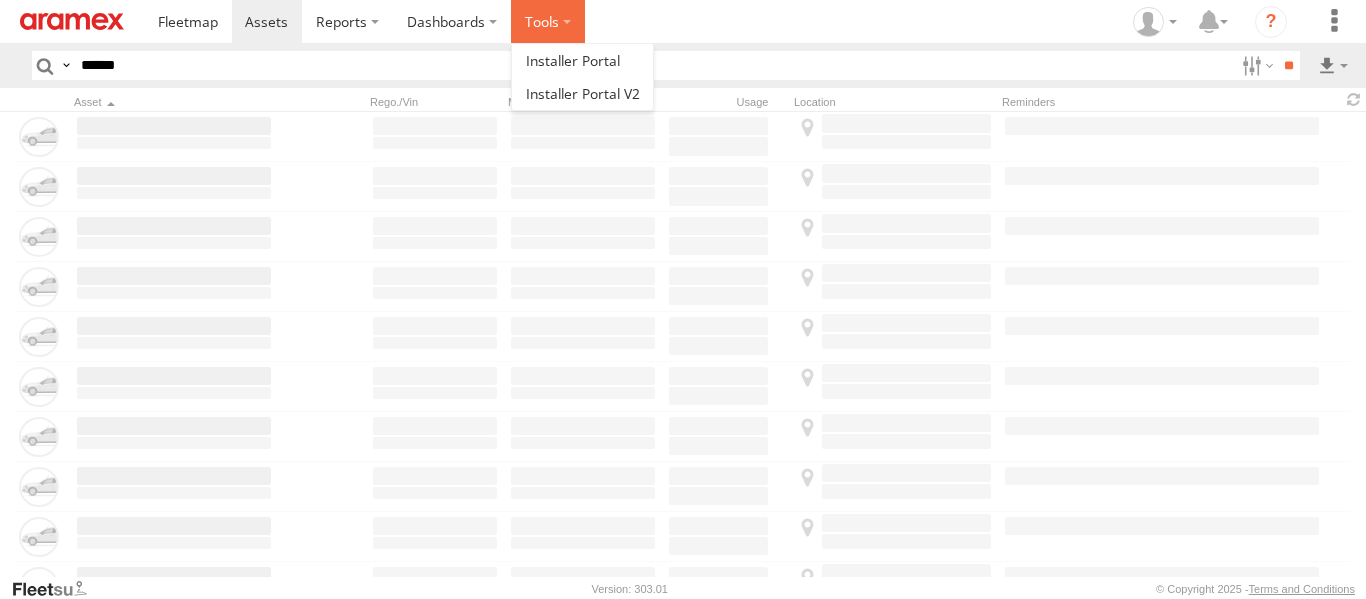 click at bounding box center [548, 21] 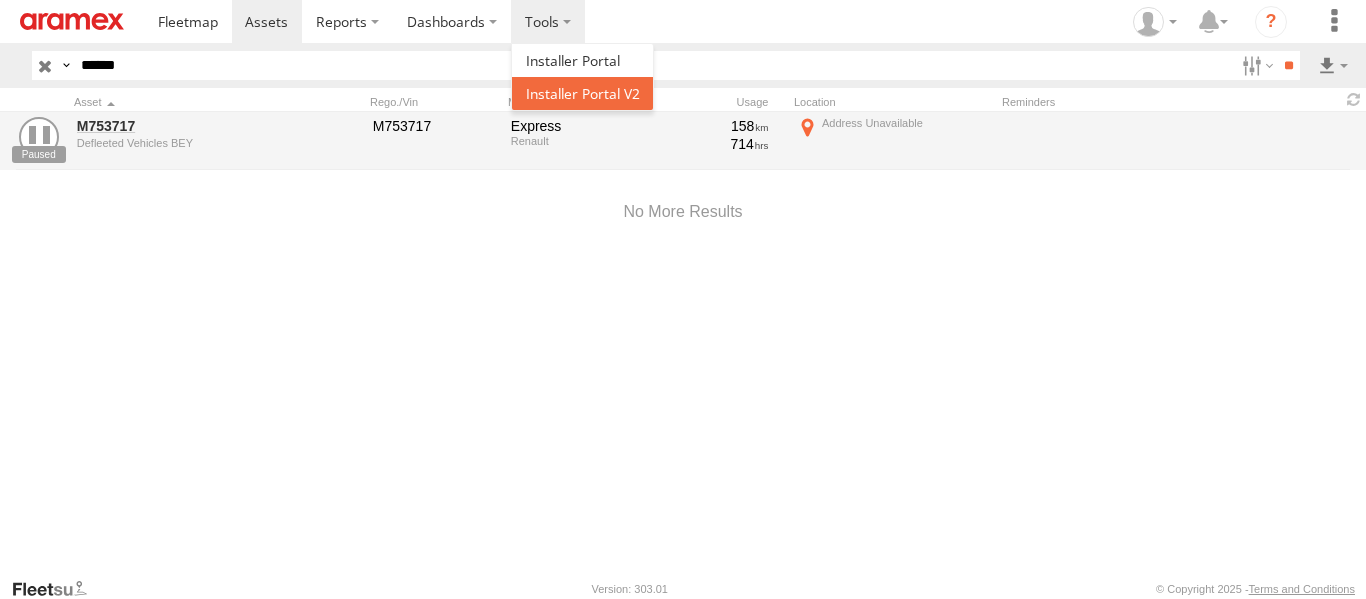 click at bounding box center [583, 93] 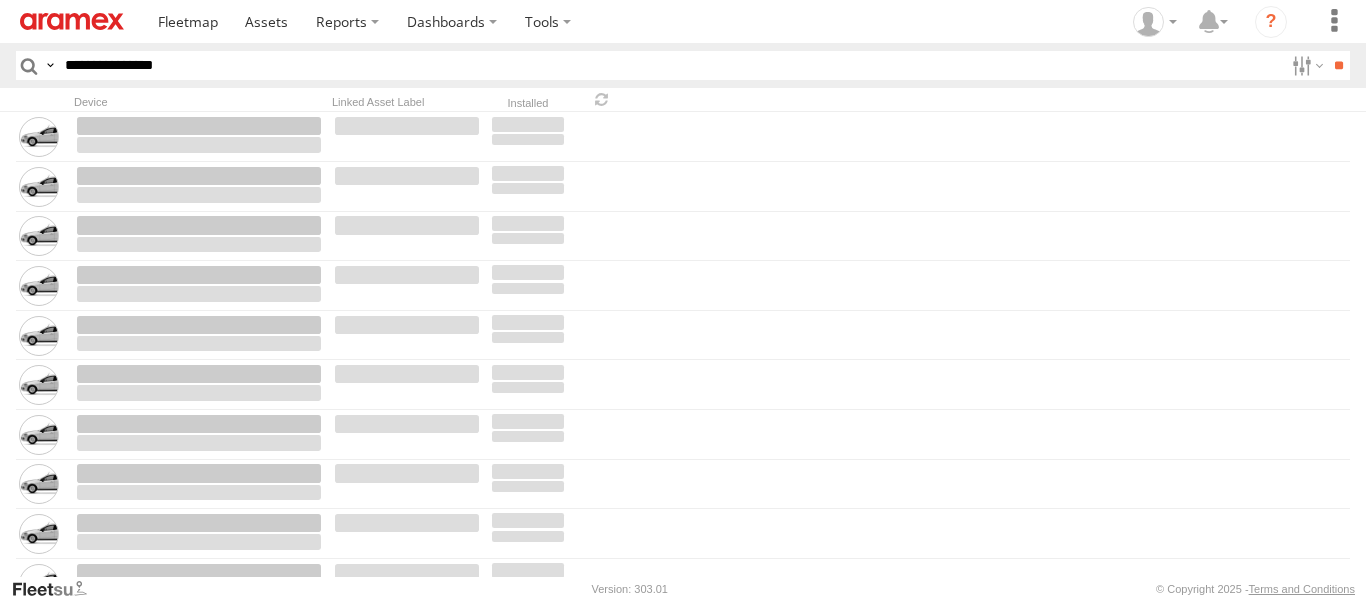 scroll, scrollTop: 0, scrollLeft: 0, axis: both 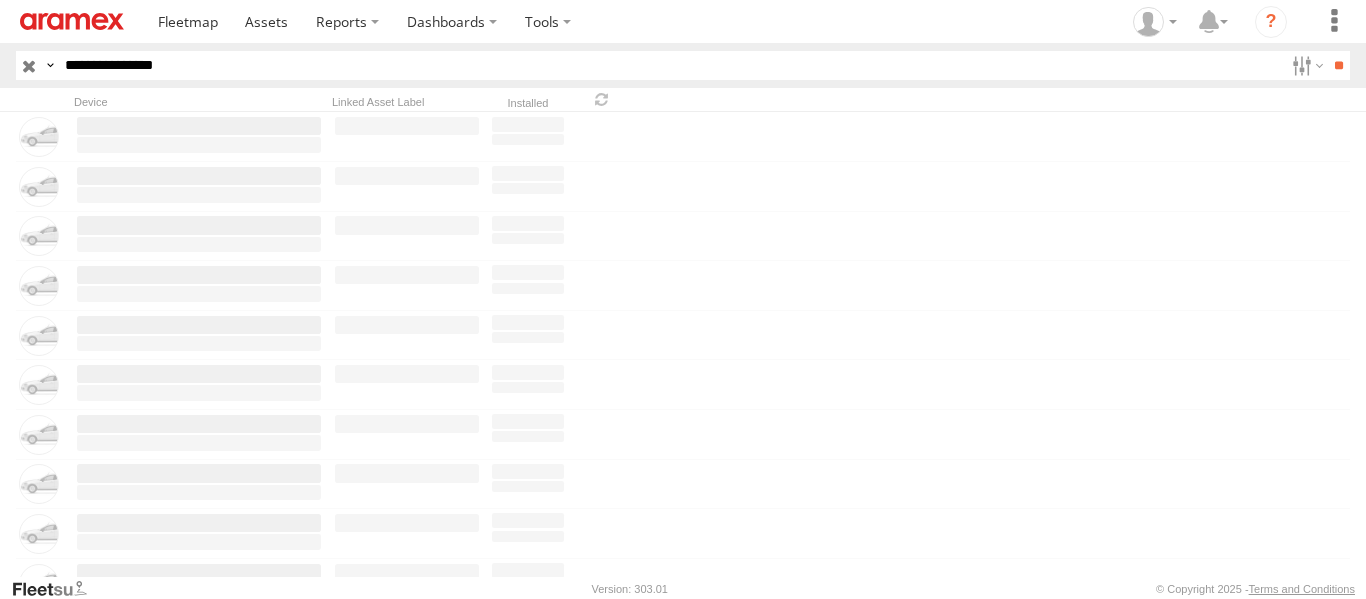 click on "**********" at bounding box center (670, 65) 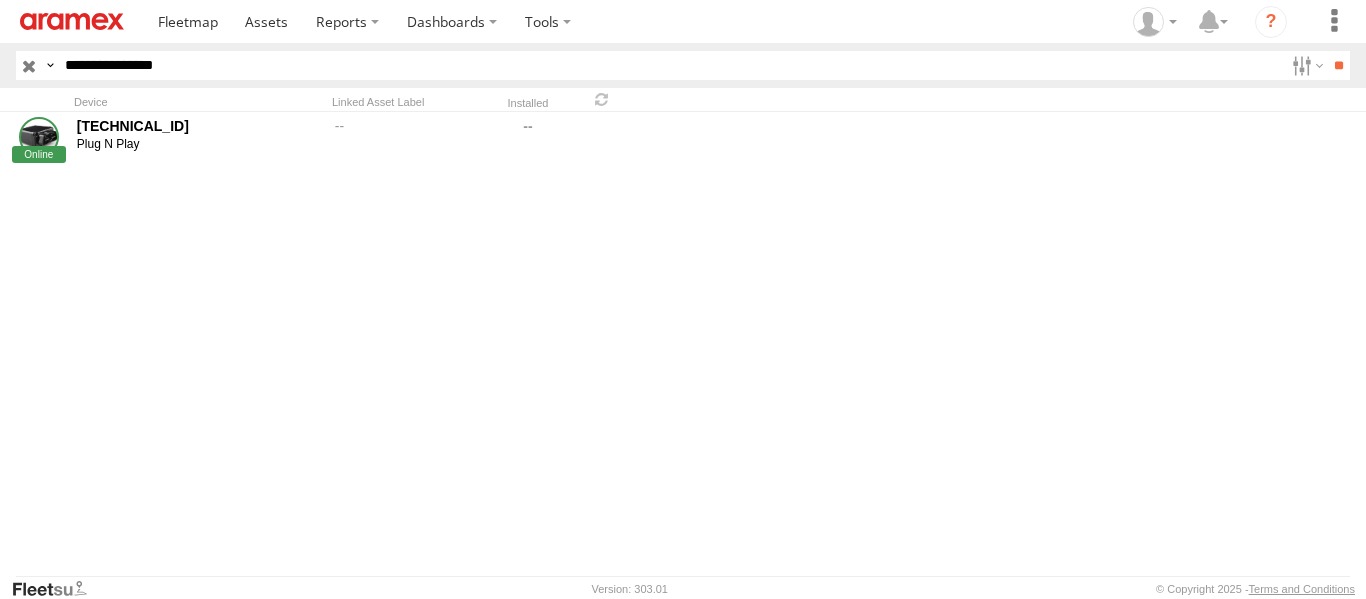 click on "**" at bounding box center [1338, 65] 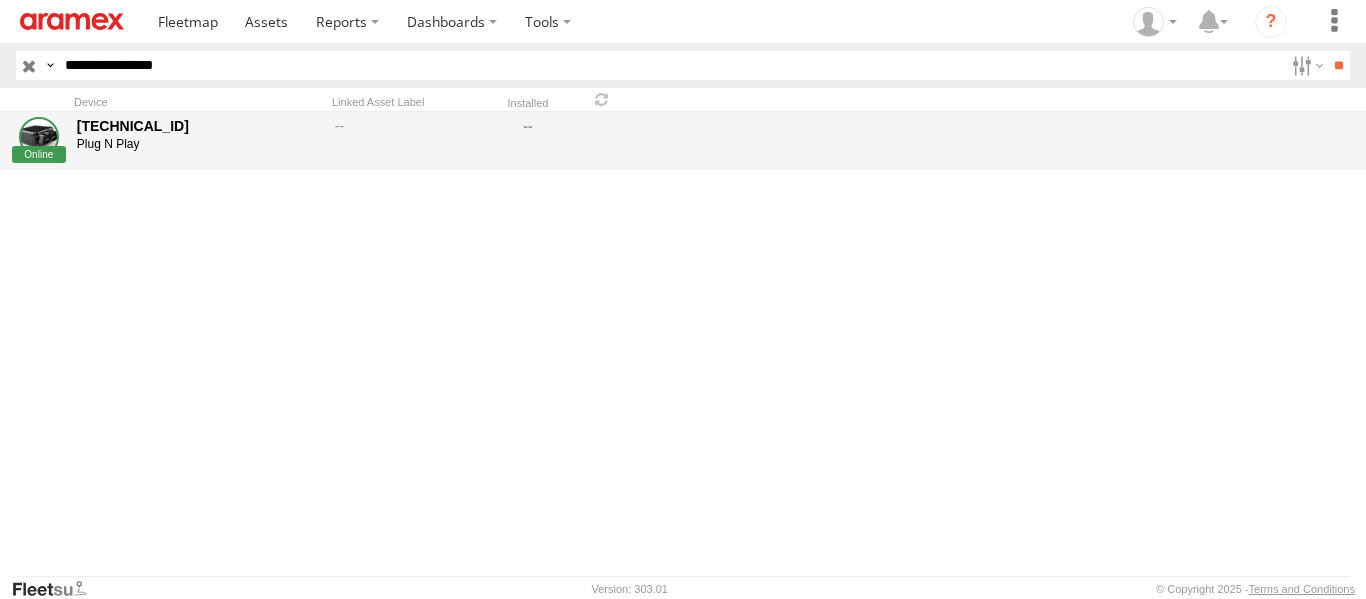 click on "353635113525170" at bounding box center (199, 126) 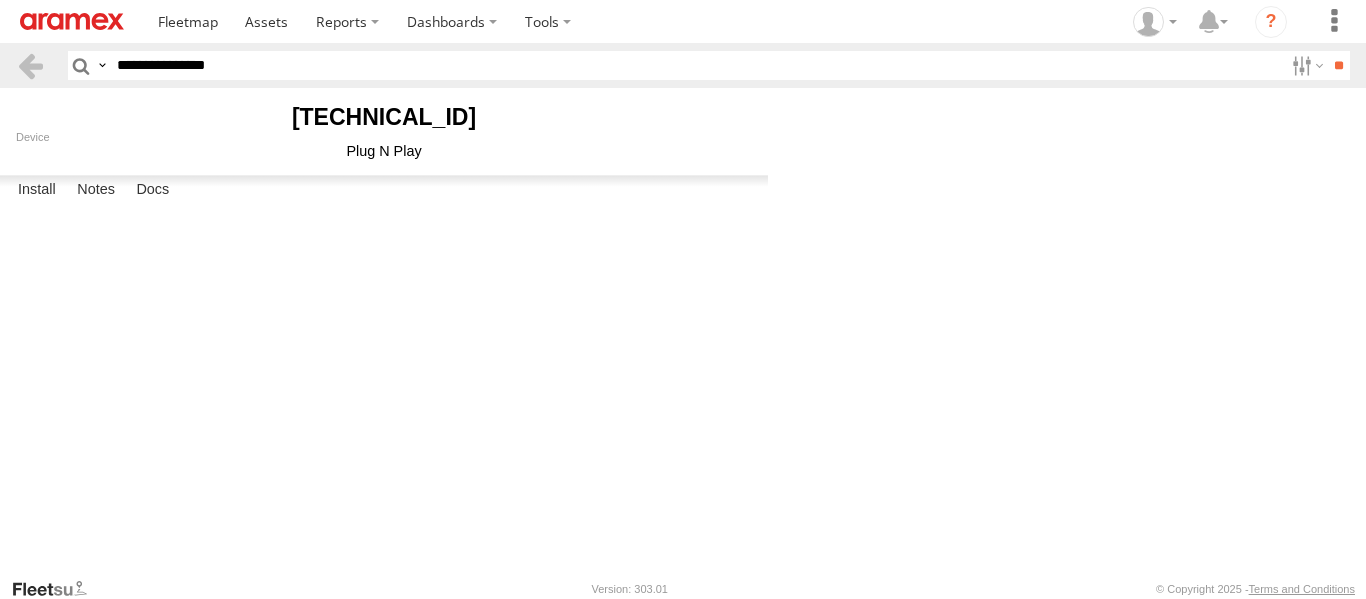 scroll, scrollTop: 0, scrollLeft: 0, axis: both 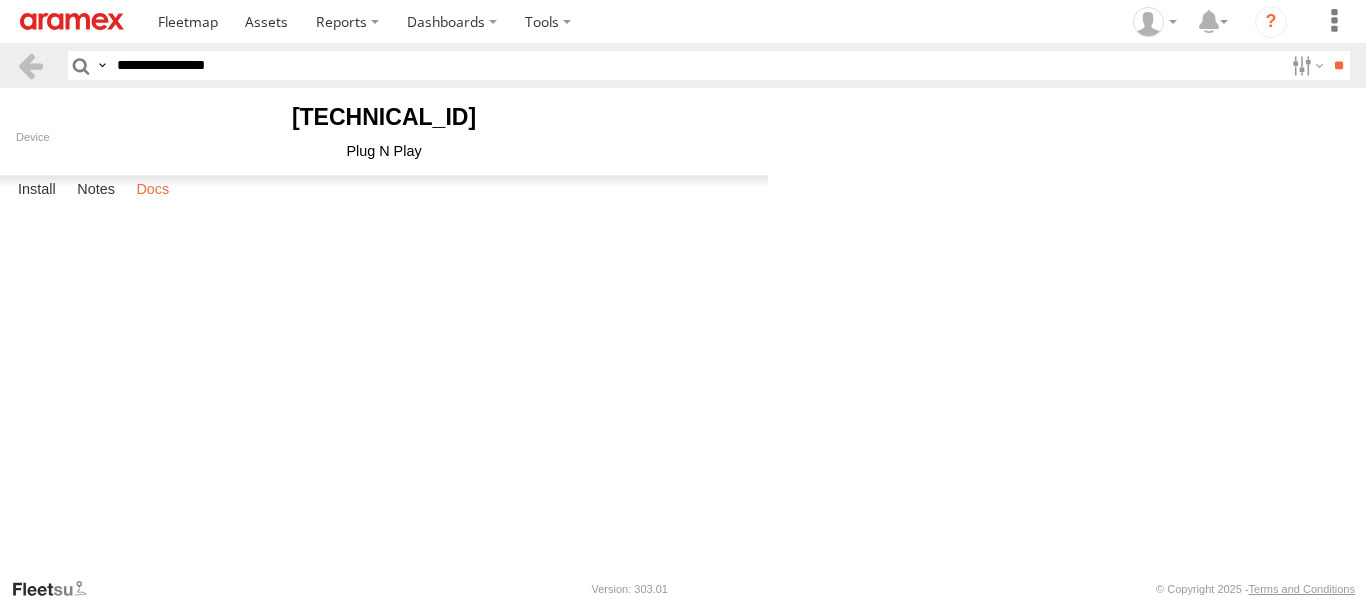 click on "Docs" at bounding box center (152, 190) 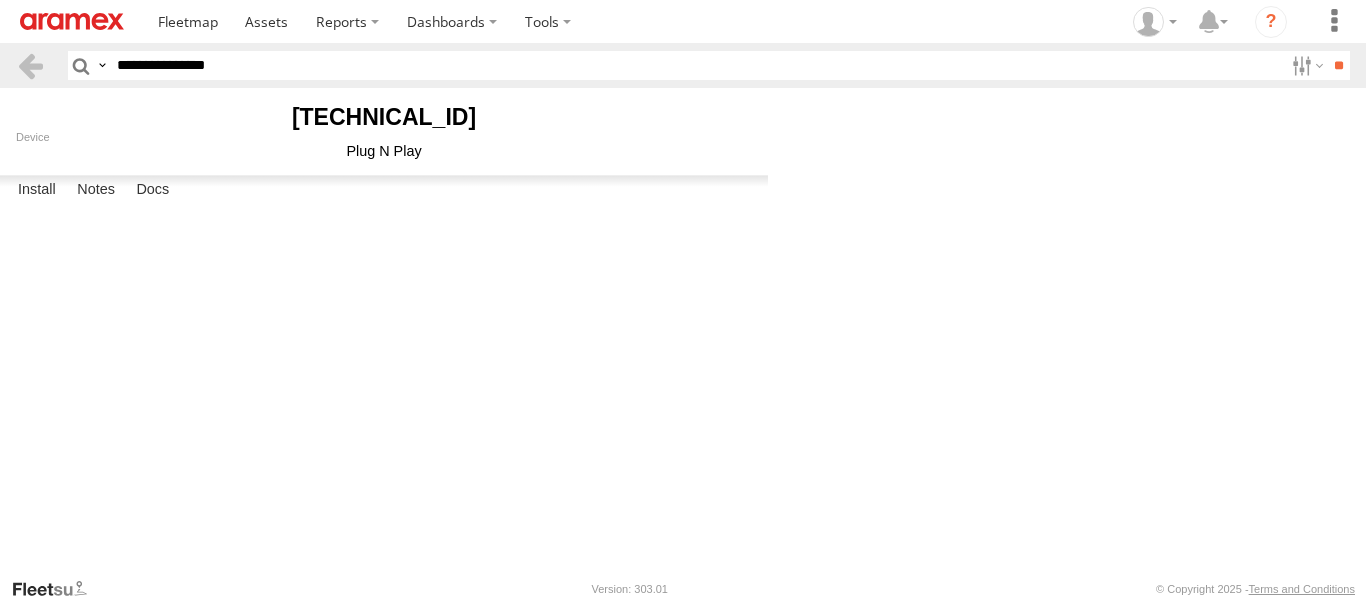 click at bounding box center [0, 0] 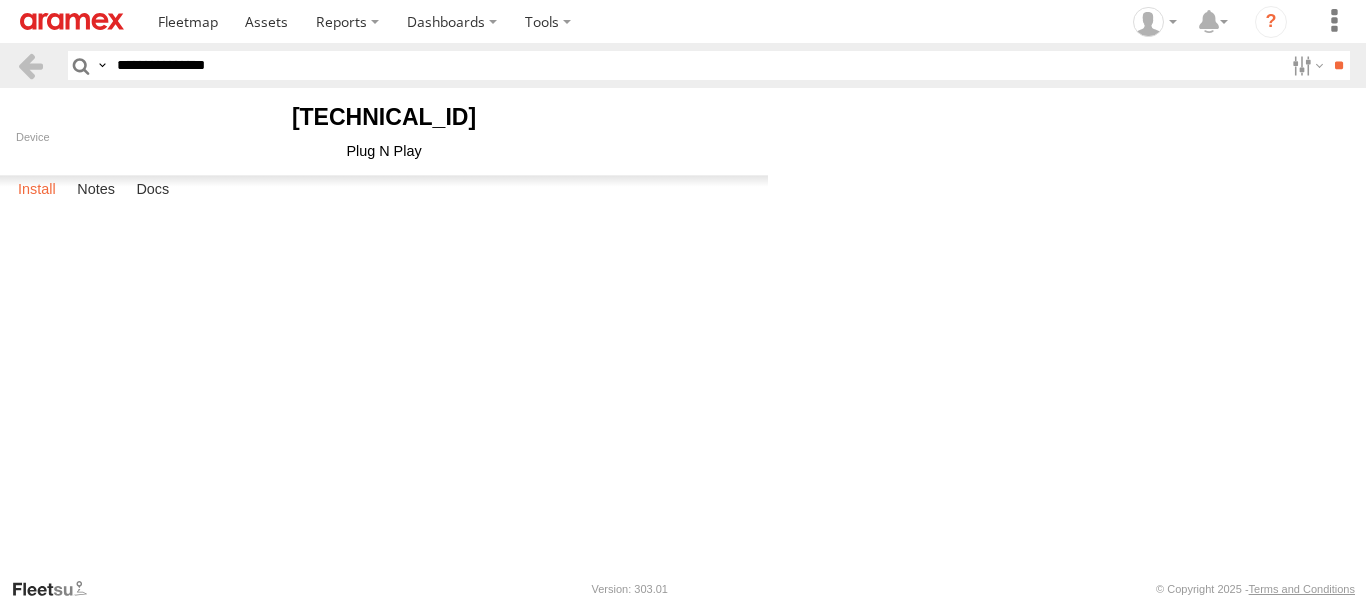 click on "Install" at bounding box center (37, 190) 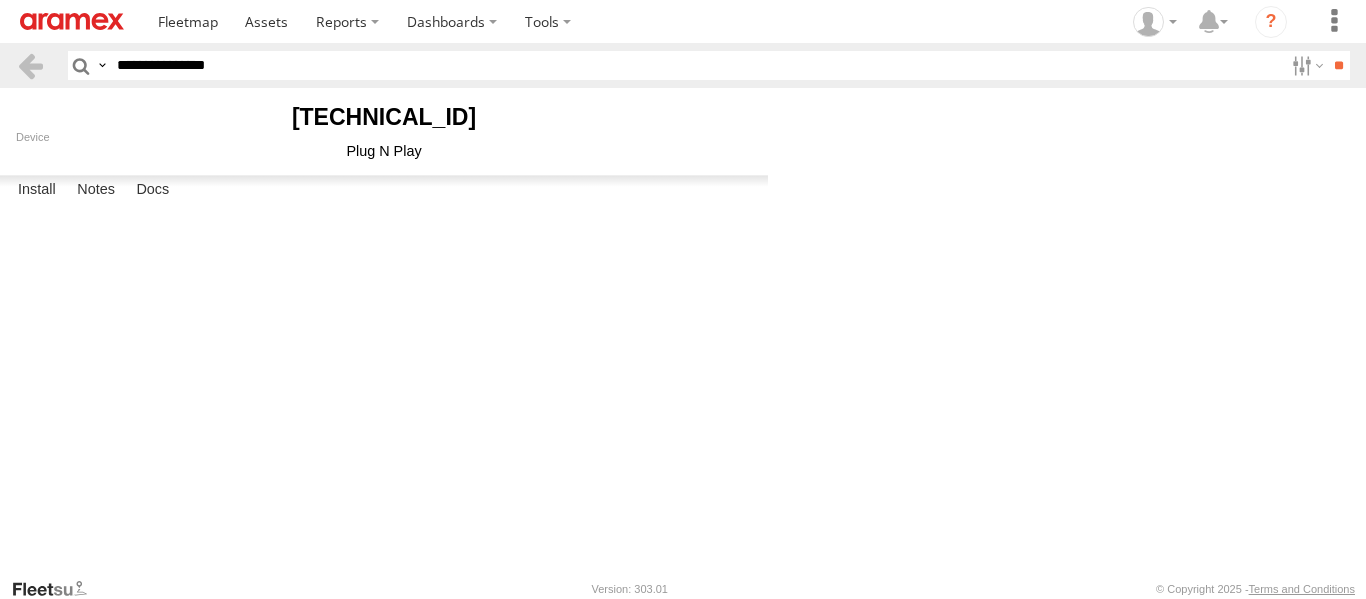 scroll, scrollTop: 240, scrollLeft: 0, axis: vertical 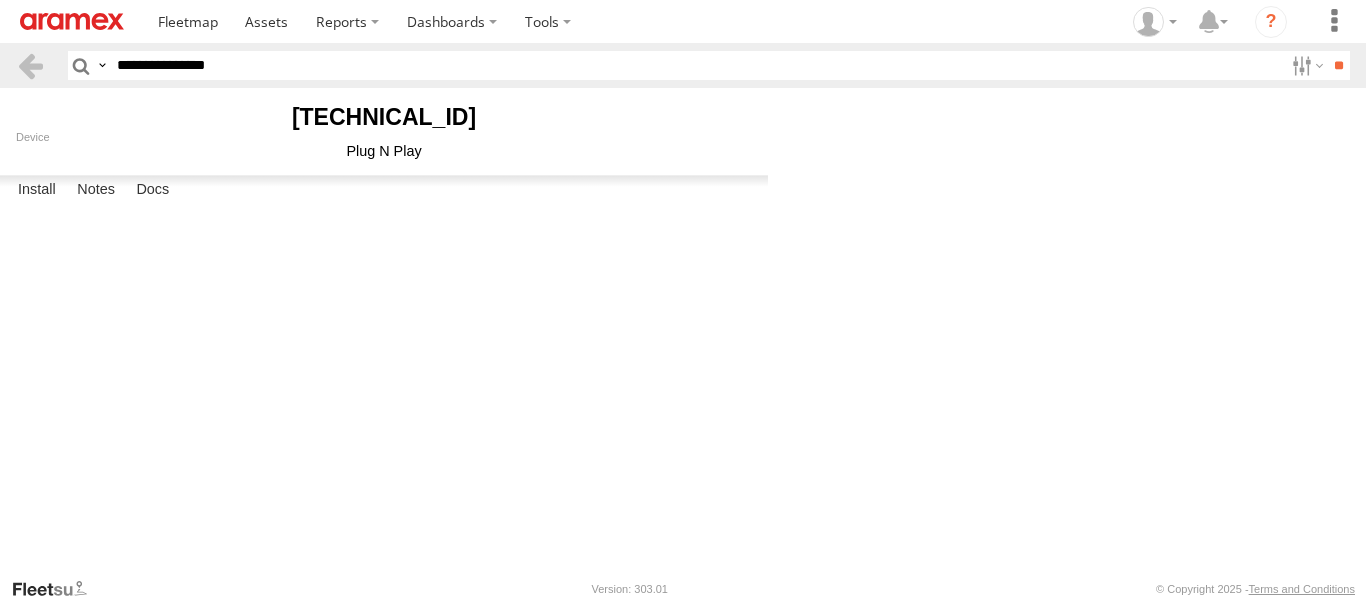 click at bounding box center (0, 0) 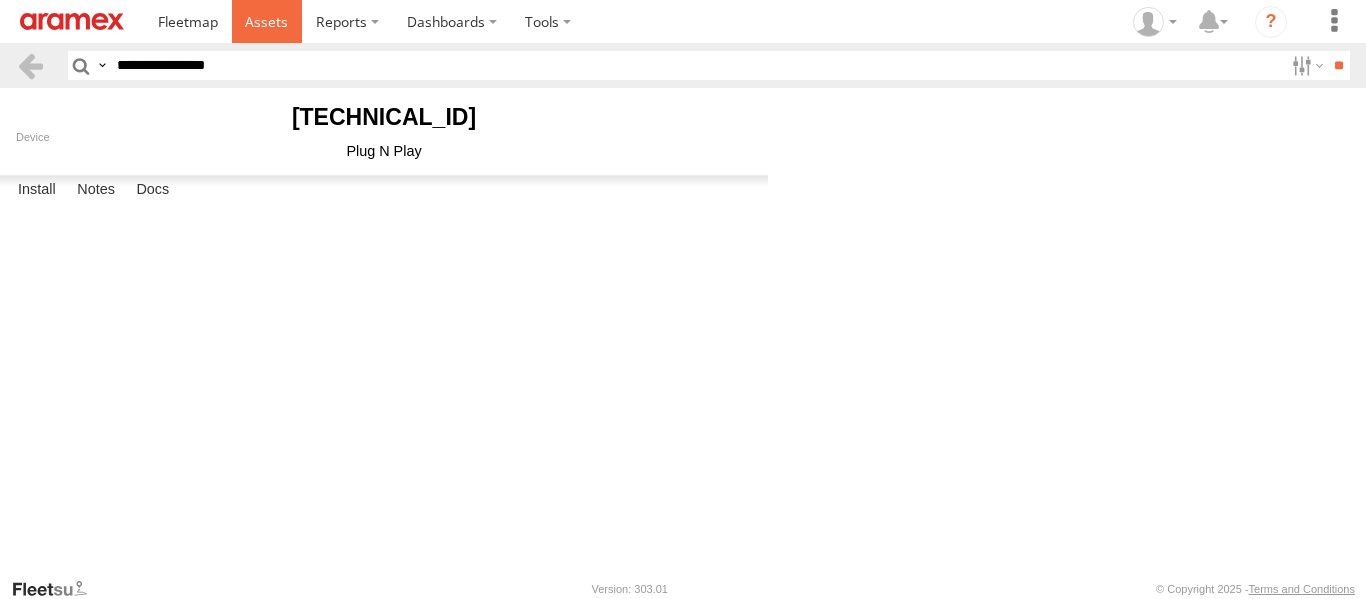 click at bounding box center [266, 21] 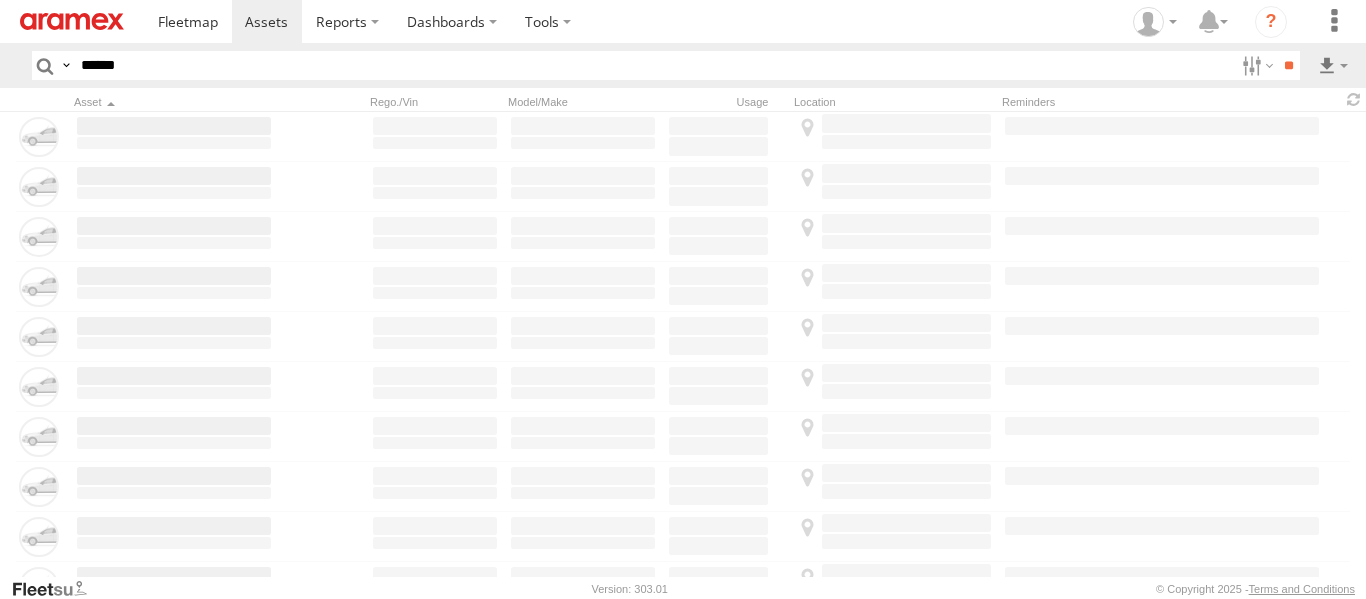 scroll, scrollTop: 0, scrollLeft: 0, axis: both 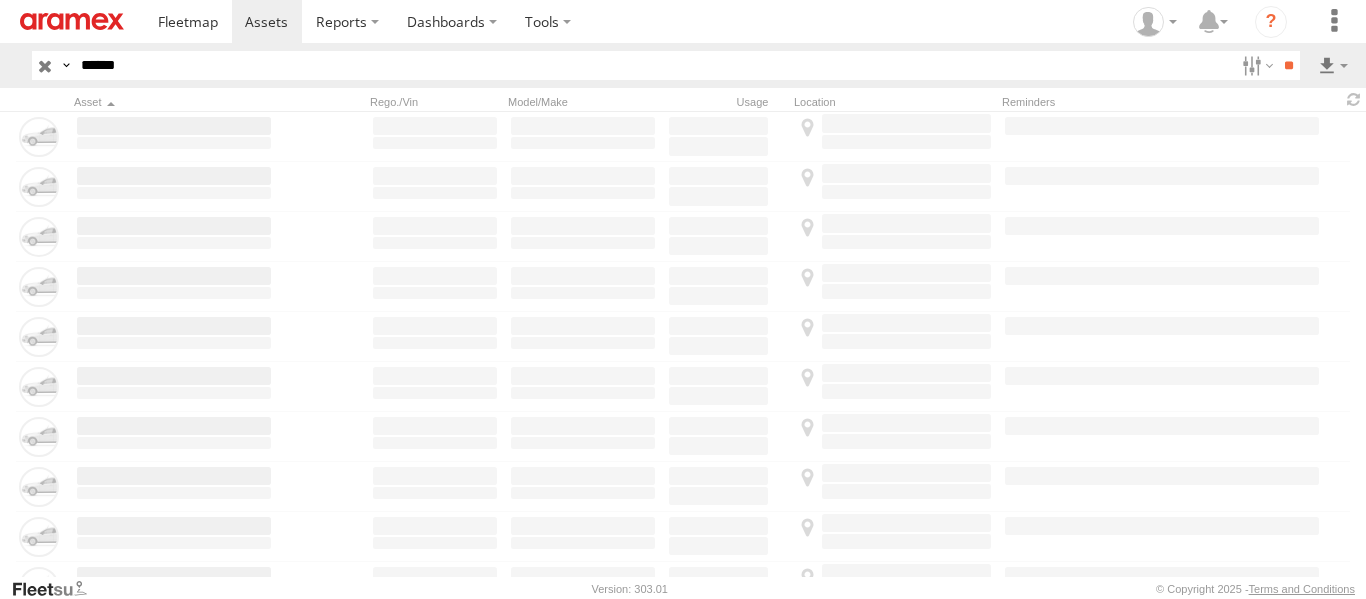 click on "******" at bounding box center [653, 65] 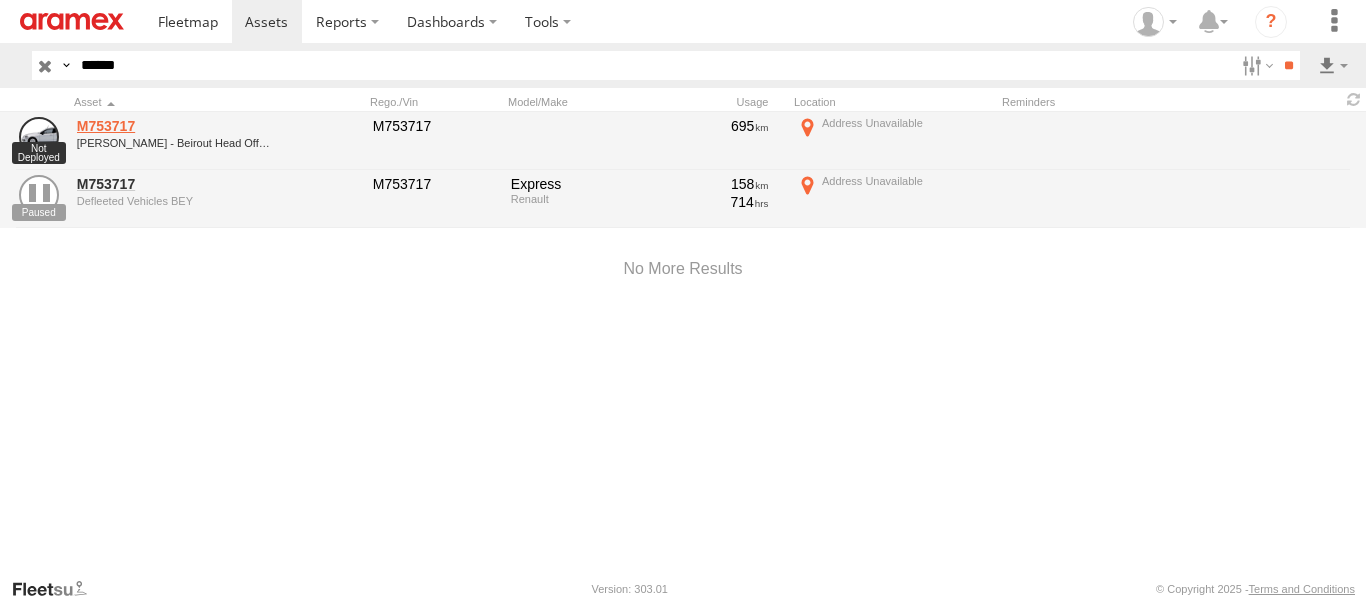 click on "M753717" at bounding box center (174, 126) 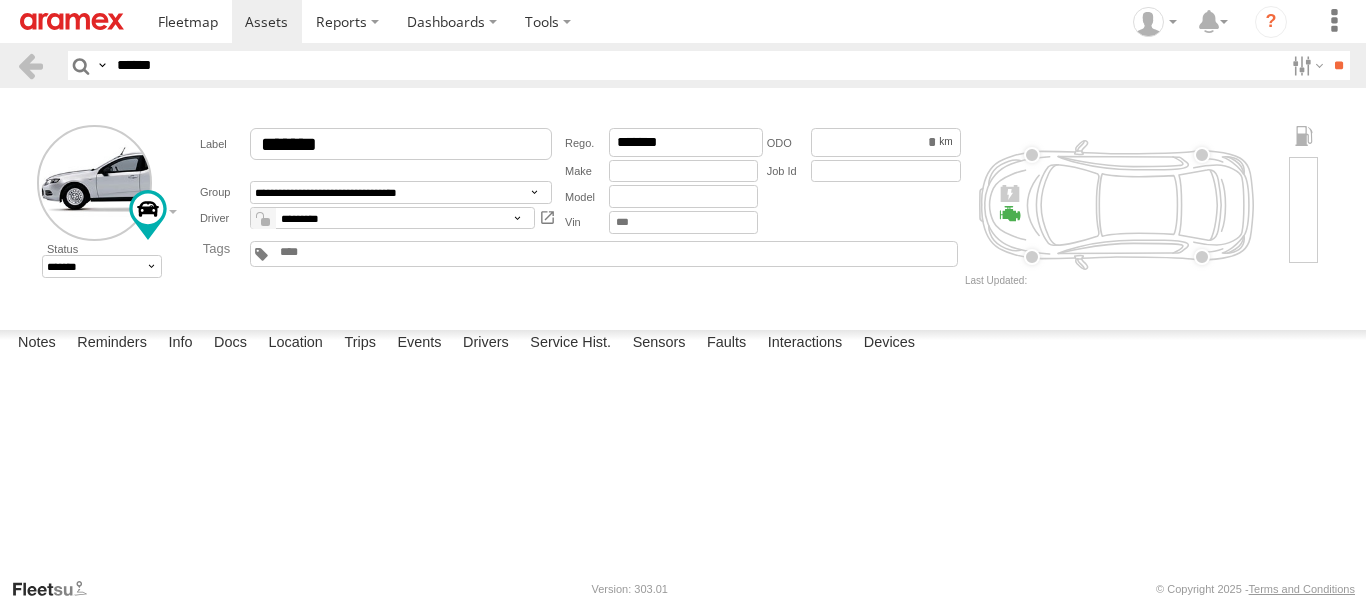 scroll, scrollTop: 0, scrollLeft: 0, axis: both 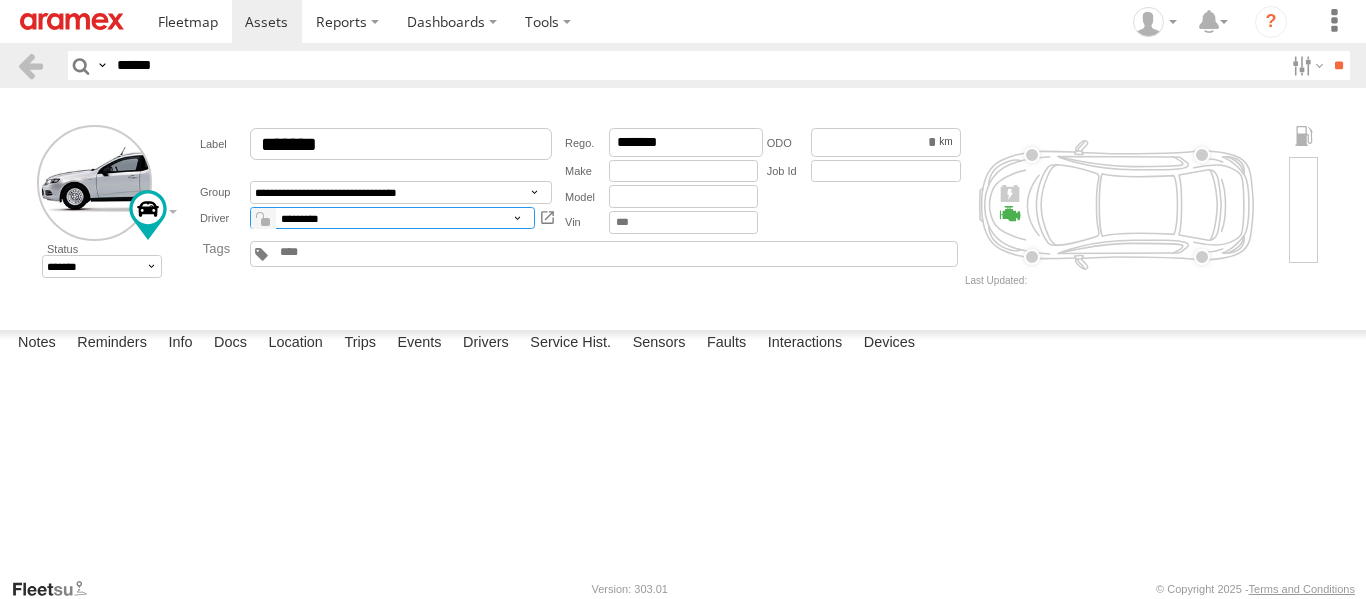 click on "**********" at bounding box center [392, 218] 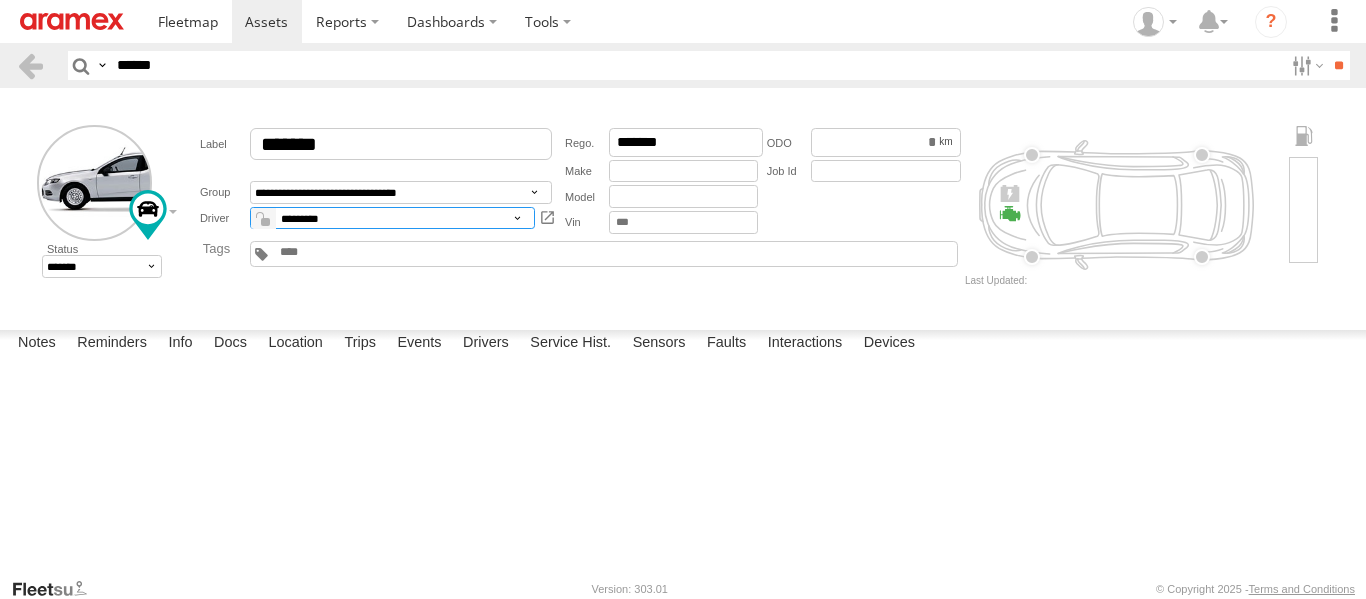 select on "*****" 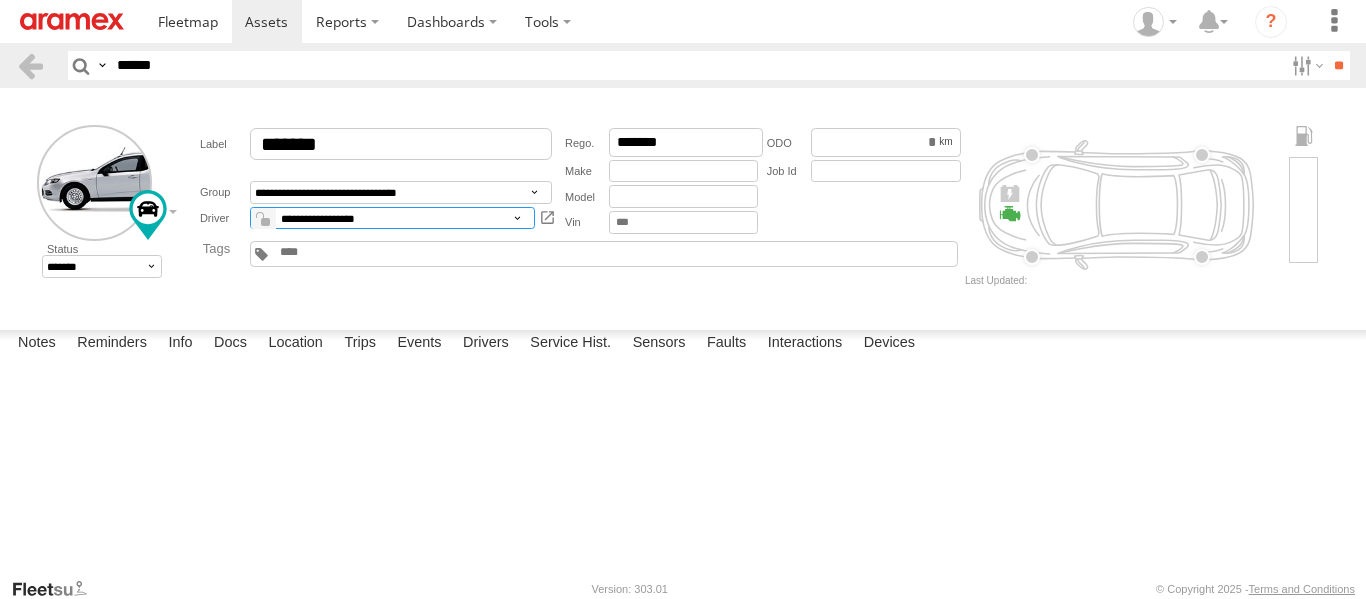 click on "**********" at bounding box center [392, 218] 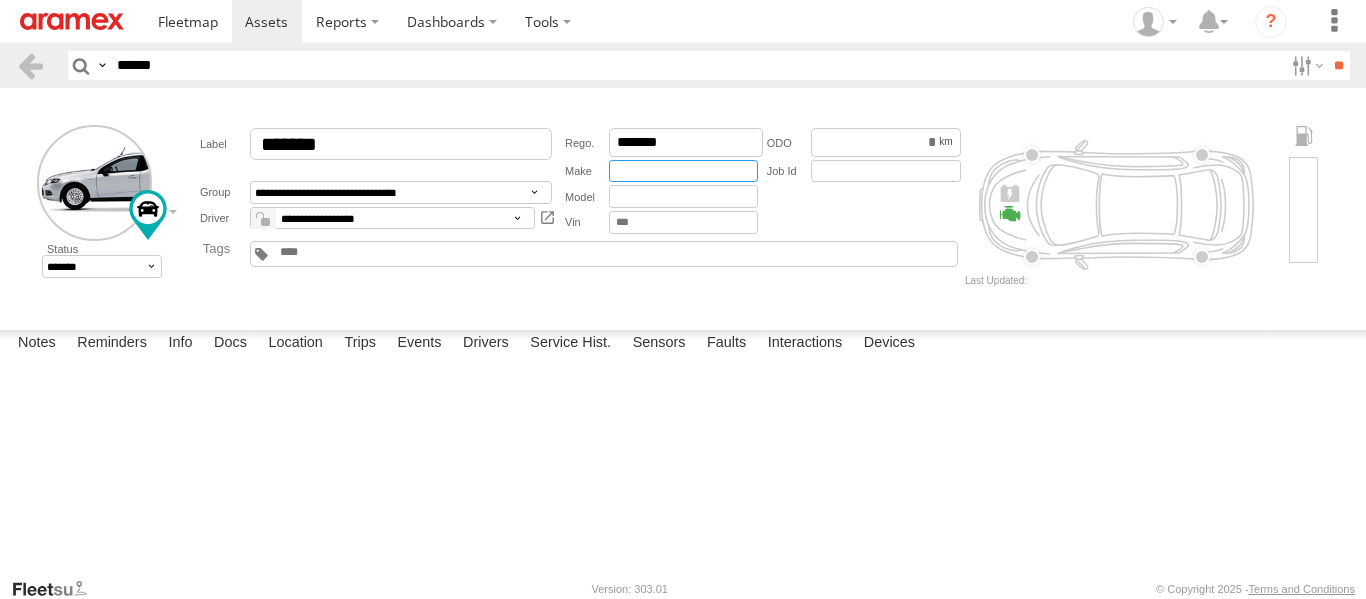 click at bounding box center (683, 171) 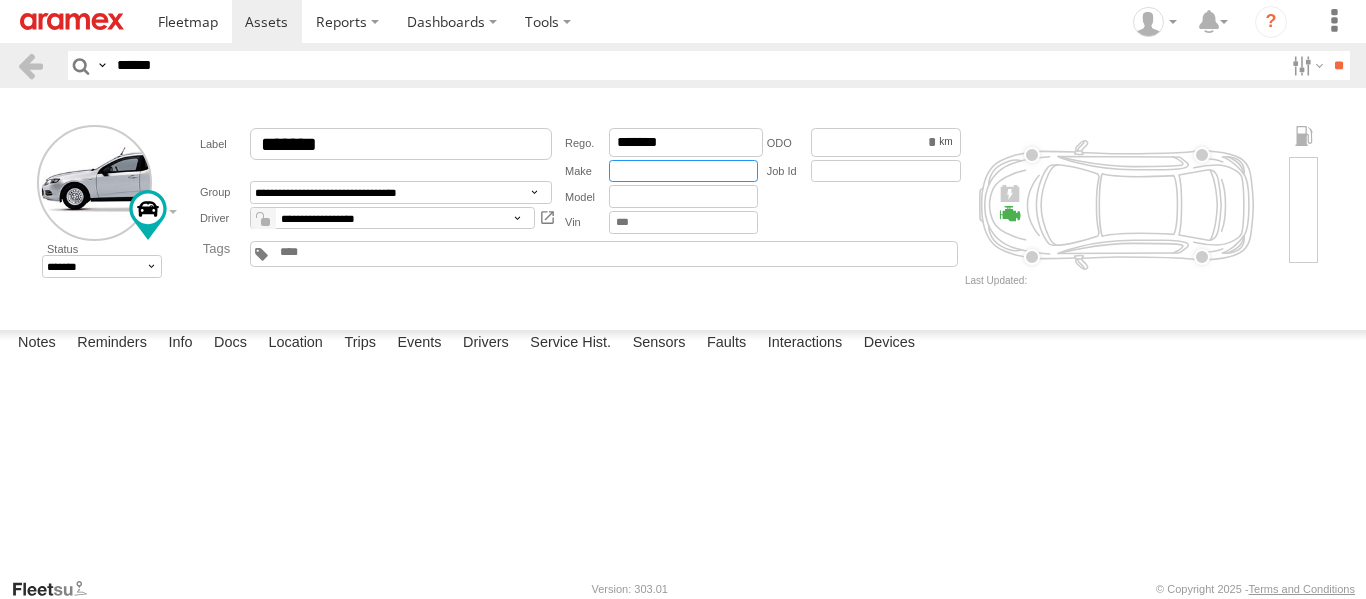 type on "*******" 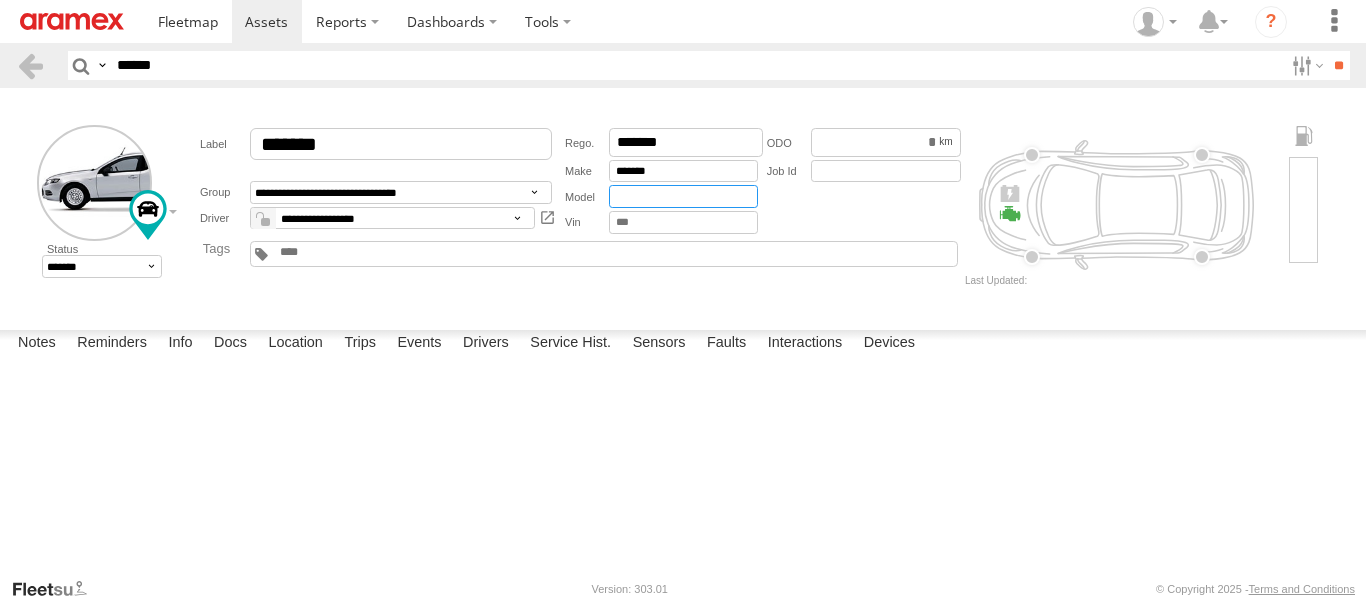 click at bounding box center (683, 196) 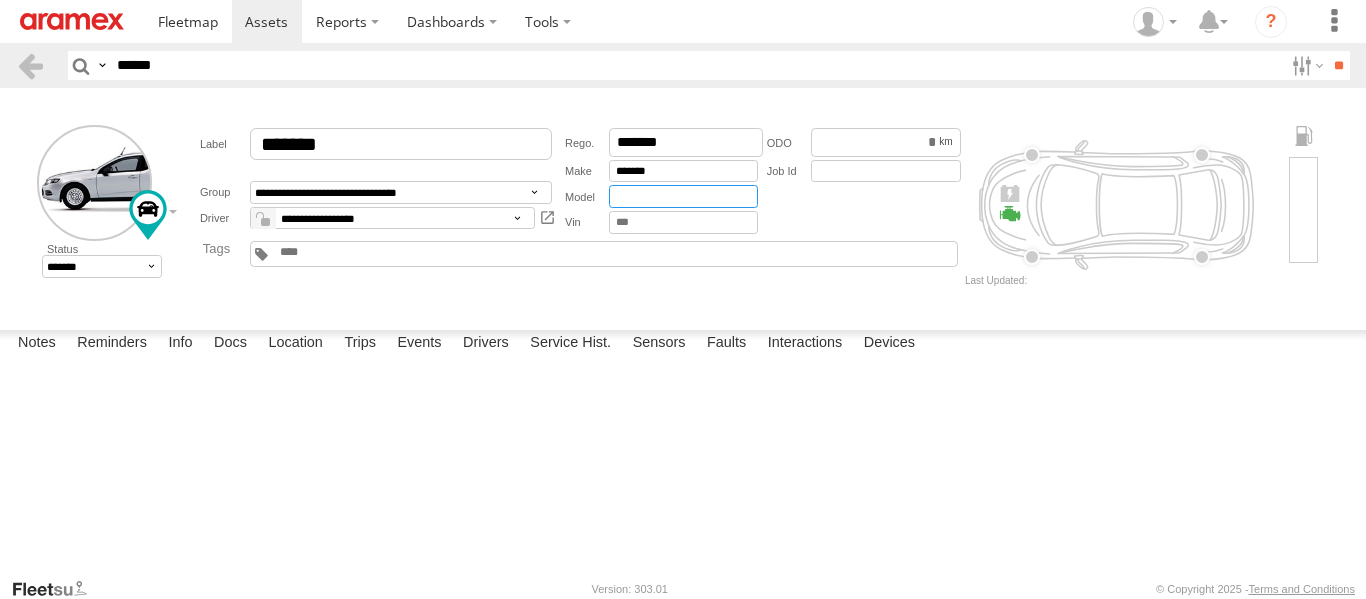 type on "*******" 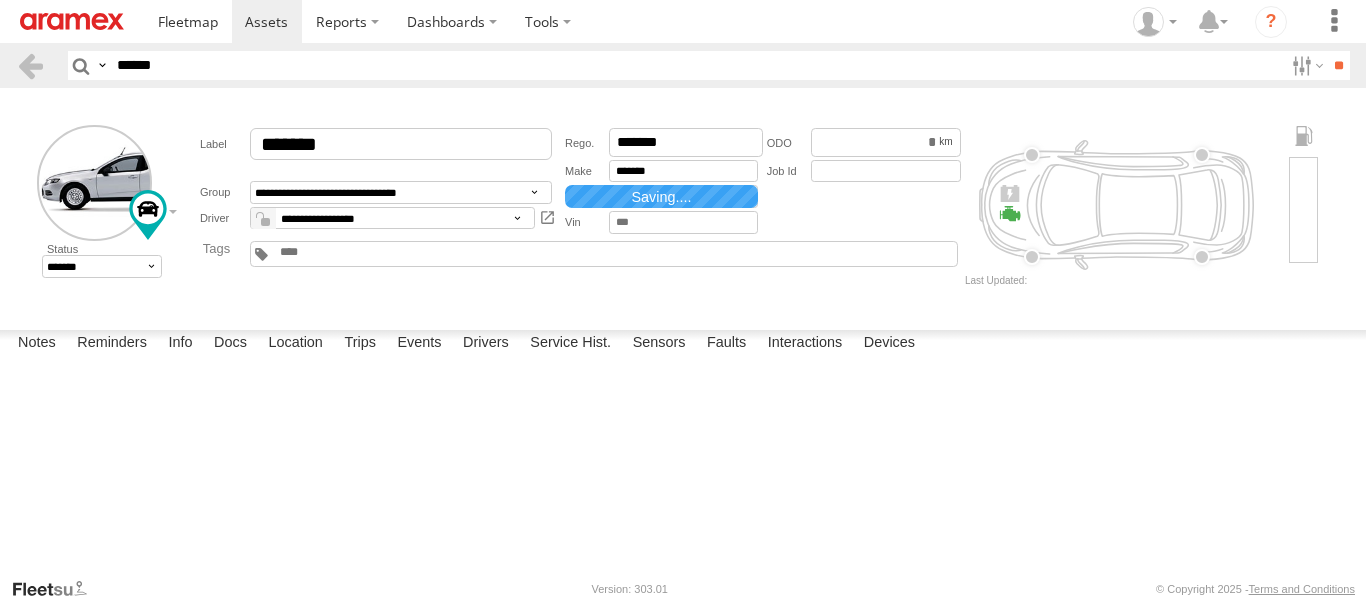 click on "**********" at bounding box center [683, 205] 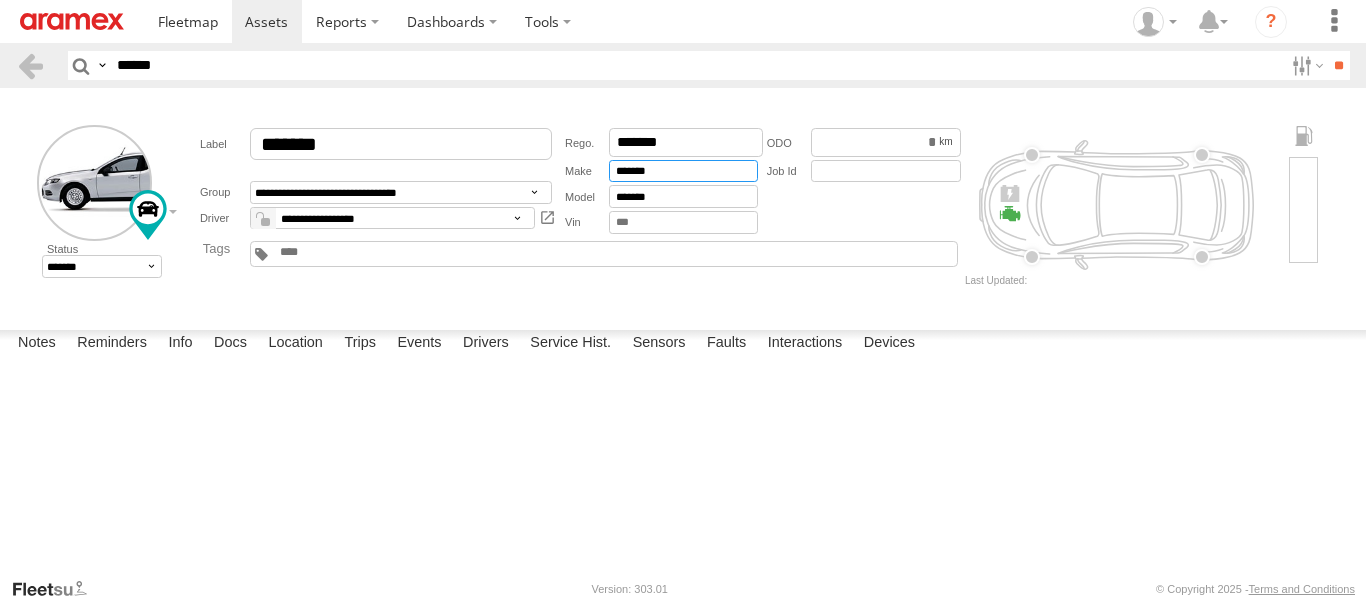 click on "*******" at bounding box center [683, 171] 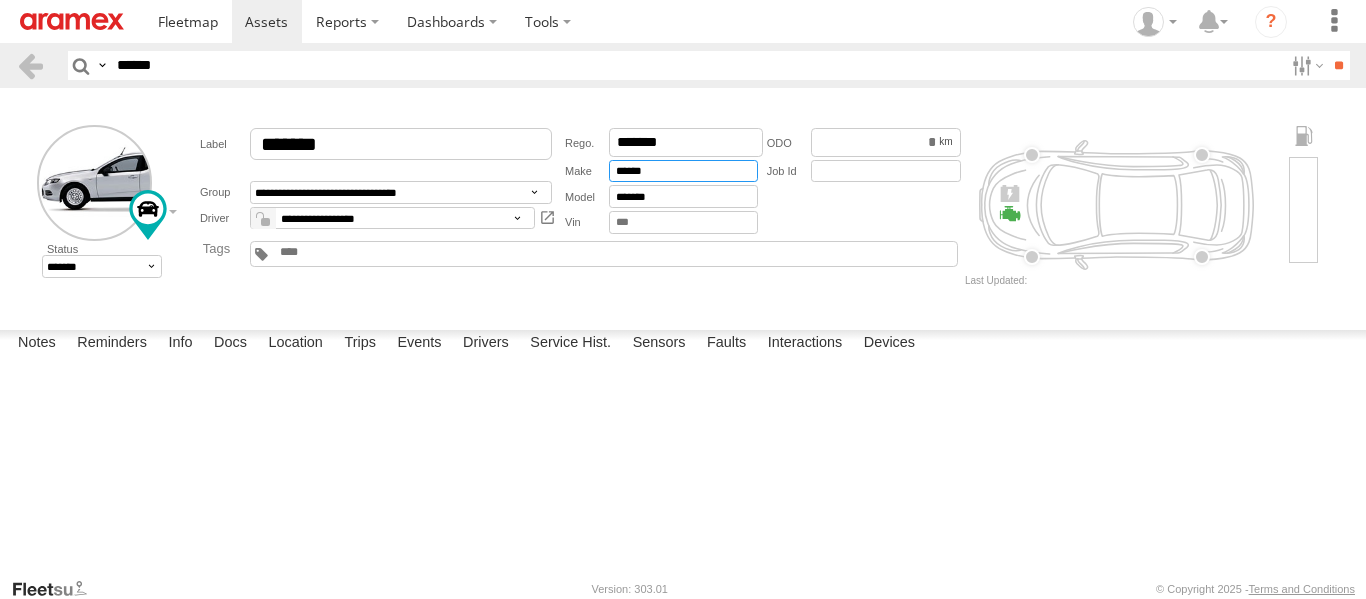 type on "*******" 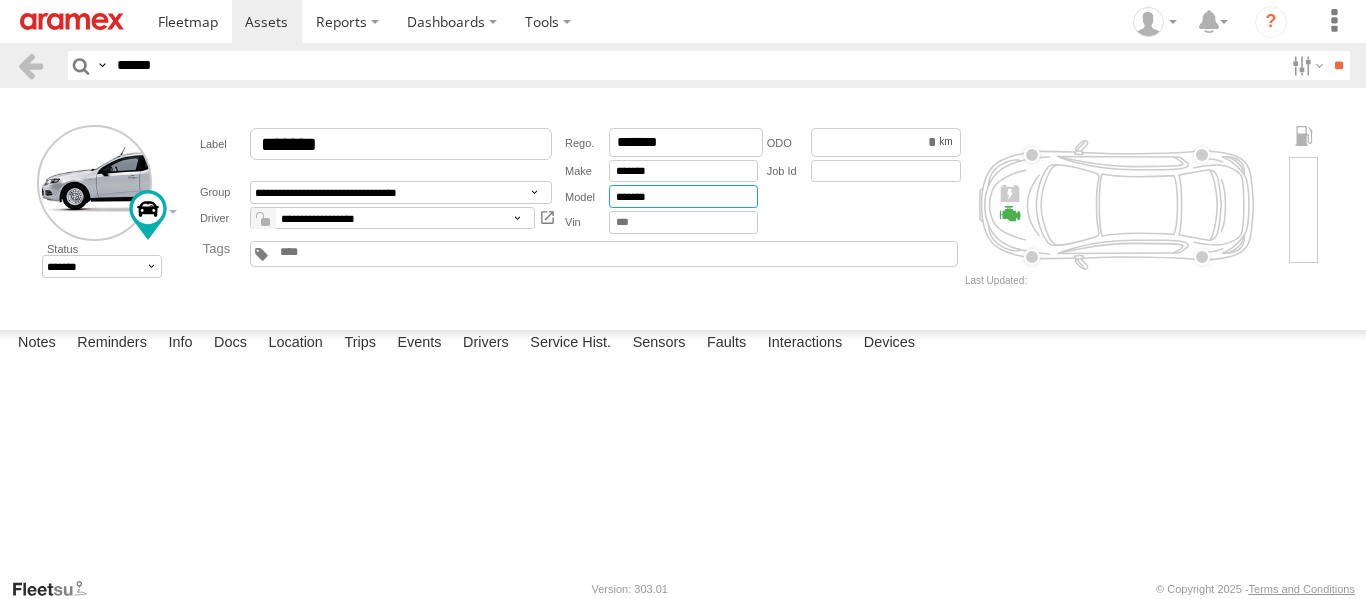 click on "*******" at bounding box center [683, 196] 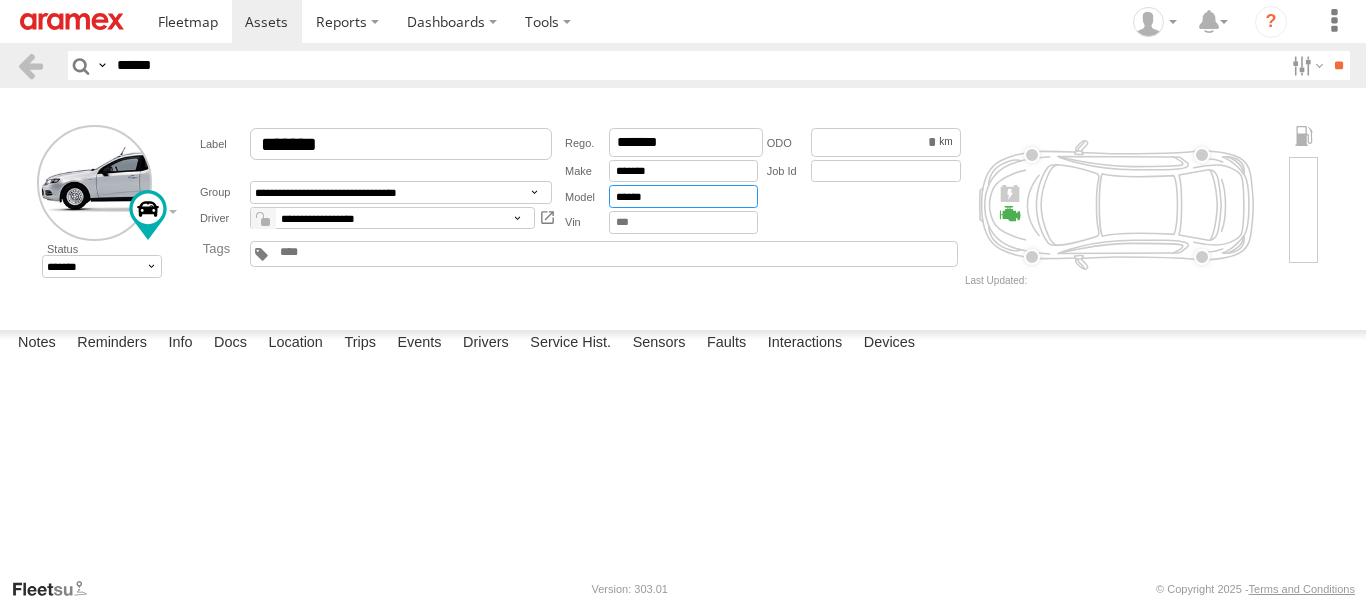 type on "*******" 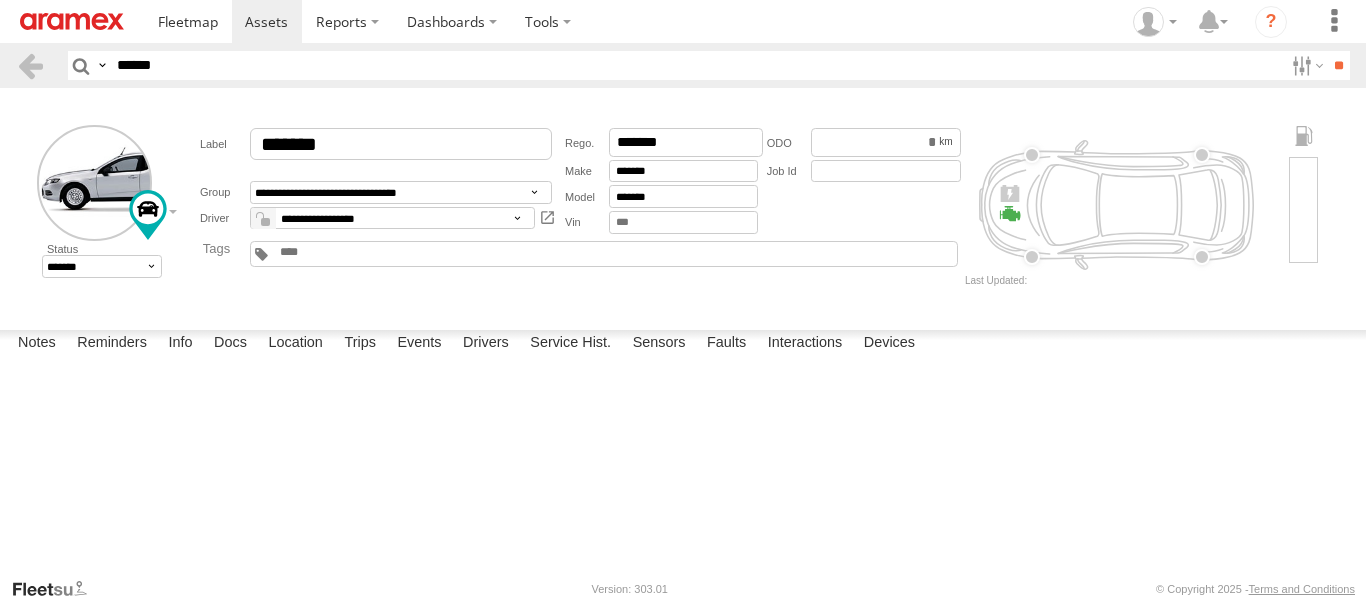click at bounding box center [326, 252] 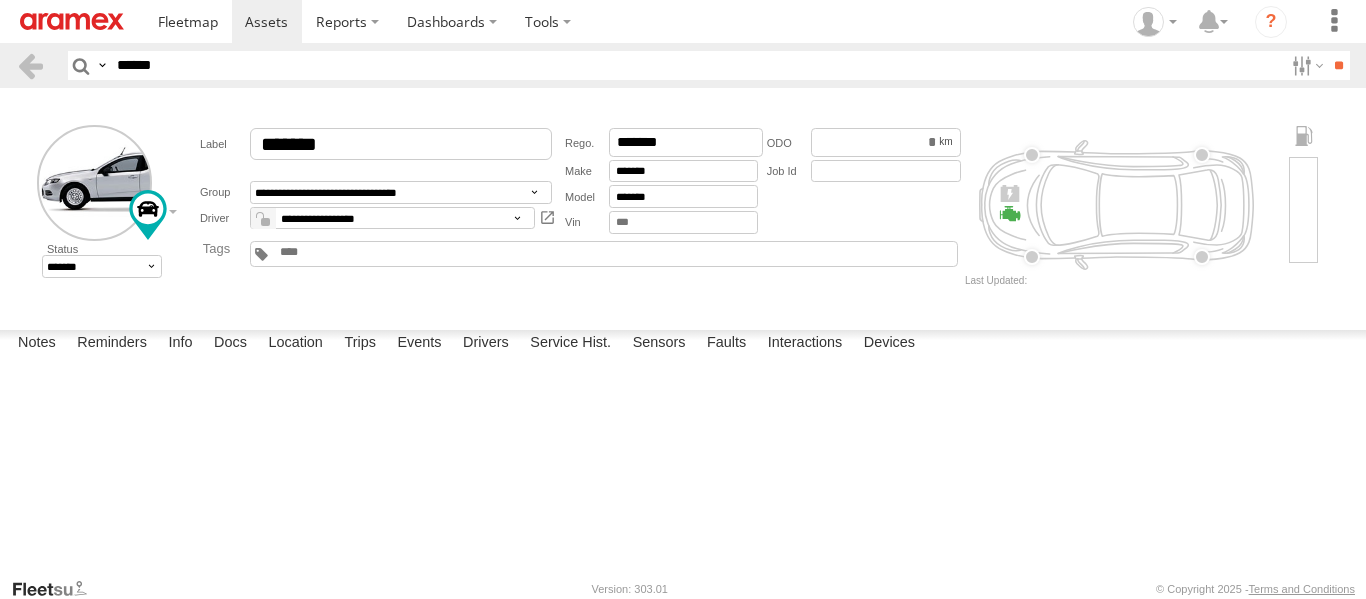 type 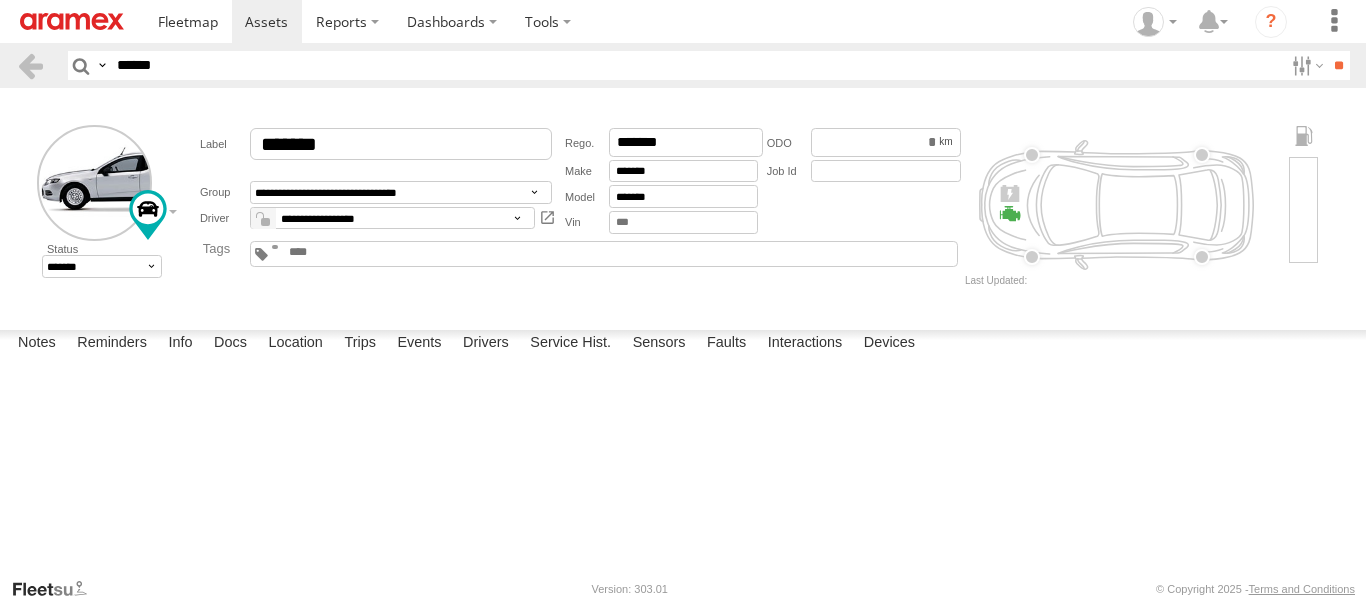 click at bounding box center [0, 0] 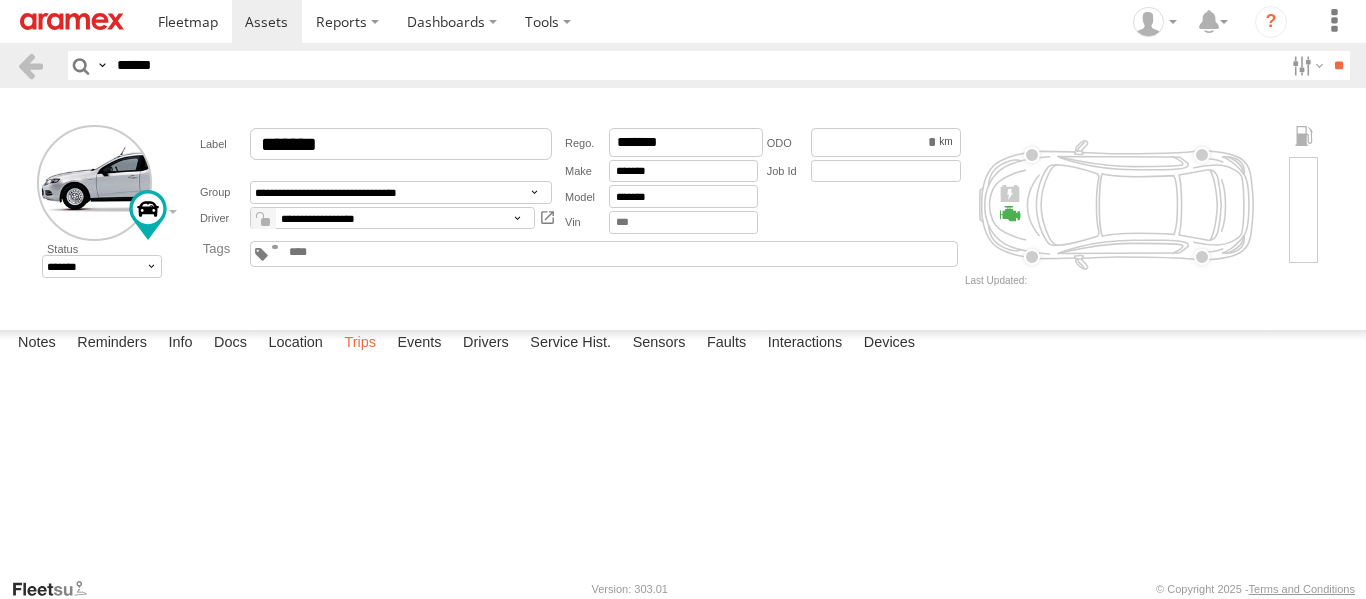 click on "Trips" at bounding box center (360, 344) 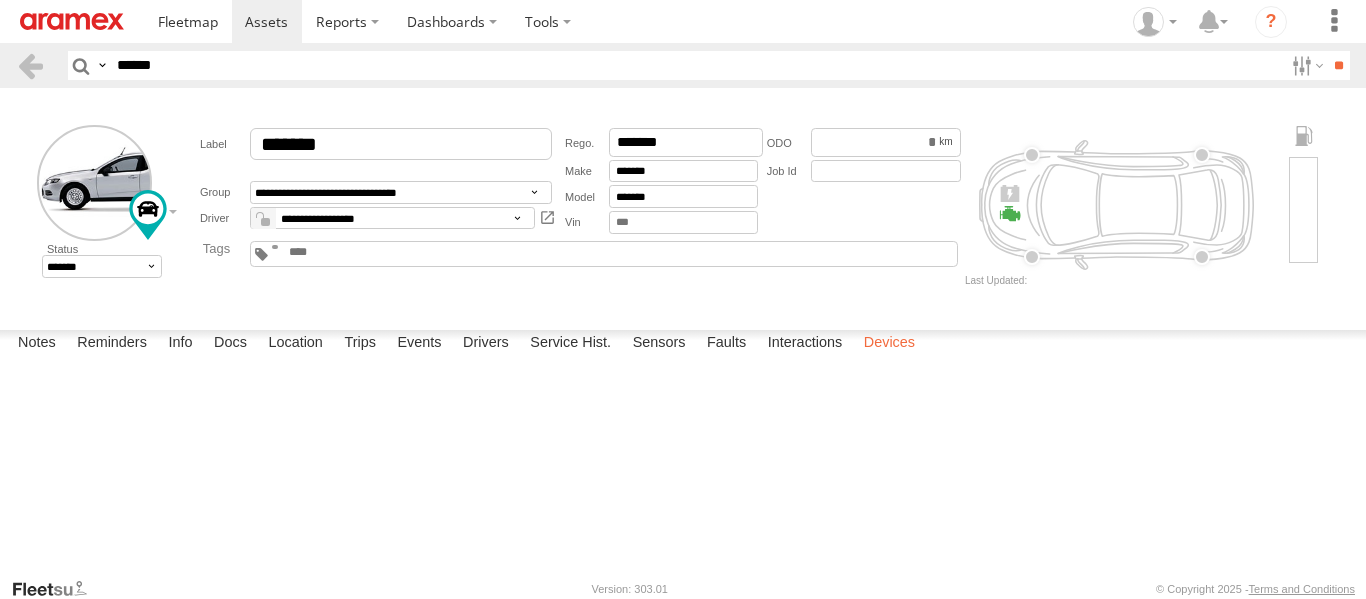 click on "Devices" at bounding box center [889, 344] 